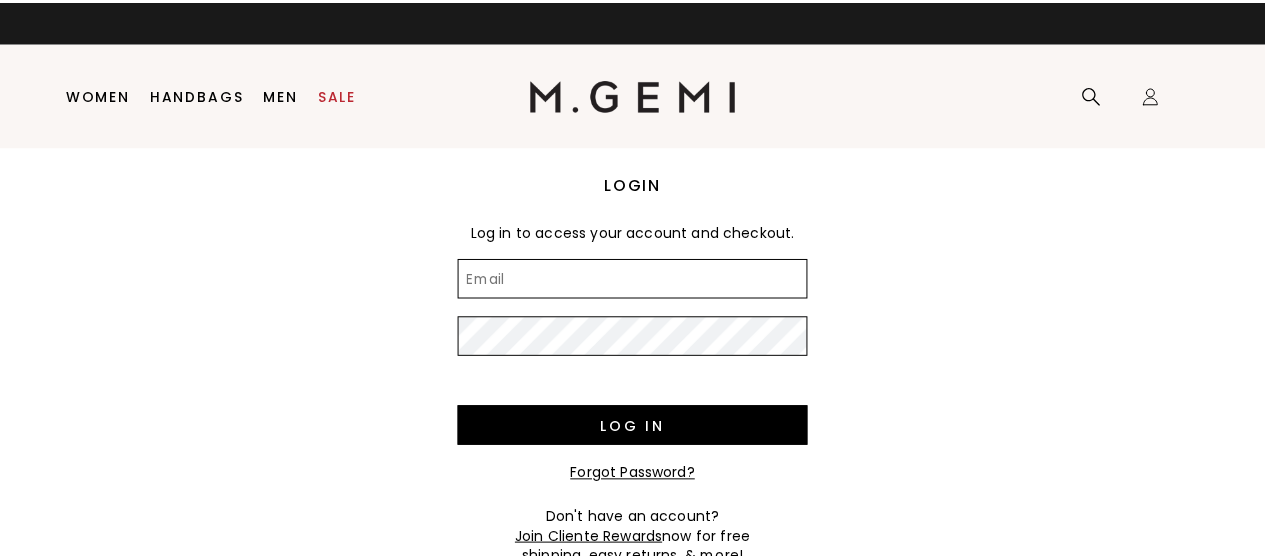 scroll, scrollTop: 0, scrollLeft: 0, axis: both 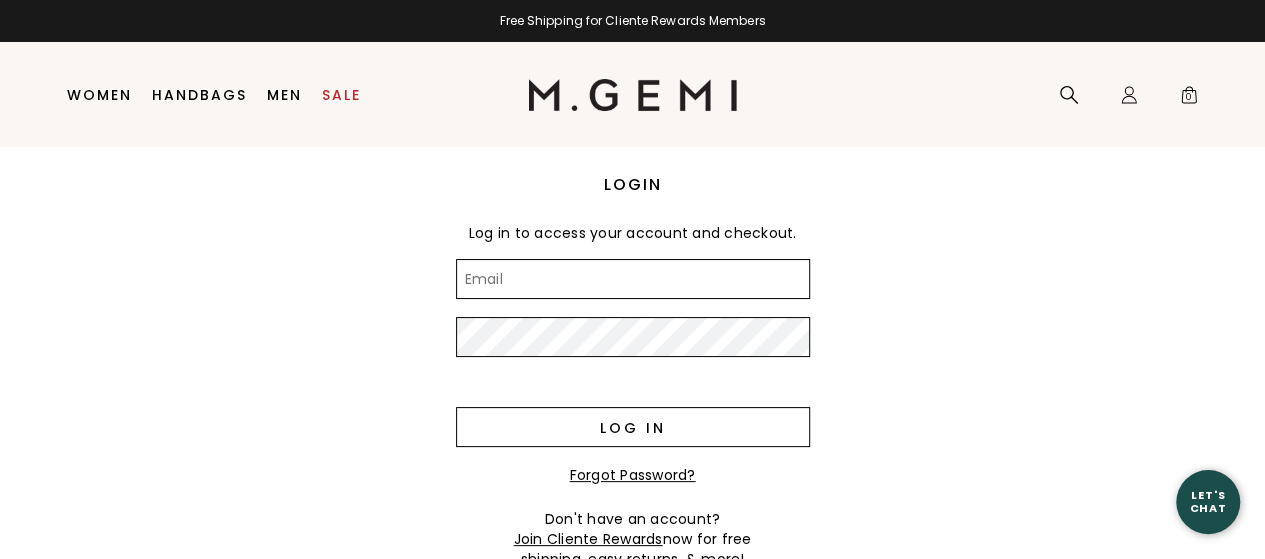 type on "cjcass@verizon.net" 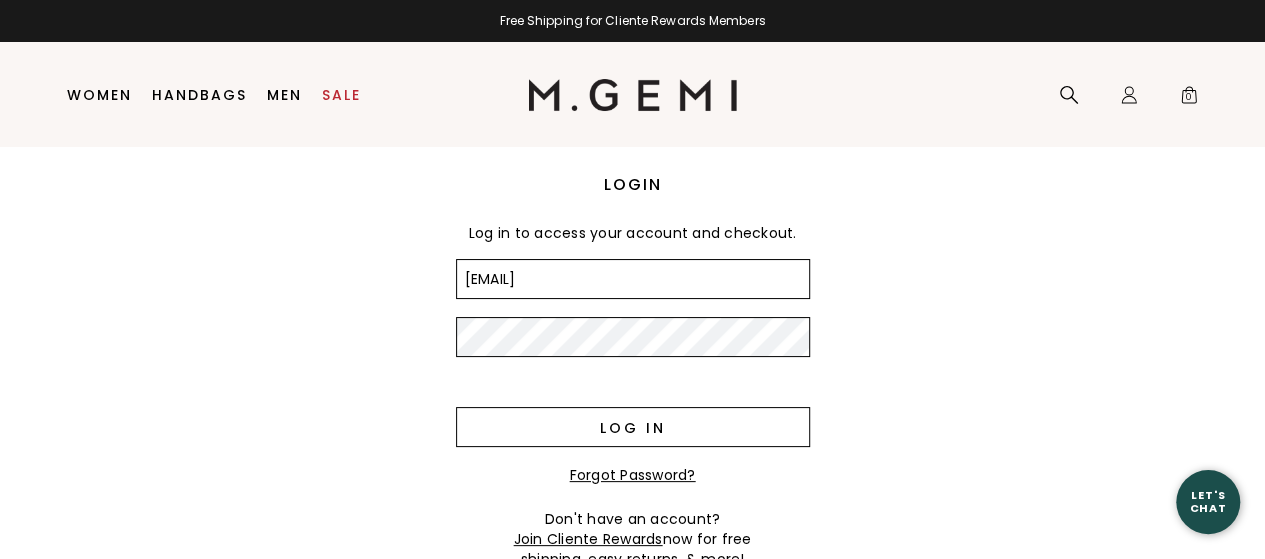 click on "Log in" at bounding box center (633, 427) 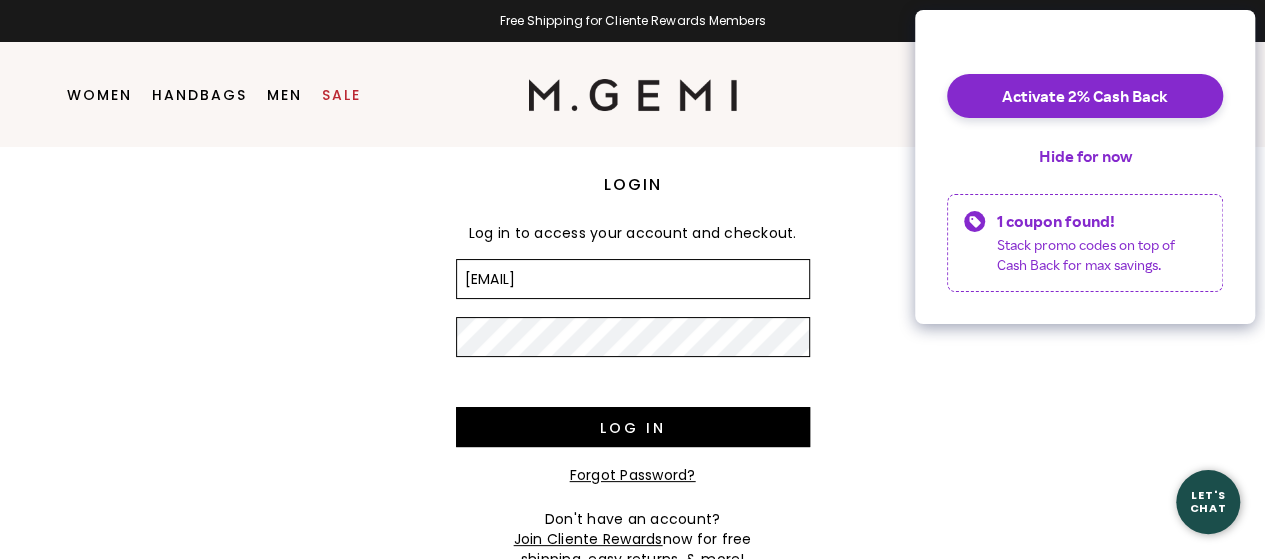 scroll, scrollTop: 0, scrollLeft: 0, axis: both 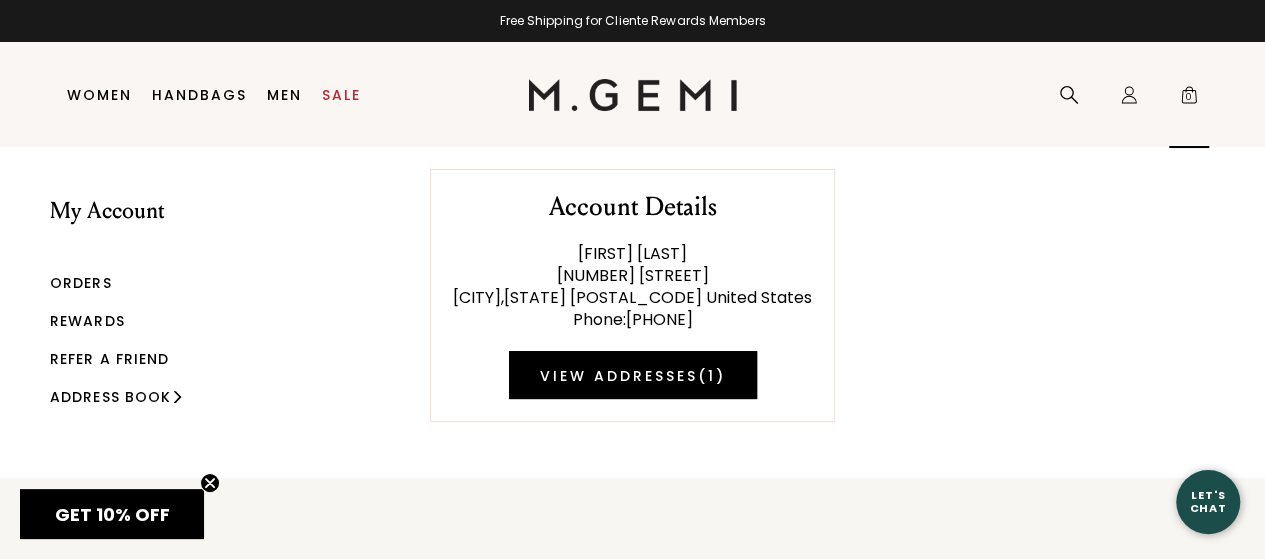 click on "0" at bounding box center [1189, 99] 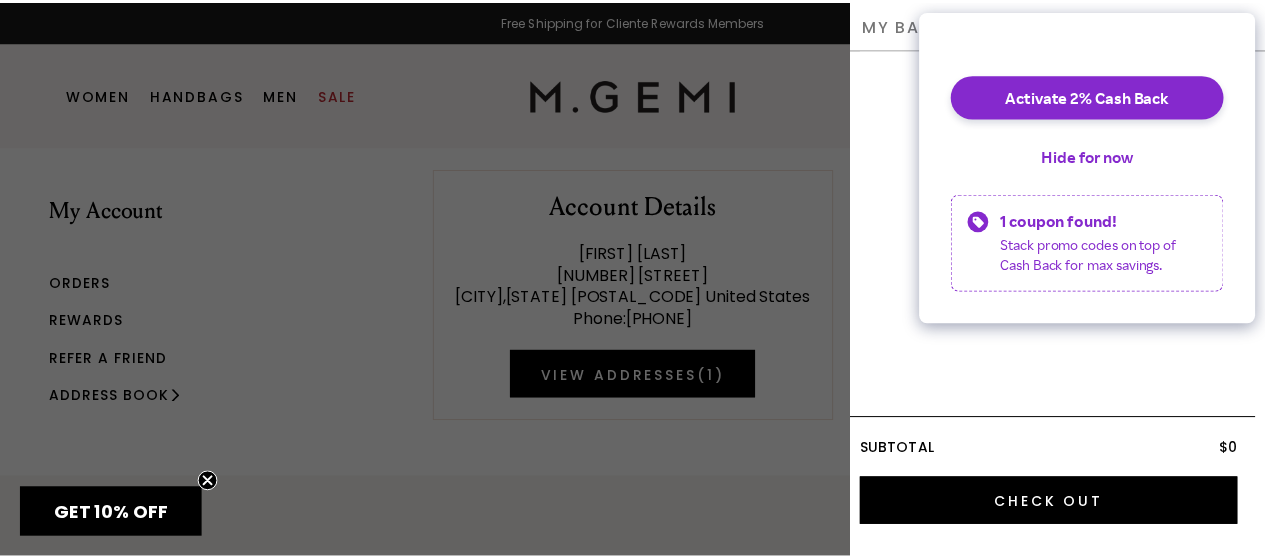 scroll, scrollTop: 0, scrollLeft: 0, axis: both 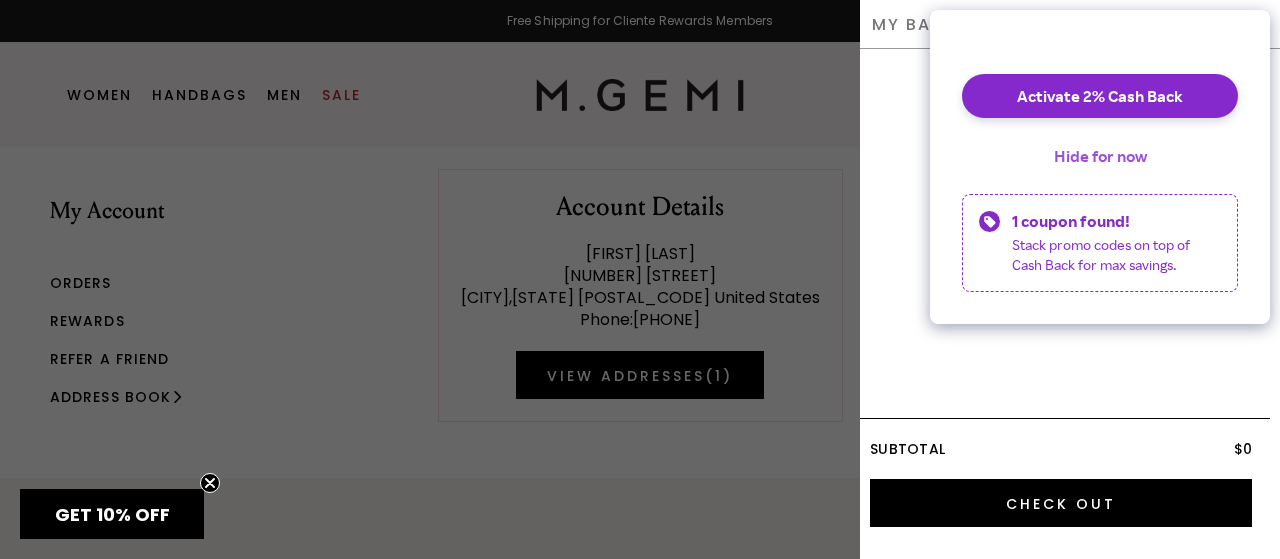 click on "Hide for now" at bounding box center (1100, 156) 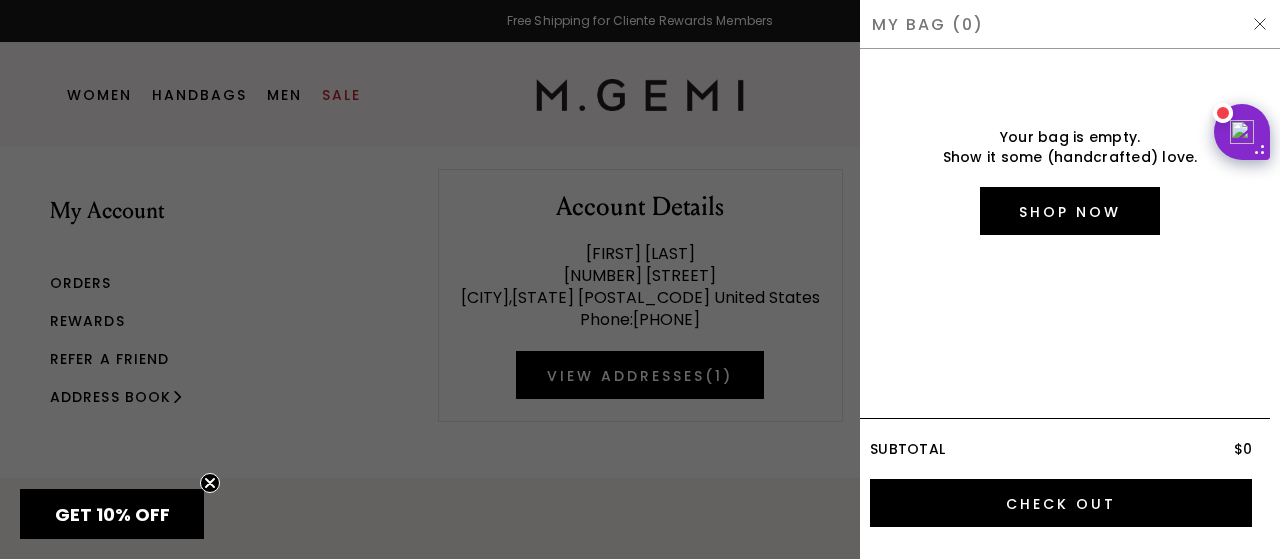 click at bounding box center (640, 279) 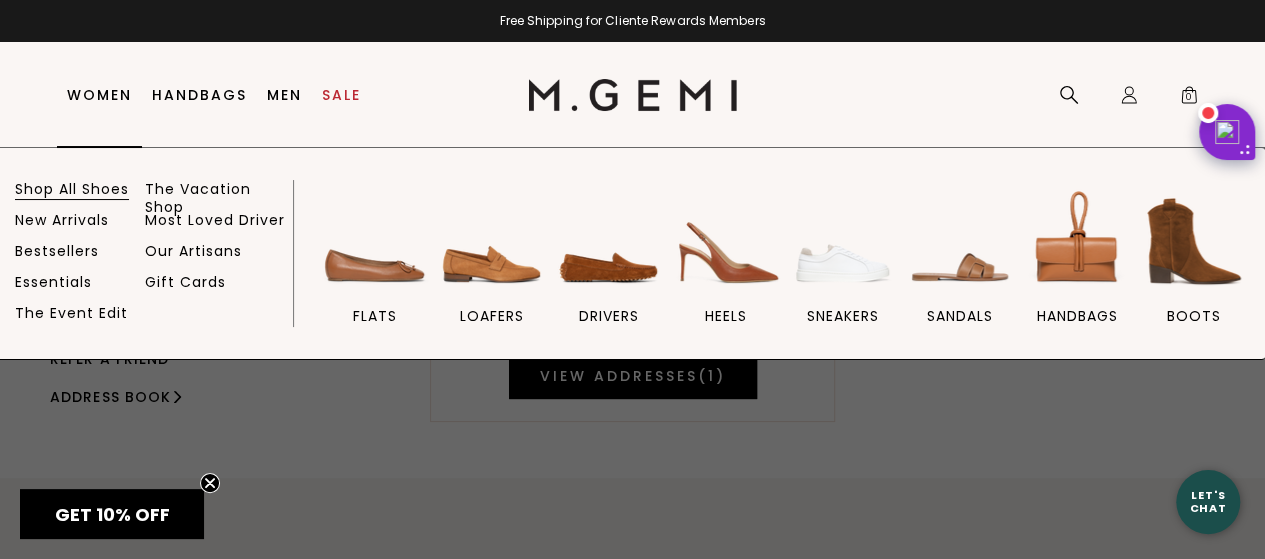 click on "Shop All Shoes" at bounding box center (72, 189) 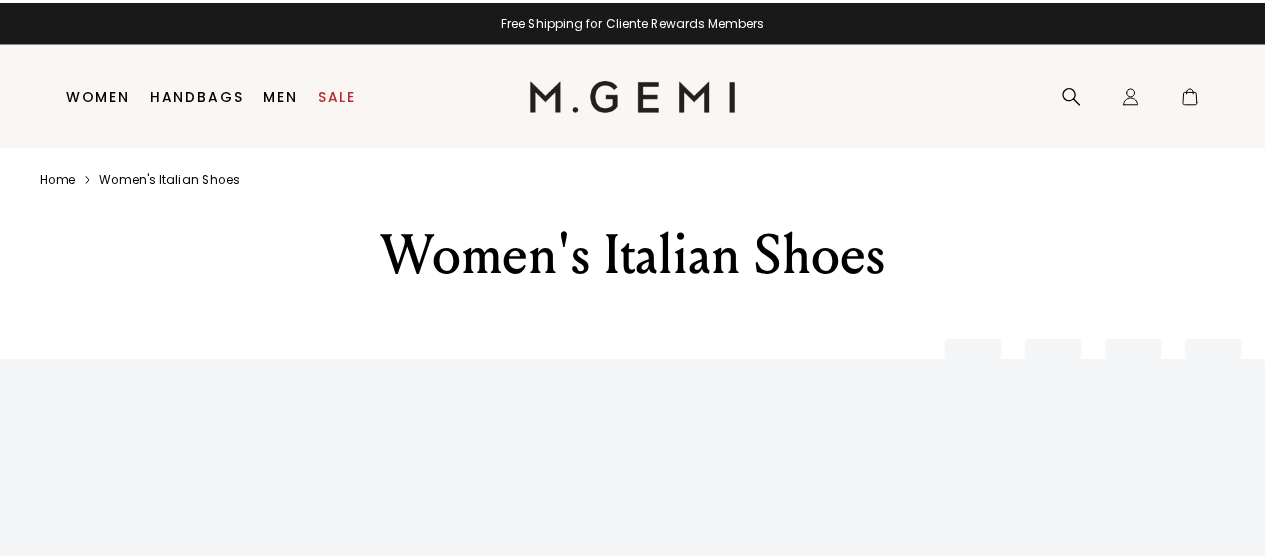 scroll, scrollTop: 0, scrollLeft: 0, axis: both 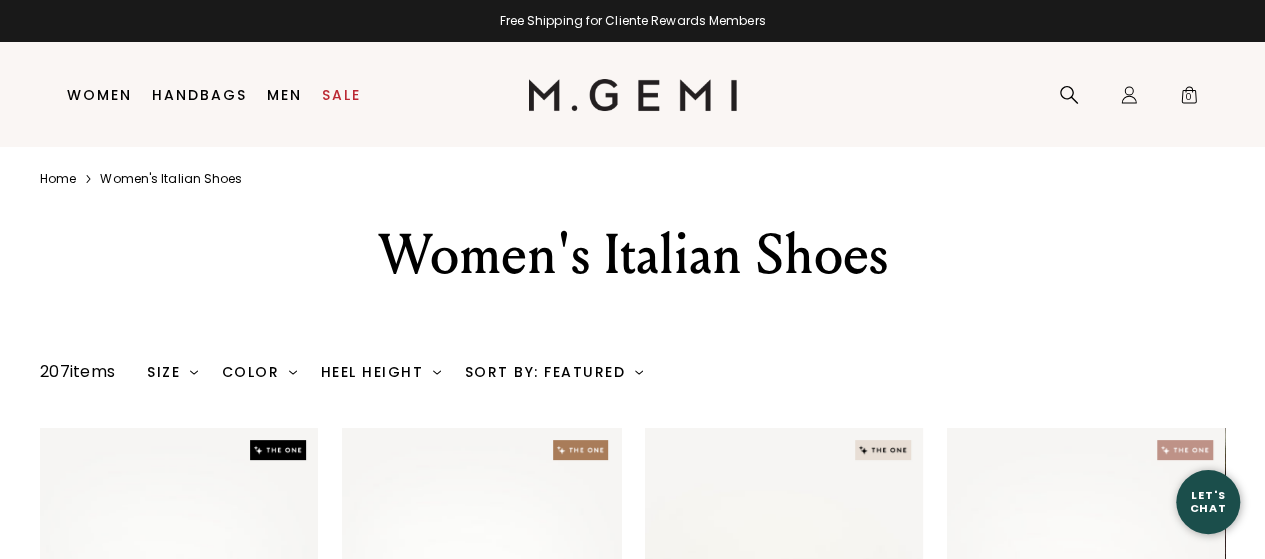 click on "Icons/20x20/hamburger@2x
Women
Shop All Shoes
New Arrivals
Bestsellers Essentials The Event Edit" at bounding box center (632, 94) 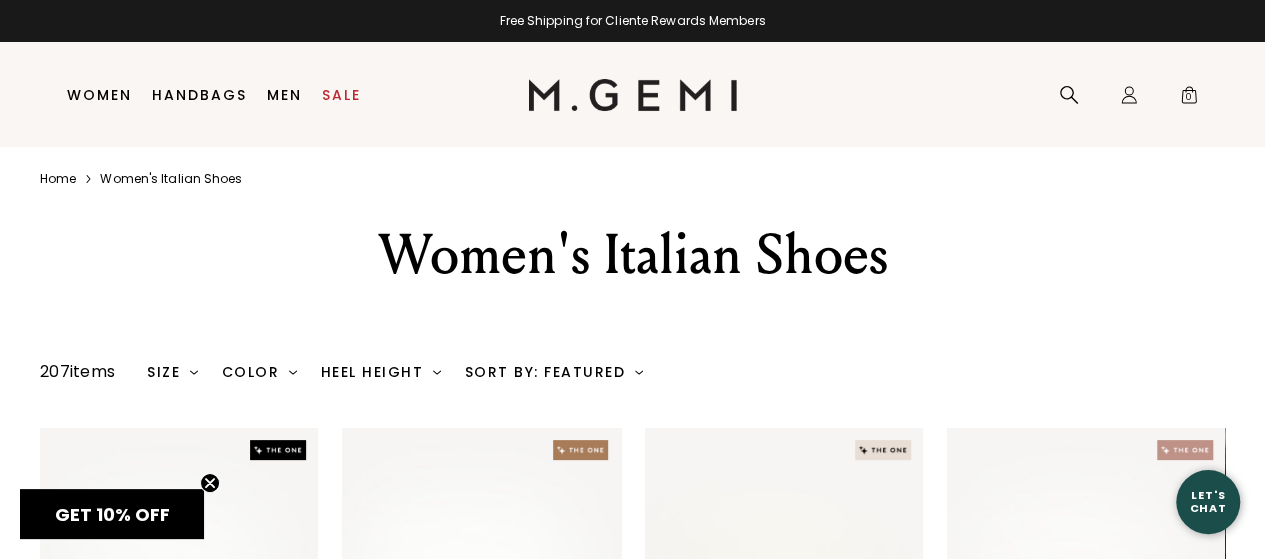 scroll, scrollTop: 0, scrollLeft: 0, axis: both 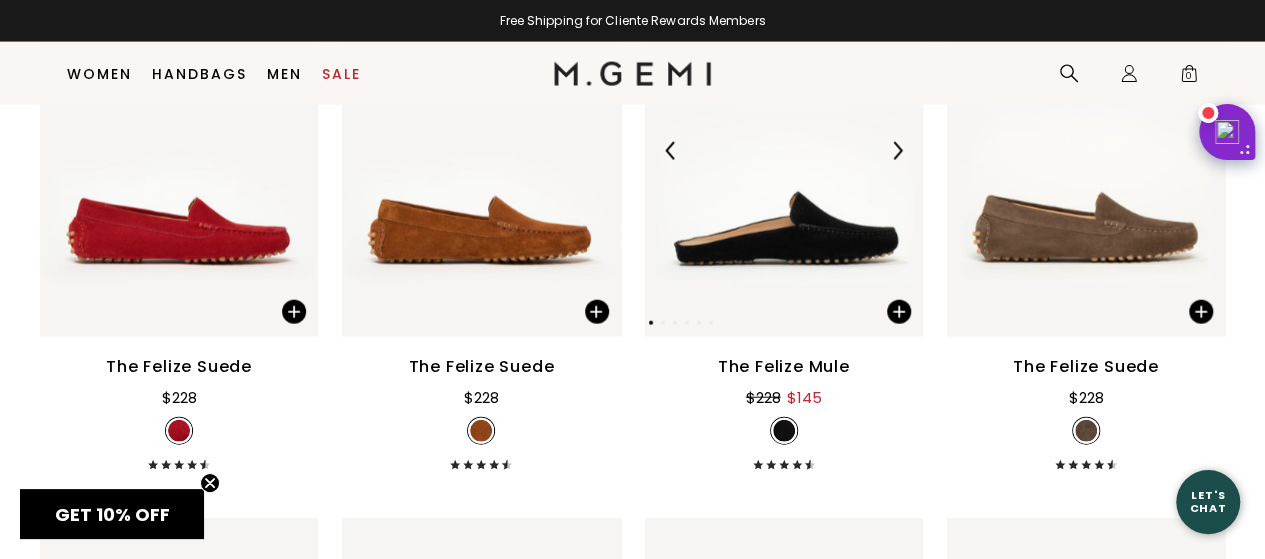 click at bounding box center (784, 151) 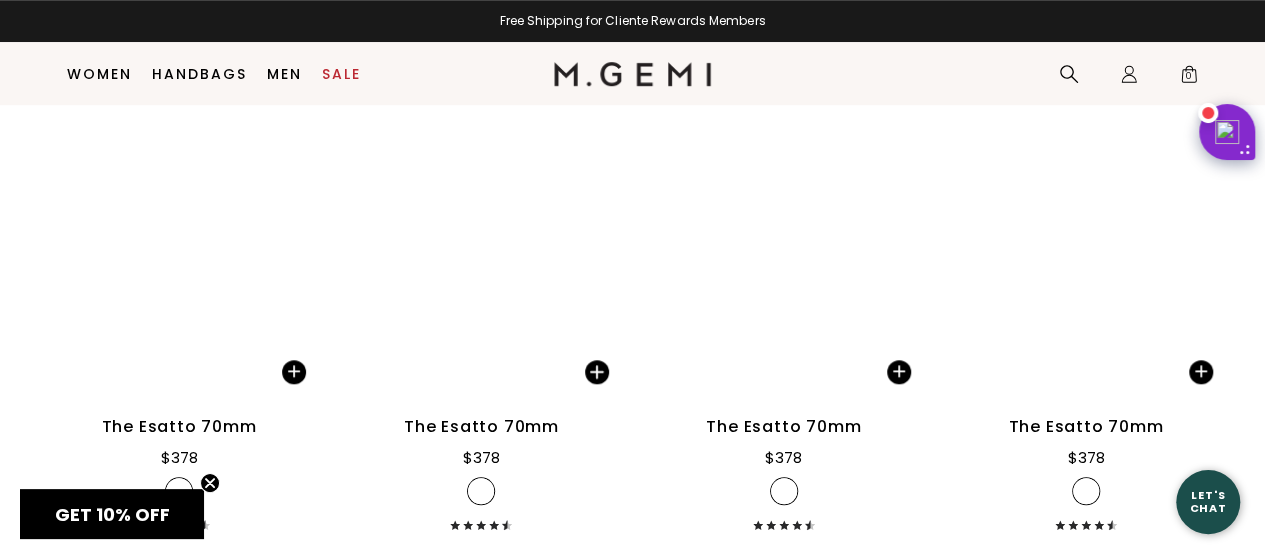 scroll, scrollTop: 19718, scrollLeft: 0, axis: vertical 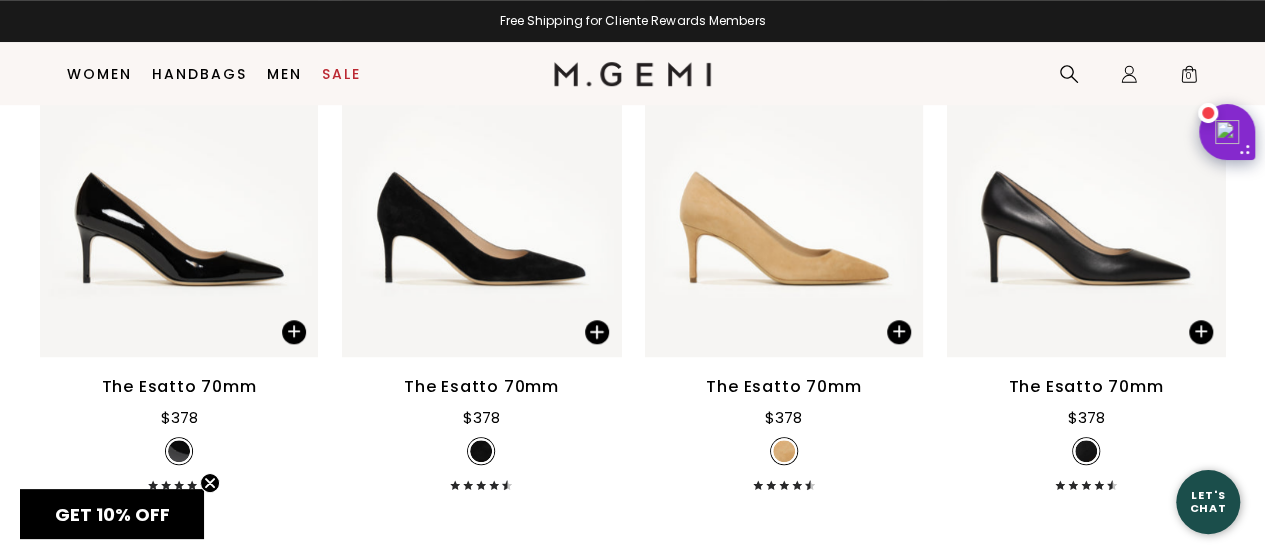 click 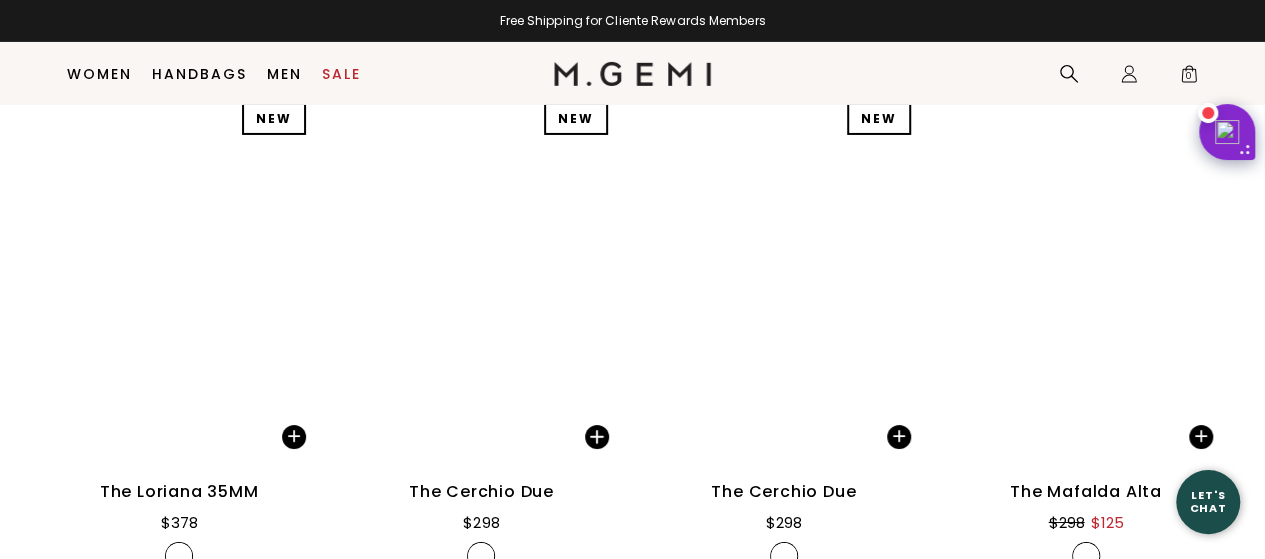scroll, scrollTop: 26216, scrollLeft: 0, axis: vertical 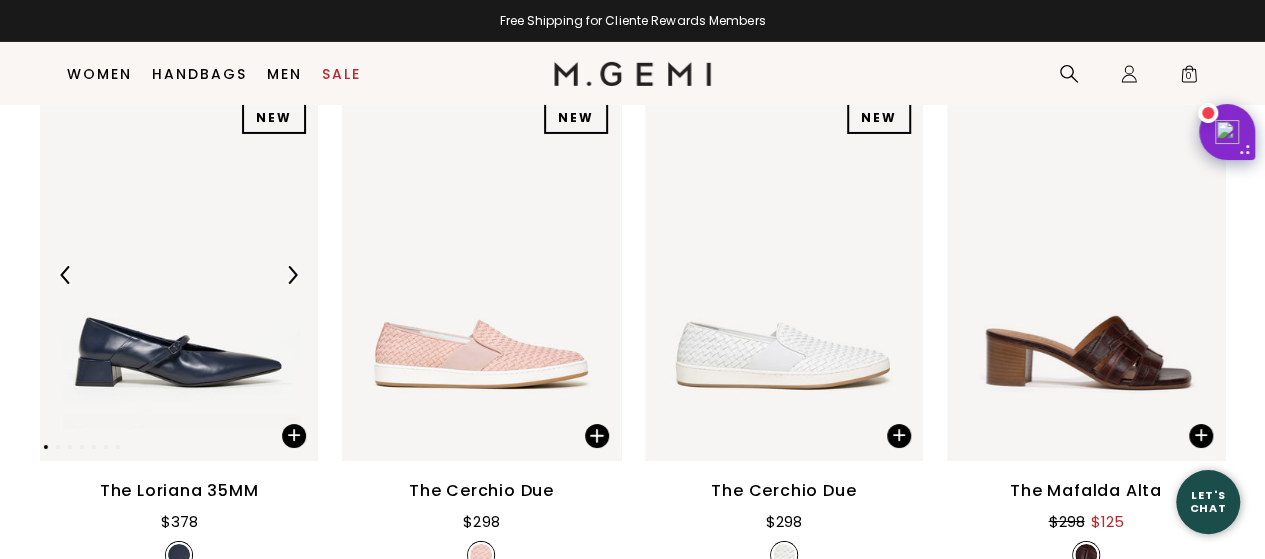 click at bounding box center (179, 275) 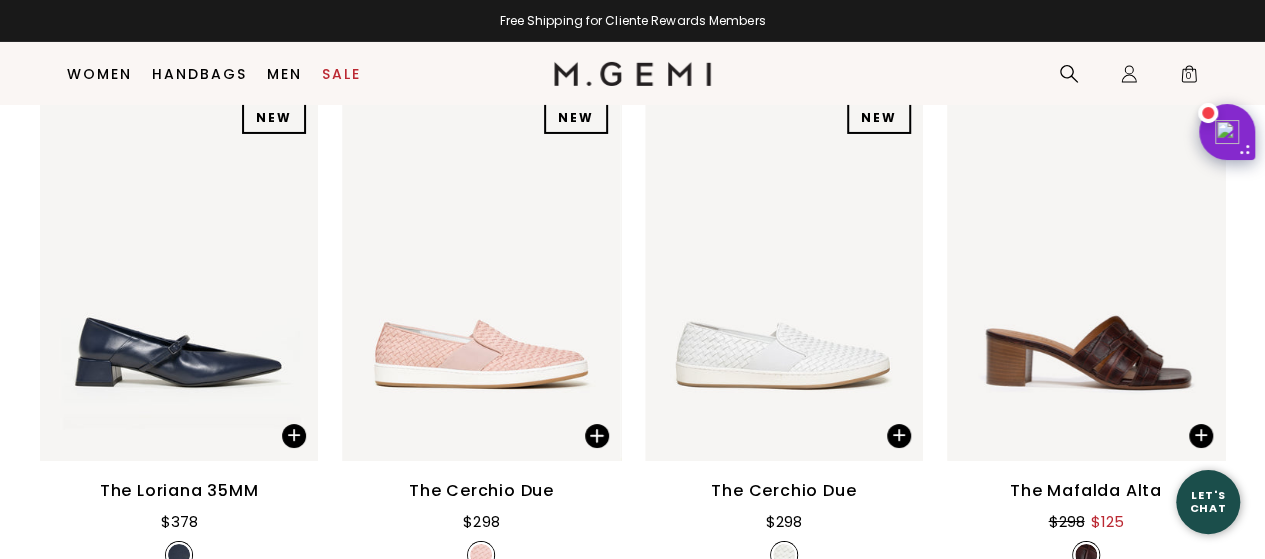 scroll, scrollTop: 25727, scrollLeft: 0, axis: vertical 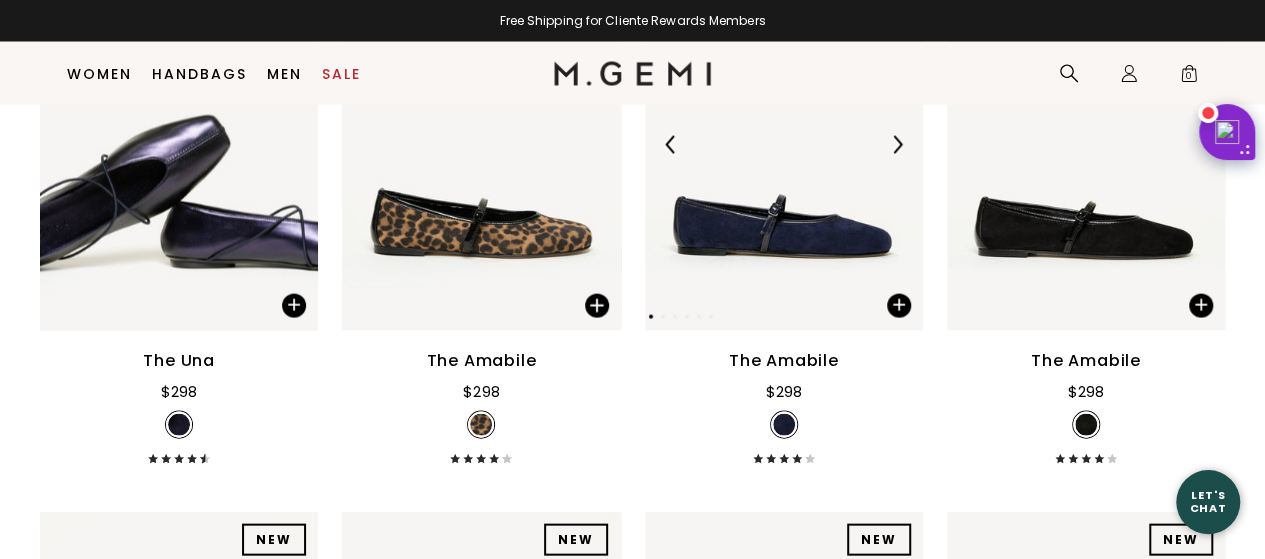 click at bounding box center (784, 145) 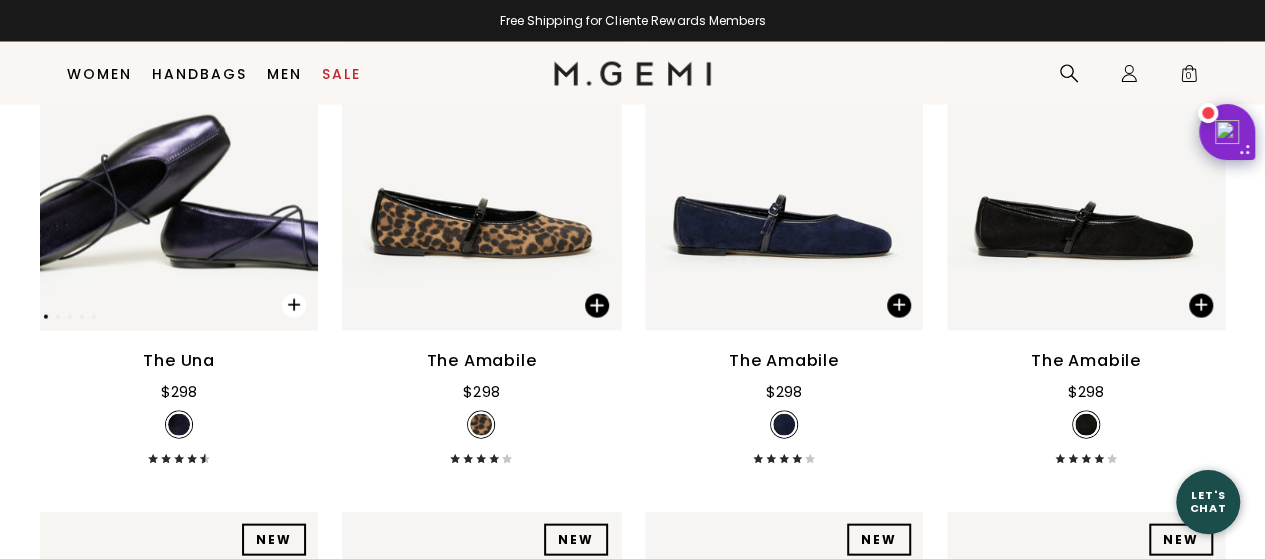 click at bounding box center (179, 145) 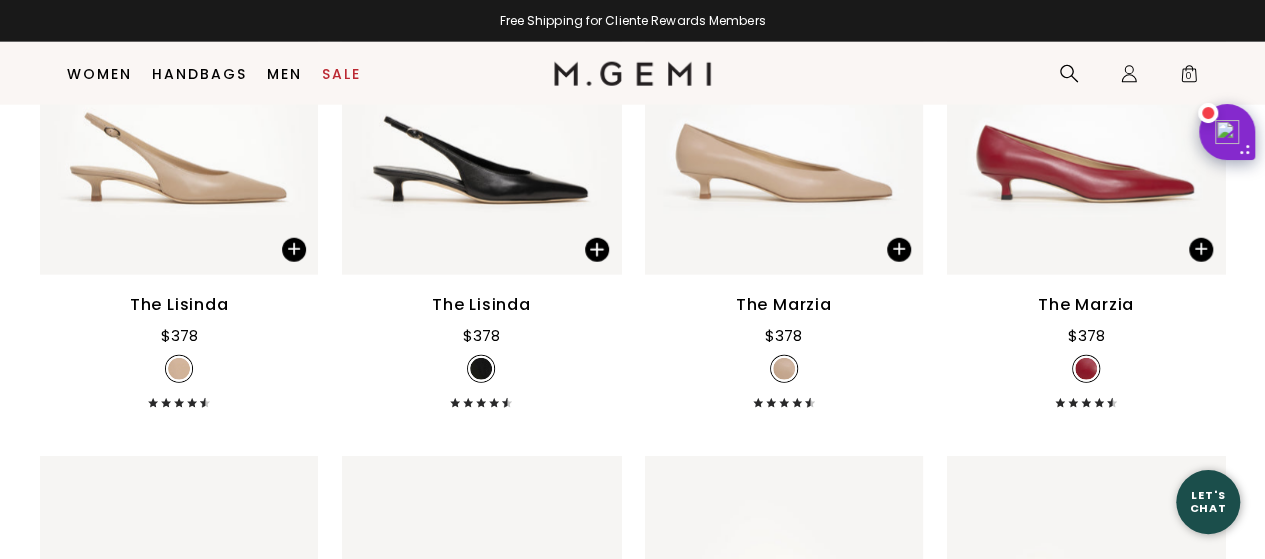 scroll, scrollTop: 21389, scrollLeft: 0, axis: vertical 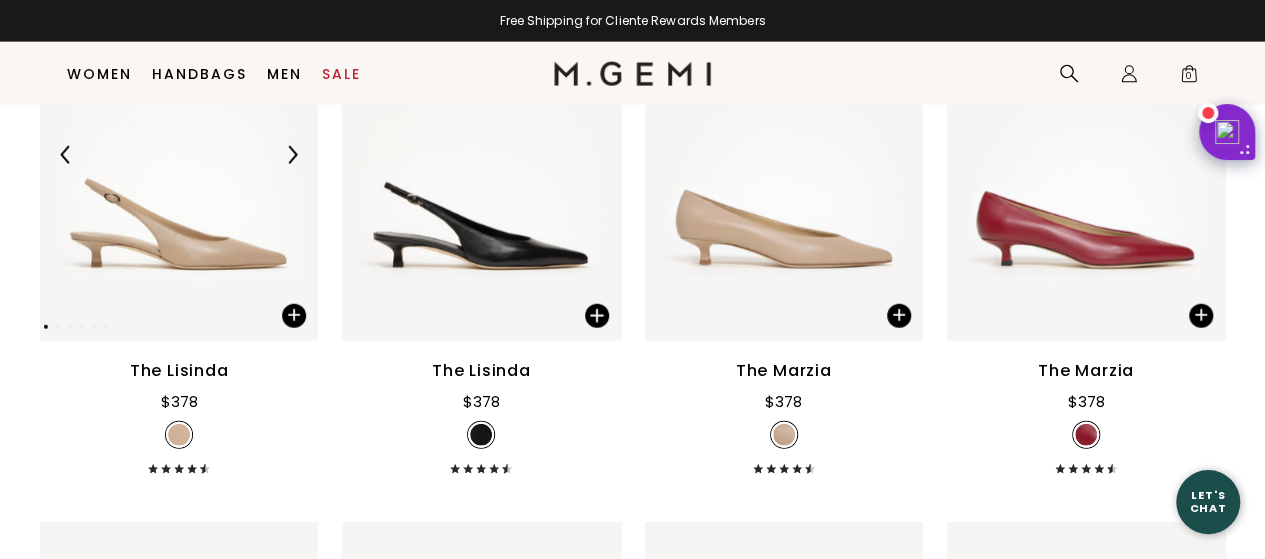 click at bounding box center [179, 155] 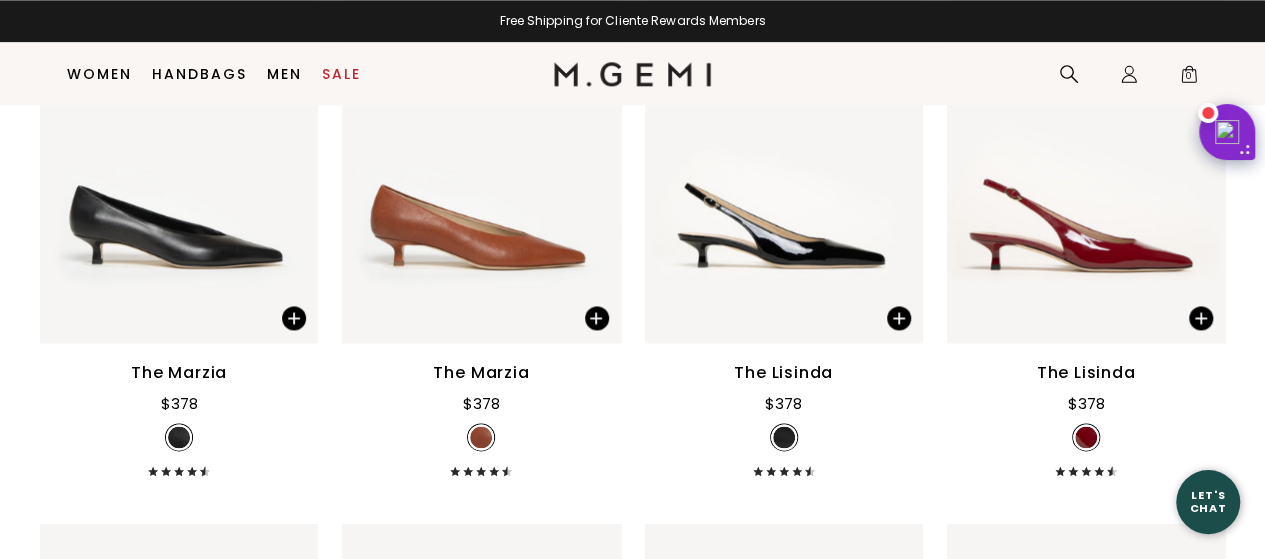 scroll, scrollTop: 20256, scrollLeft: 0, axis: vertical 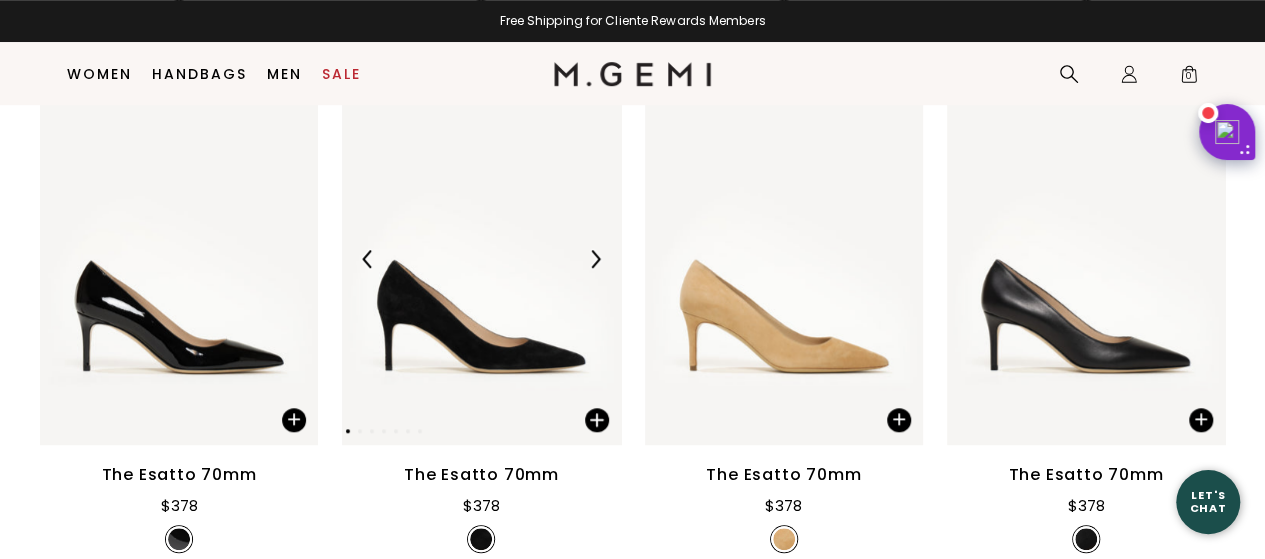 click at bounding box center (481, 259) 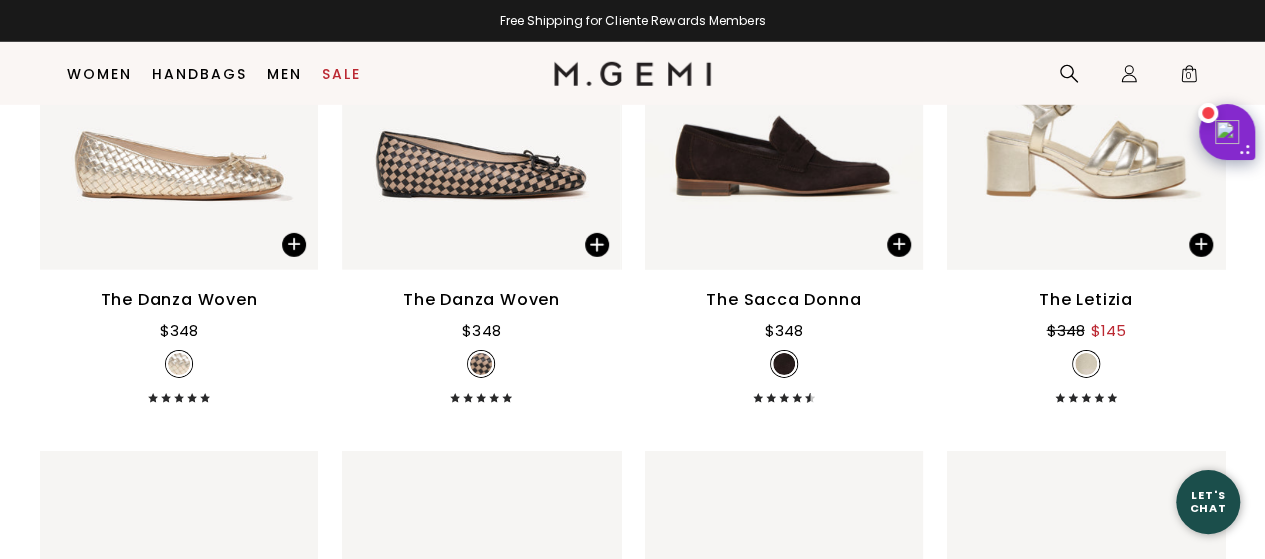scroll, scrollTop: 17991, scrollLeft: 0, axis: vertical 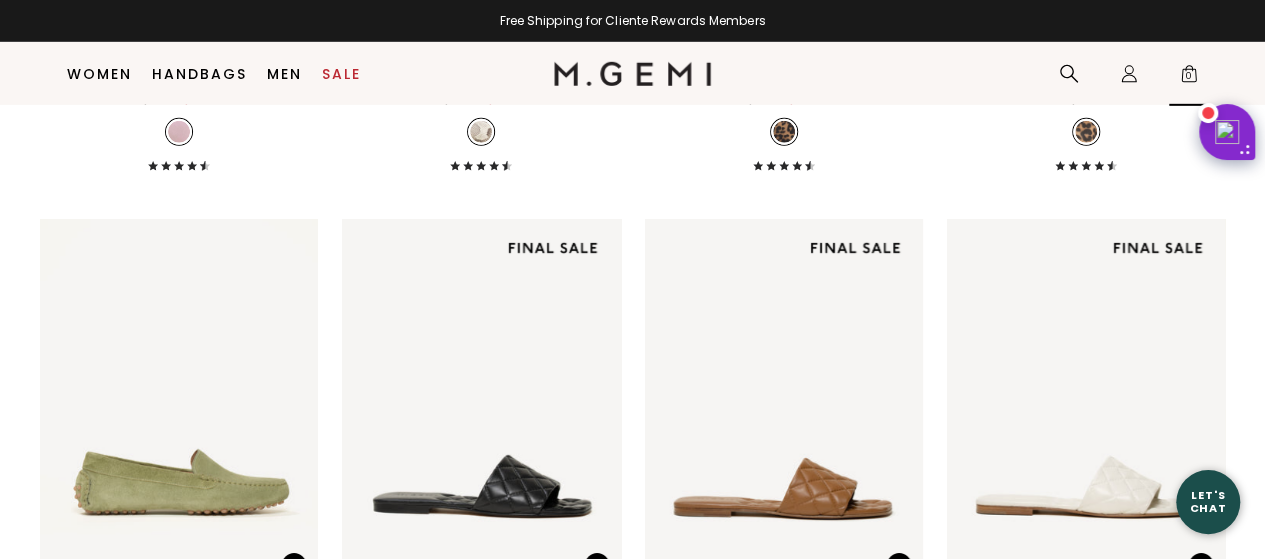 click on "0" at bounding box center [1189, 78] 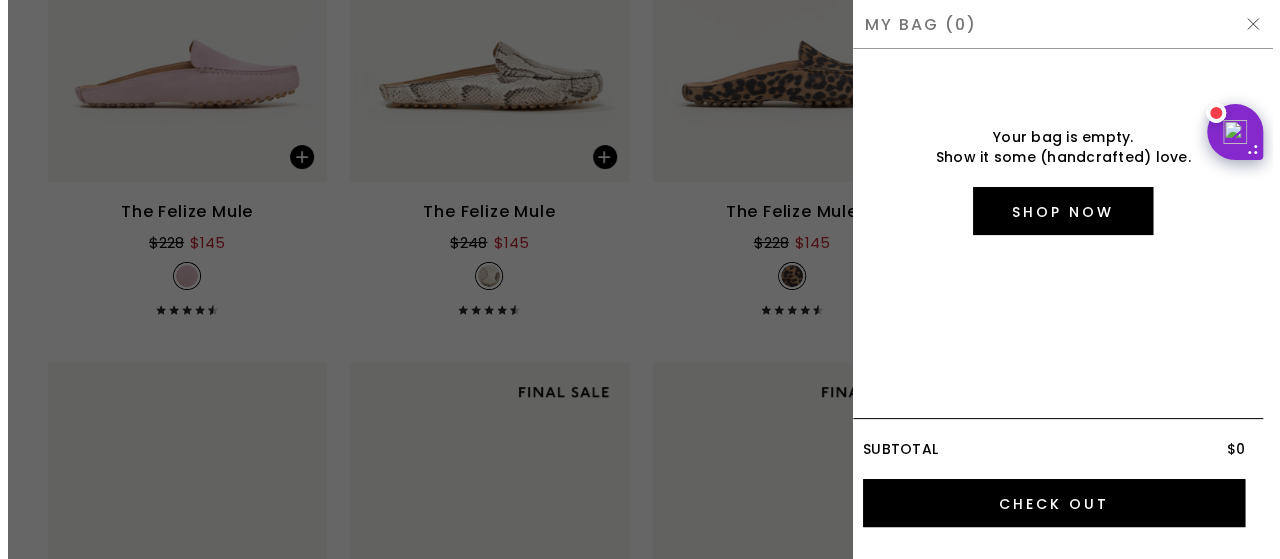 scroll, scrollTop: 0, scrollLeft: 0, axis: both 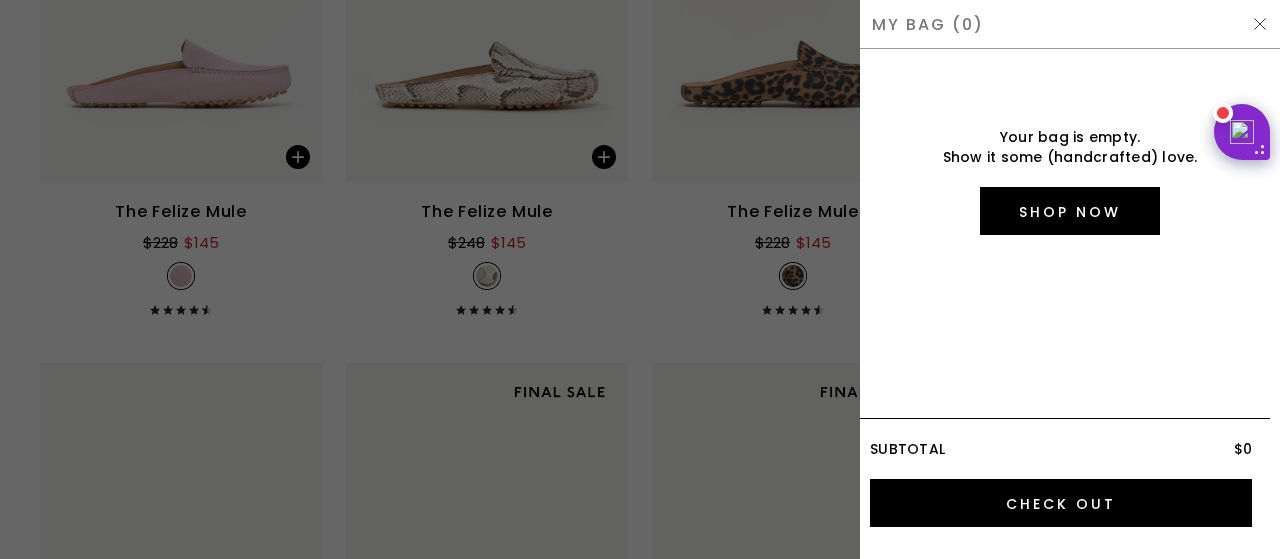 click at bounding box center (640, 279) 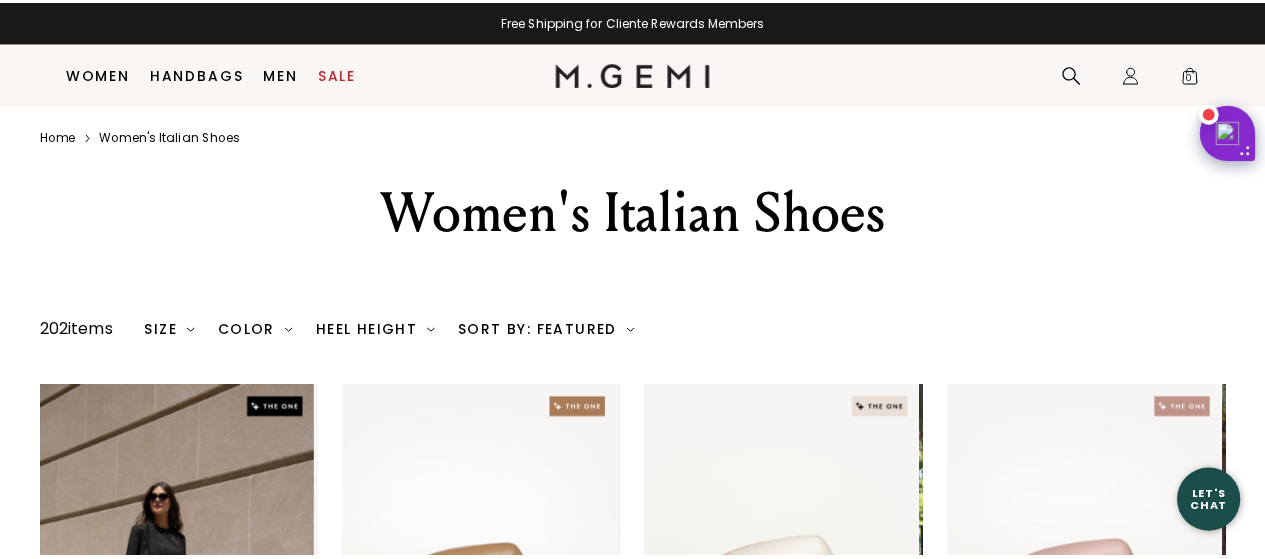 scroll, scrollTop: 10510, scrollLeft: 0, axis: vertical 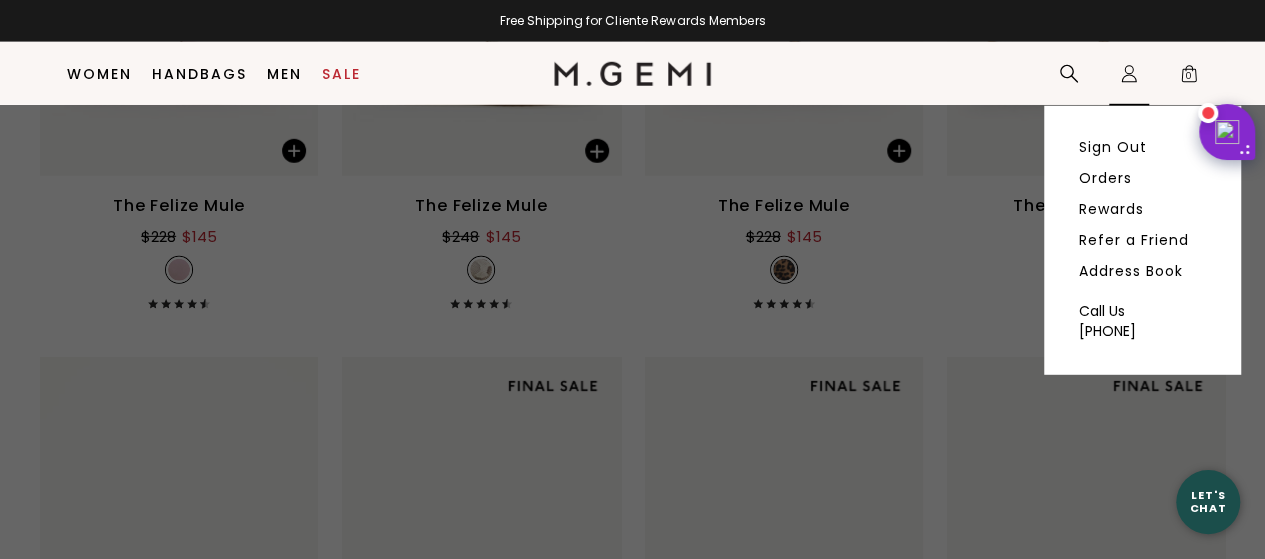 click on "Sign Out
Orders
Rewards
Refer a Friend
Address Book" at bounding box center [1142, 207] 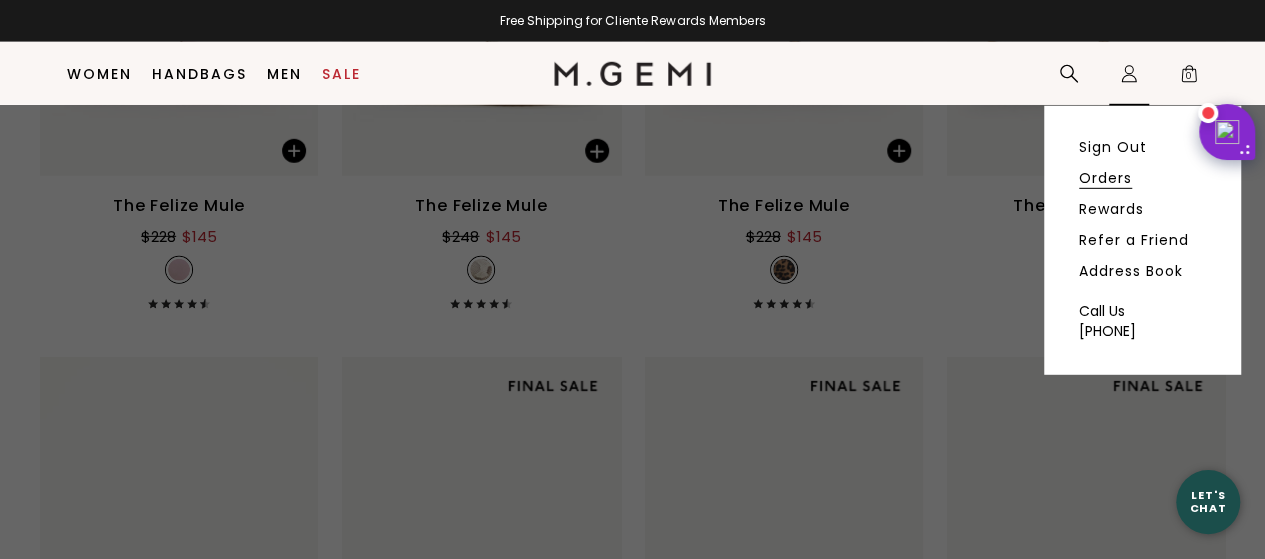 click on "Orders" at bounding box center [1105, 178] 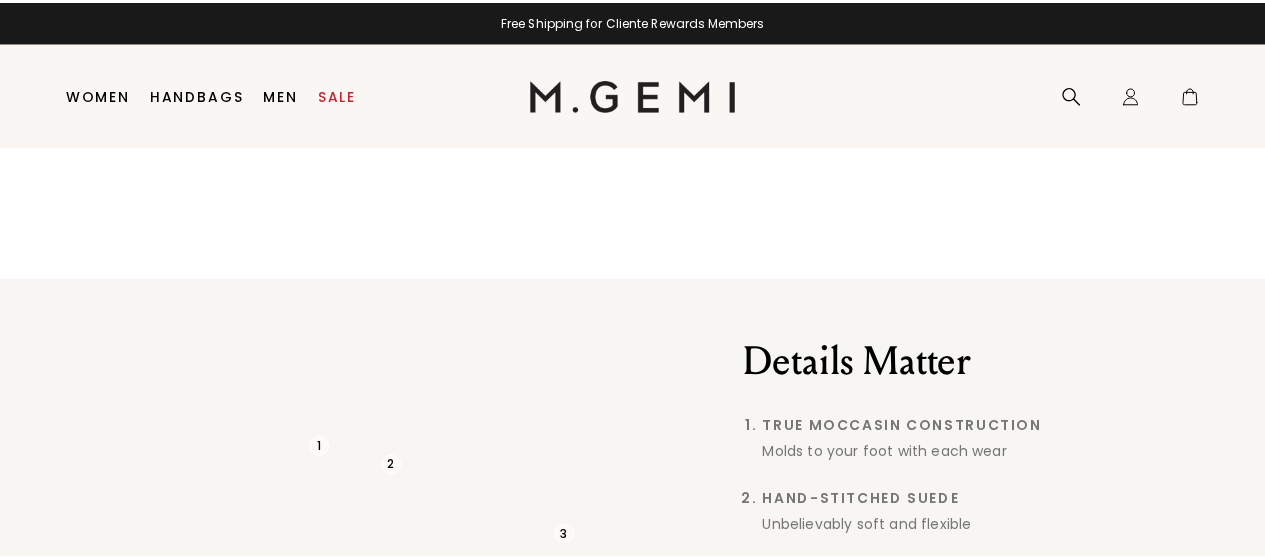 scroll, scrollTop: 0, scrollLeft: 0, axis: both 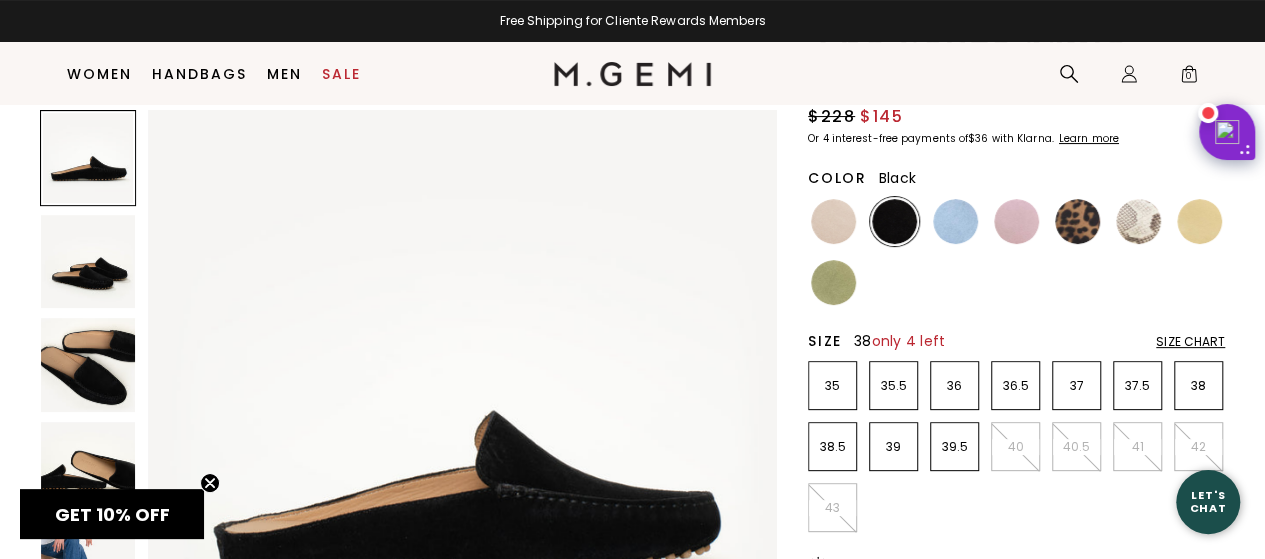 click on "38" at bounding box center (1198, 385) 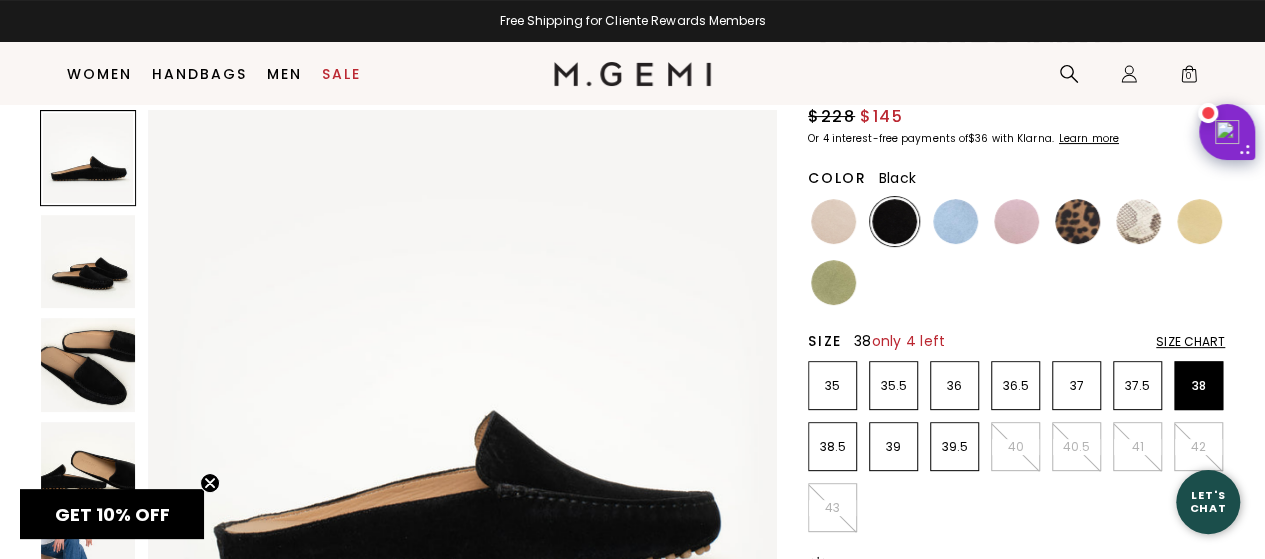 click on "Size Chart" at bounding box center (1190, 342) 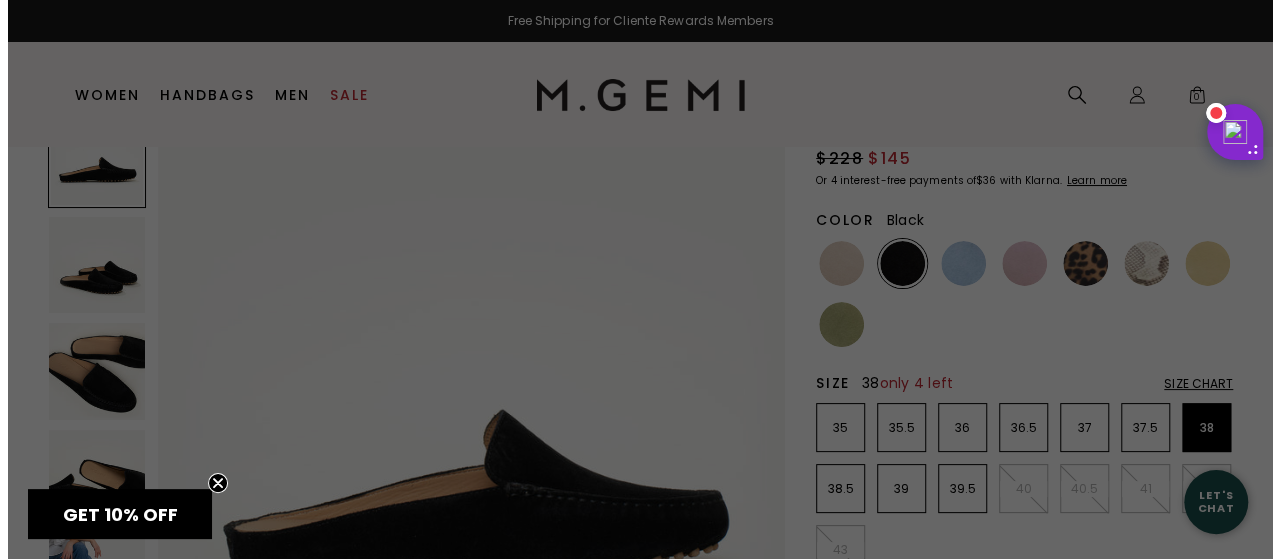 scroll, scrollTop: 0, scrollLeft: 0, axis: both 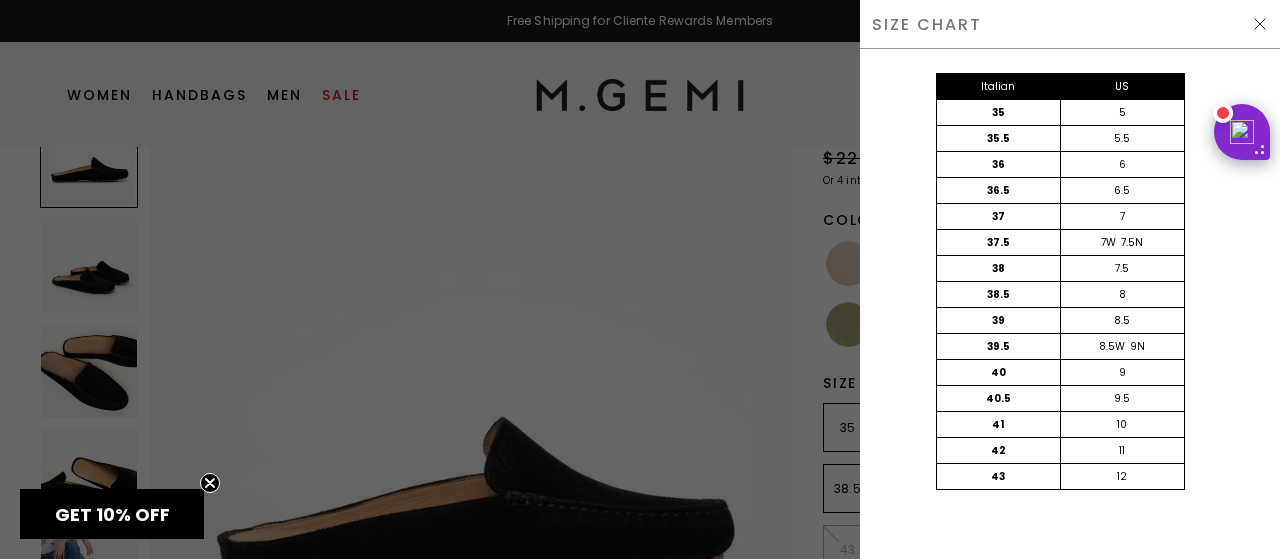 click on "SIZE CHART" at bounding box center (1070, 24) 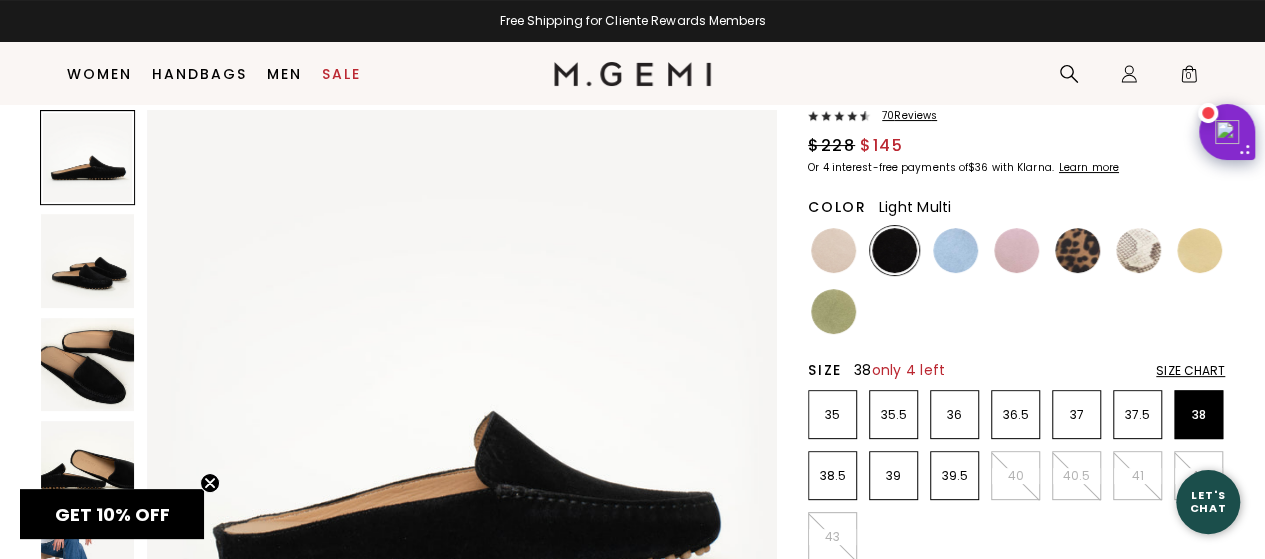 scroll, scrollTop: 116, scrollLeft: 0, axis: vertical 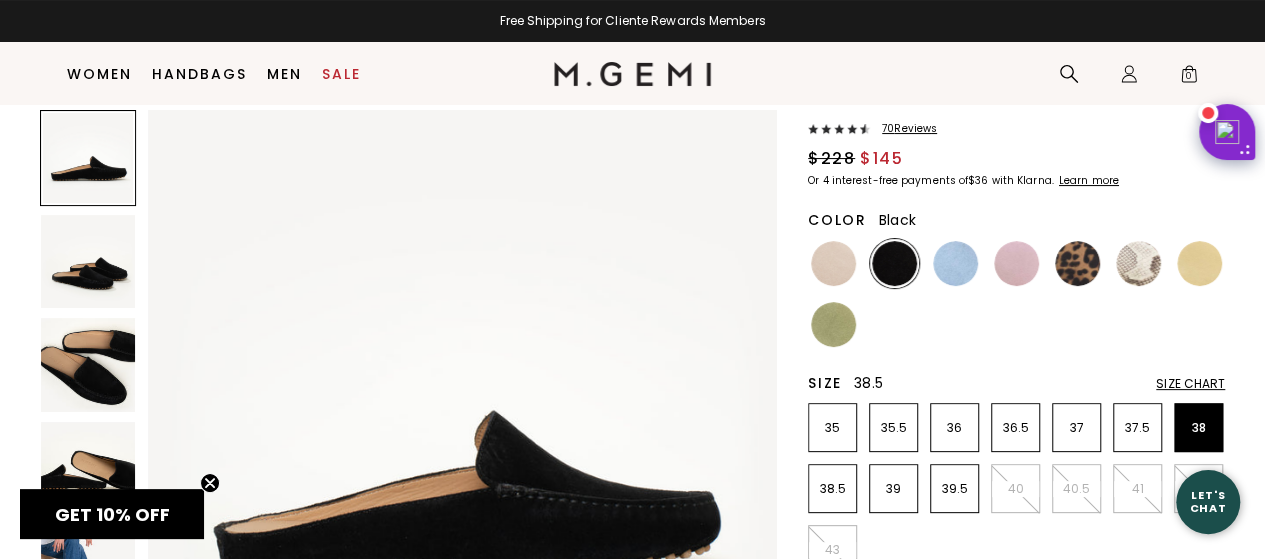 click on "38.5" at bounding box center (832, 489) 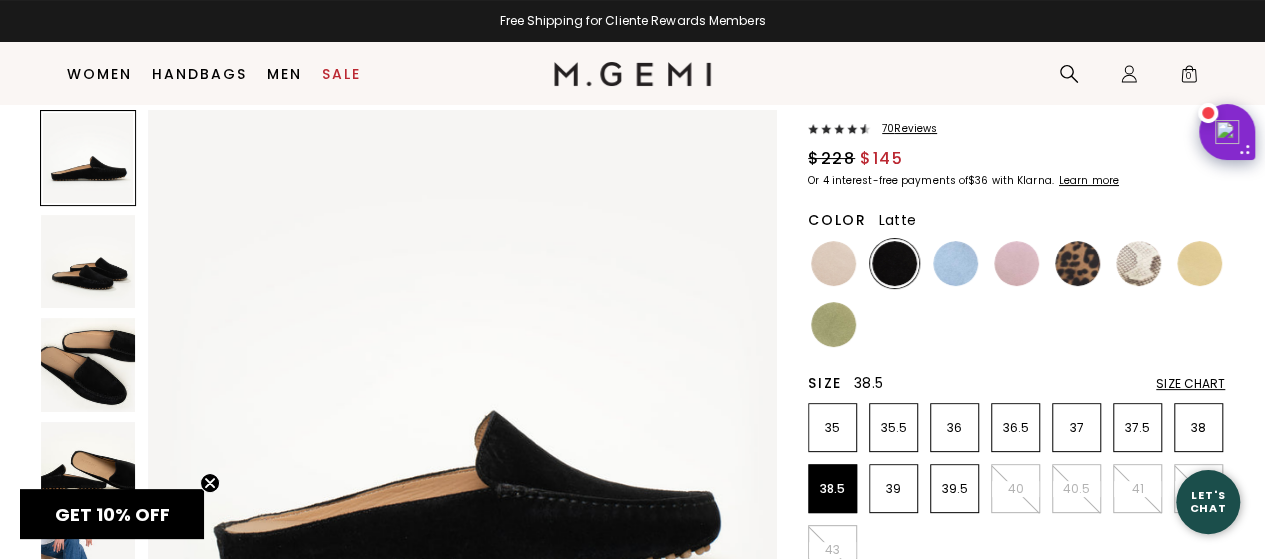 click at bounding box center [833, 263] 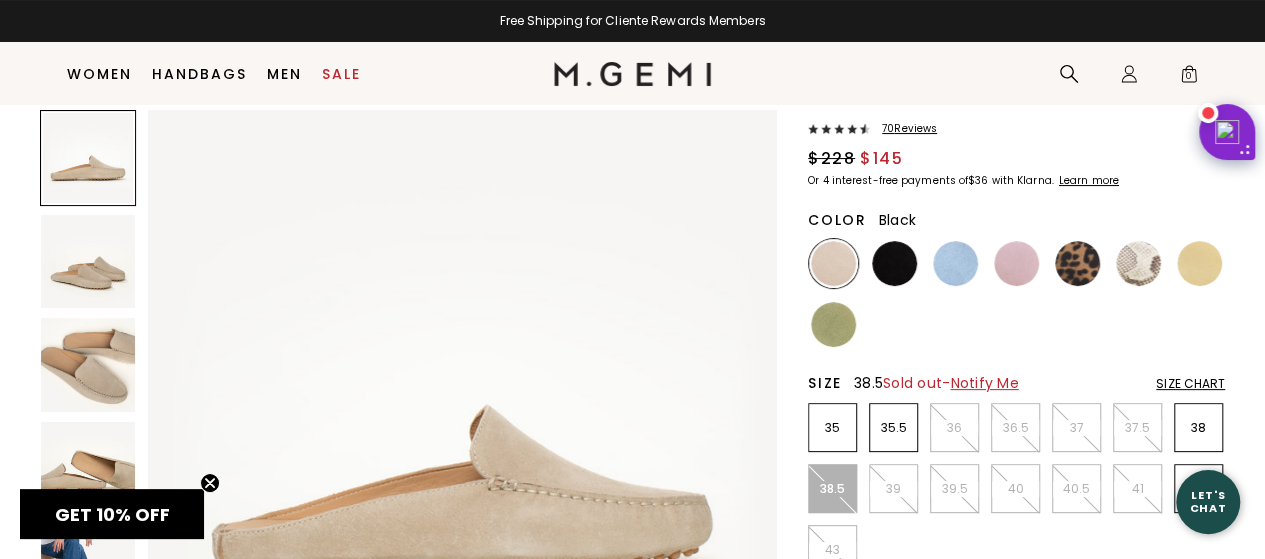 click at bounding box center [894, 263] 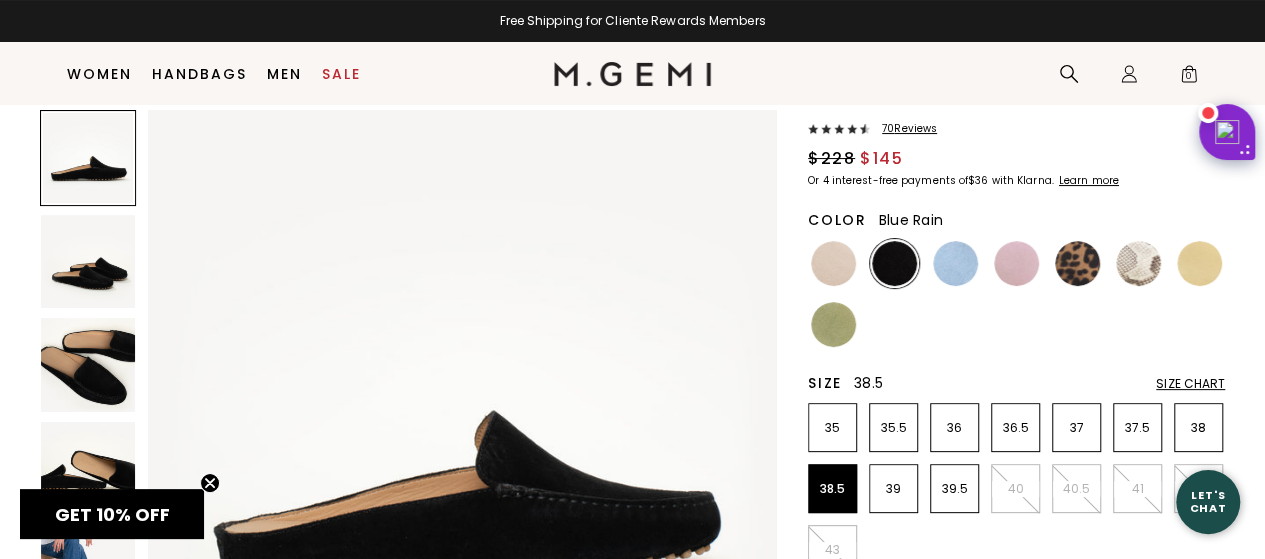 click at bounding box center (955, 263) 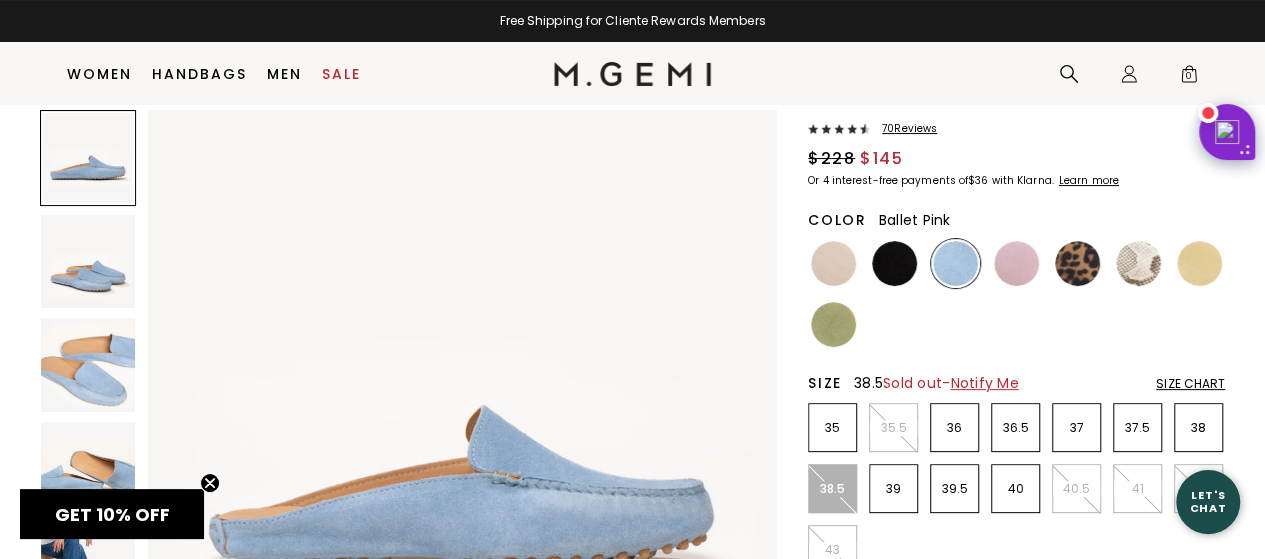 click at bounding box center (1016, 263) 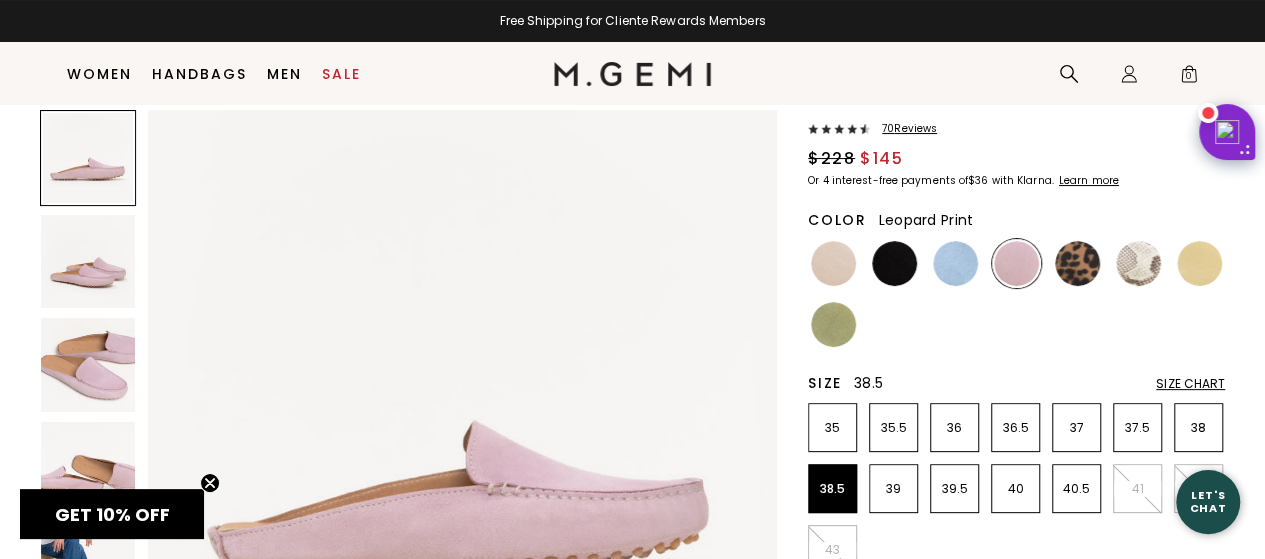 click at bounding box center (1077, 263) 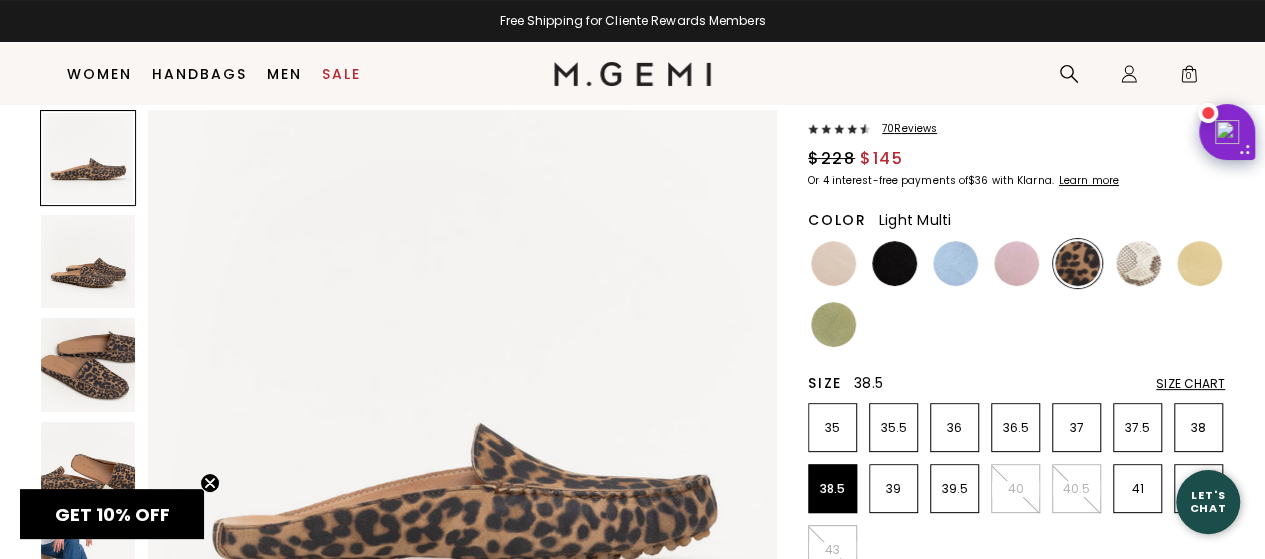 click at bounding box center [1138, 263] 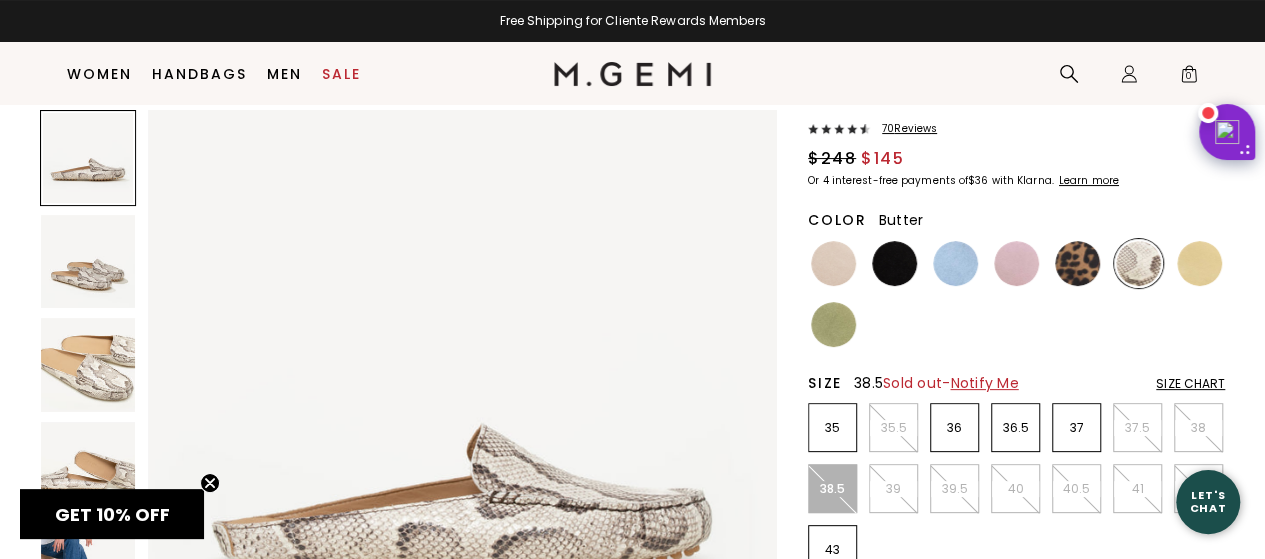 click at bounding box center (1199, 263) 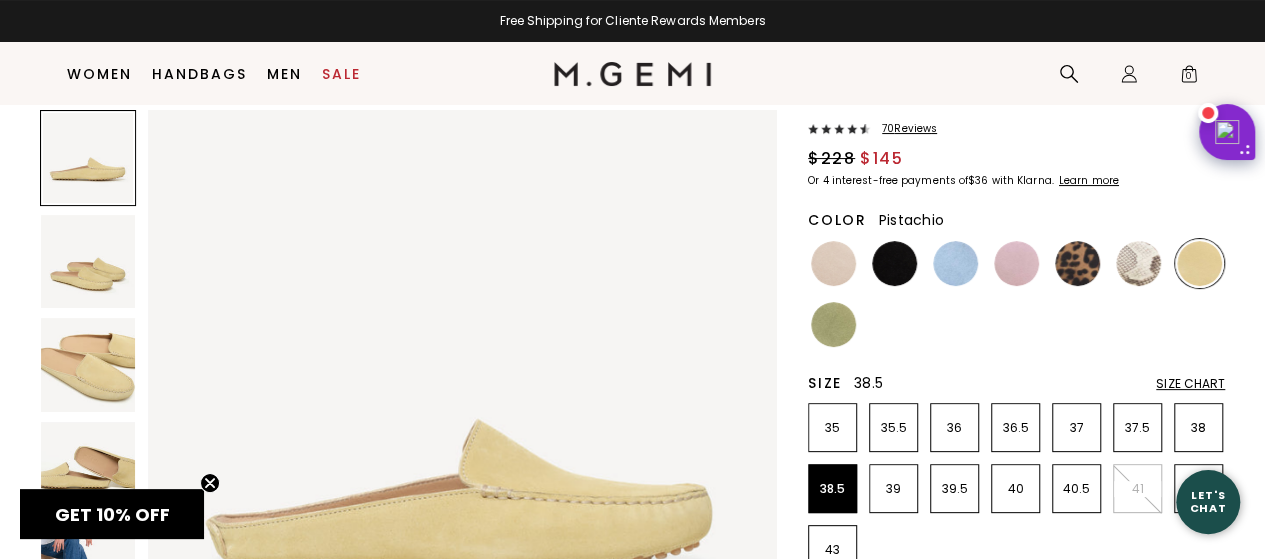 click at bounding box center [833, 324] 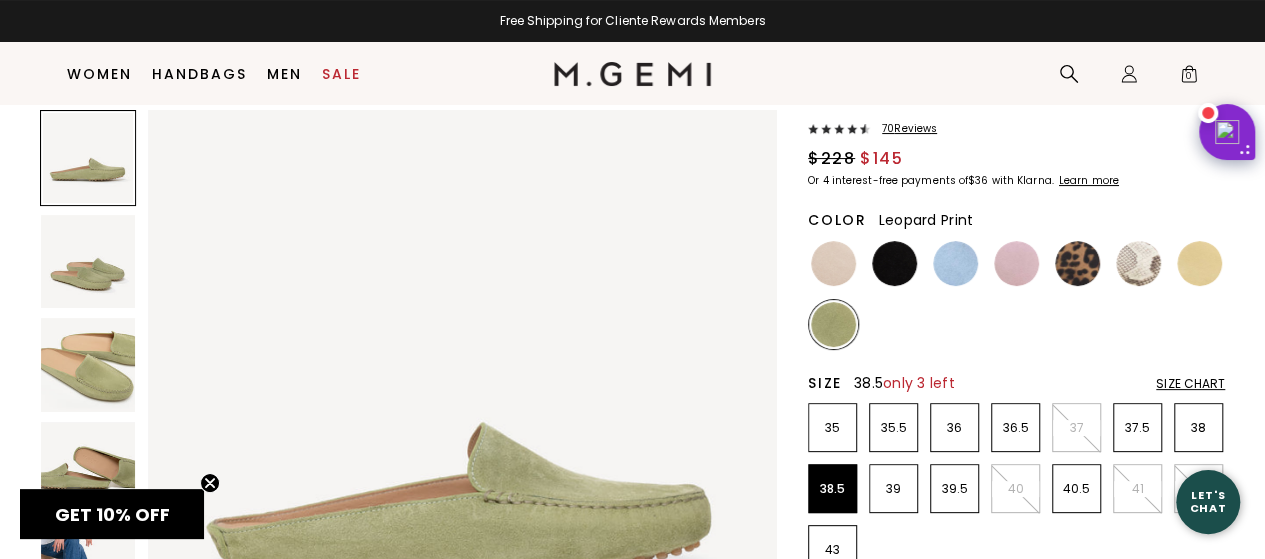 click at bounding box center [1077, 263] 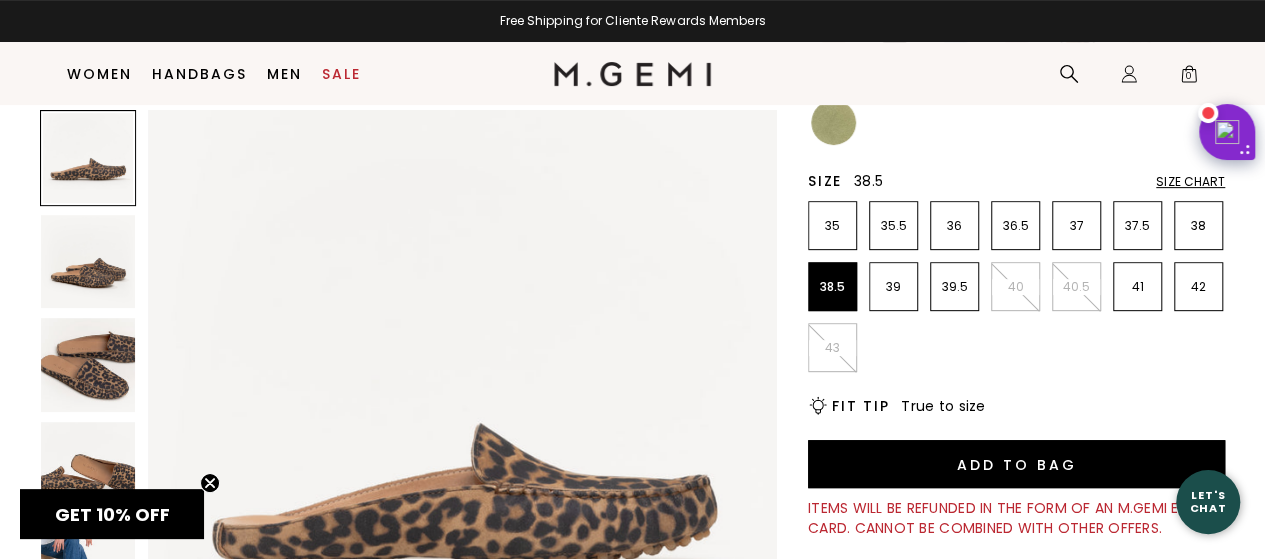 scroll, scrollTop: 374, scrollLeft: 0, axis: vertical 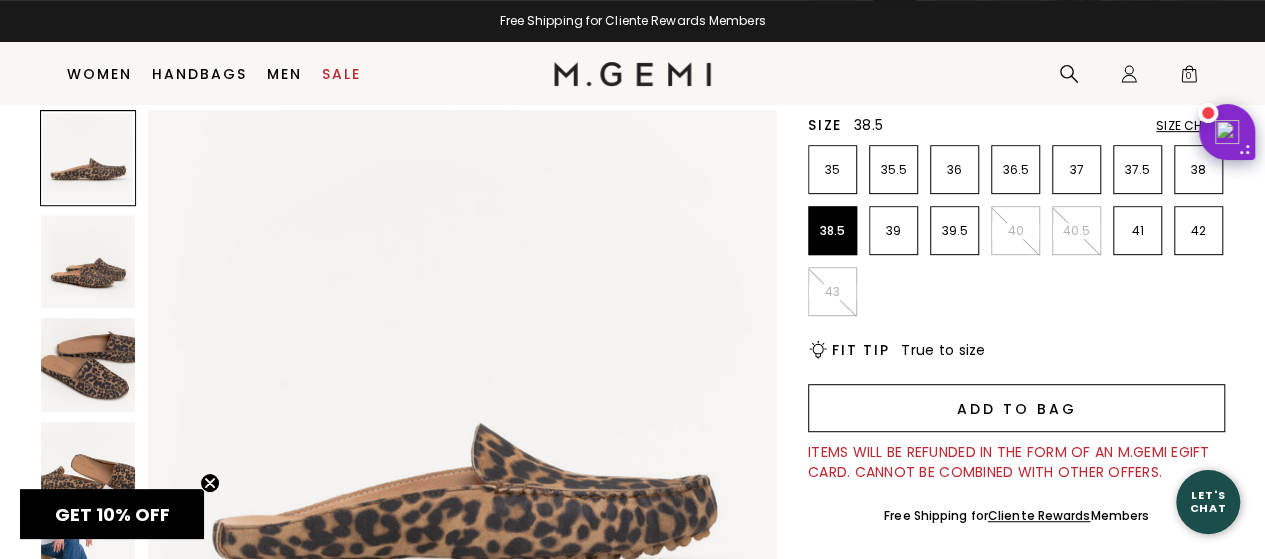 click on "Add to Bag" at bounding box center [1016, 408] 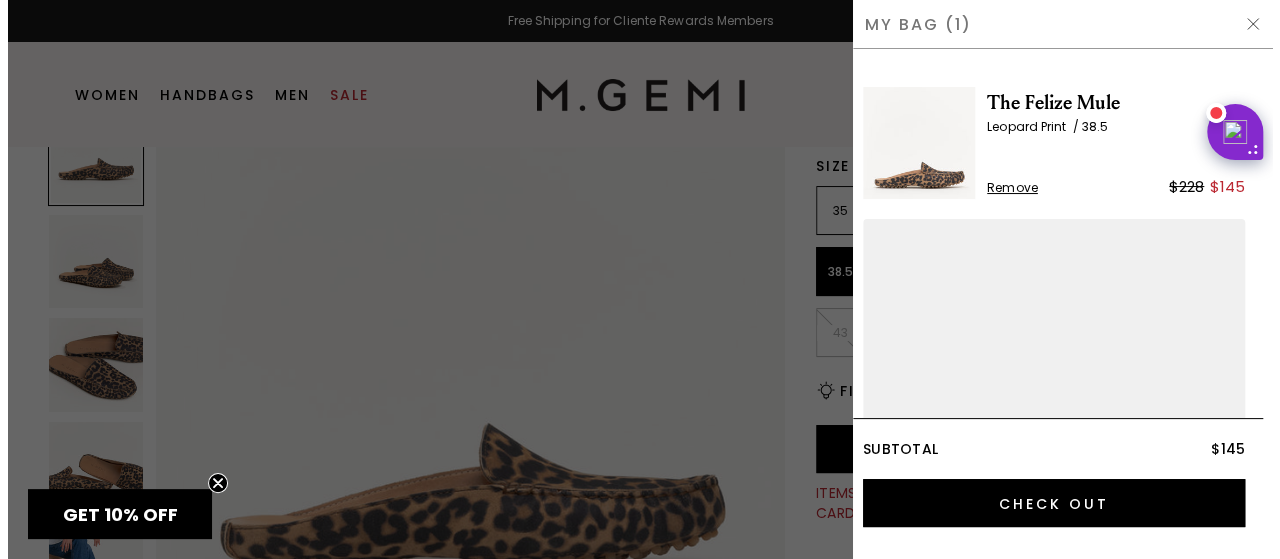 scroll, scrollTop: 0, scrollLeft: 0, axis: both 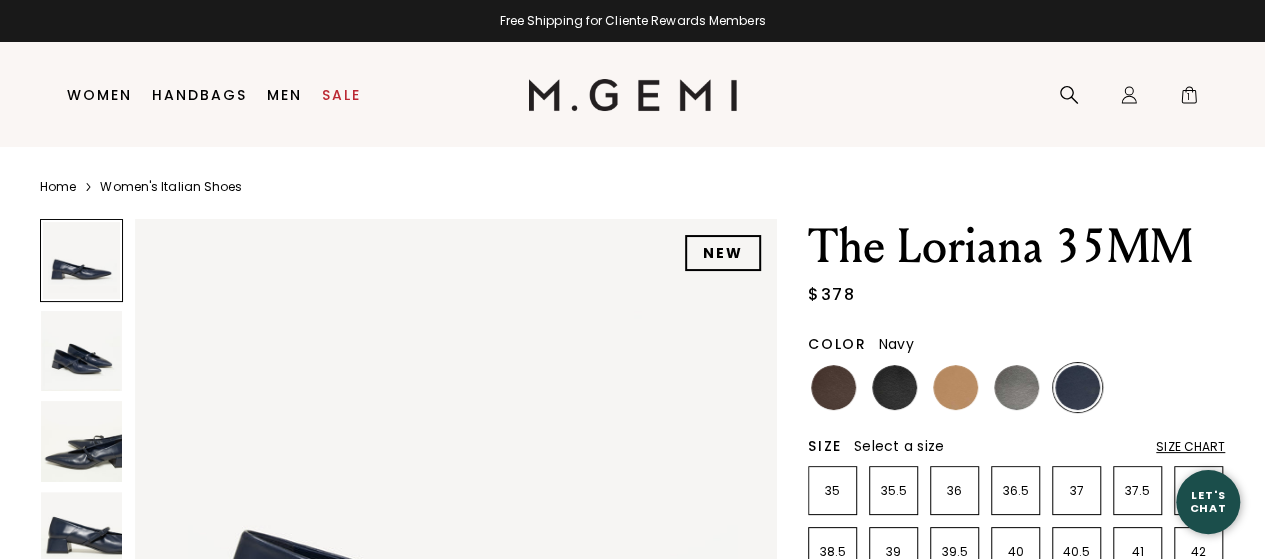click at bounding box center [1016, 387] 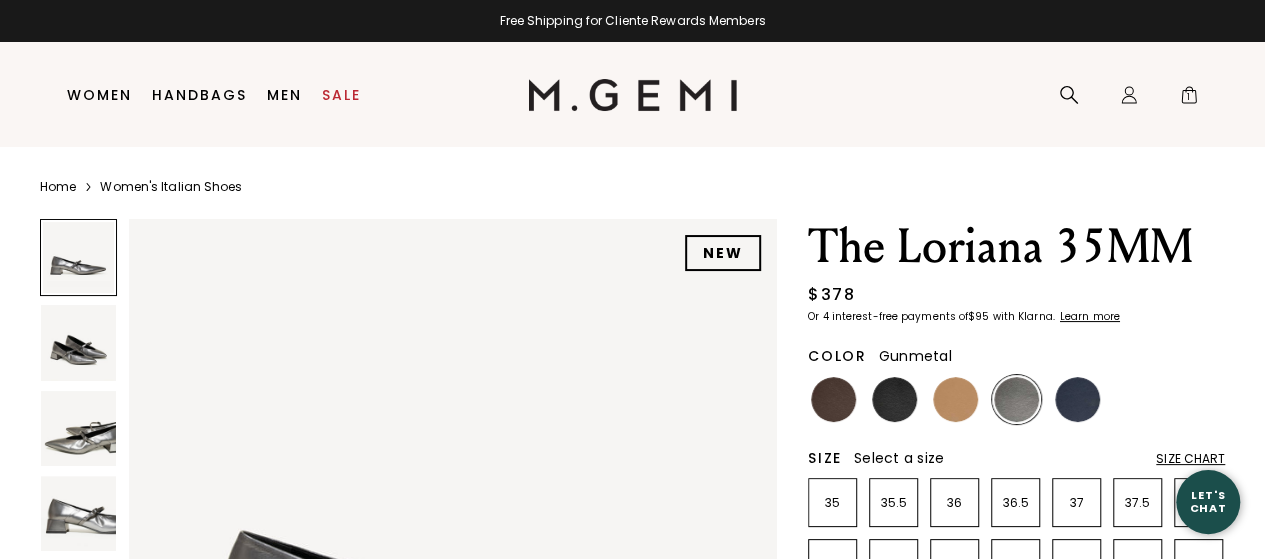 scroll, scrollTop: 0, scrollLeft: 0, axis: both 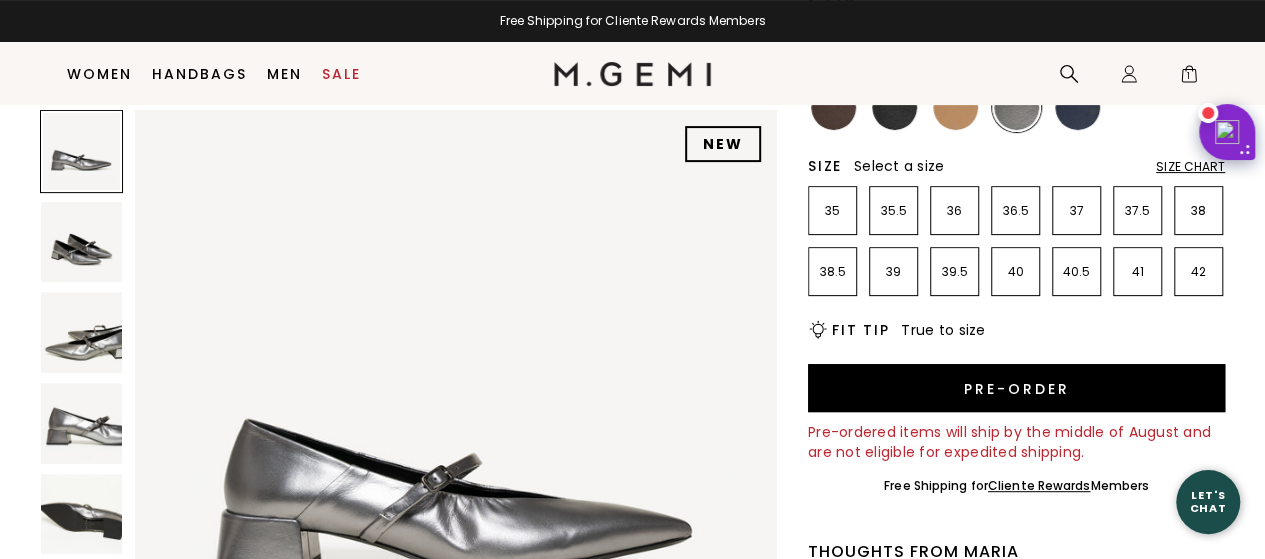 click at bounding box center [81, 242] 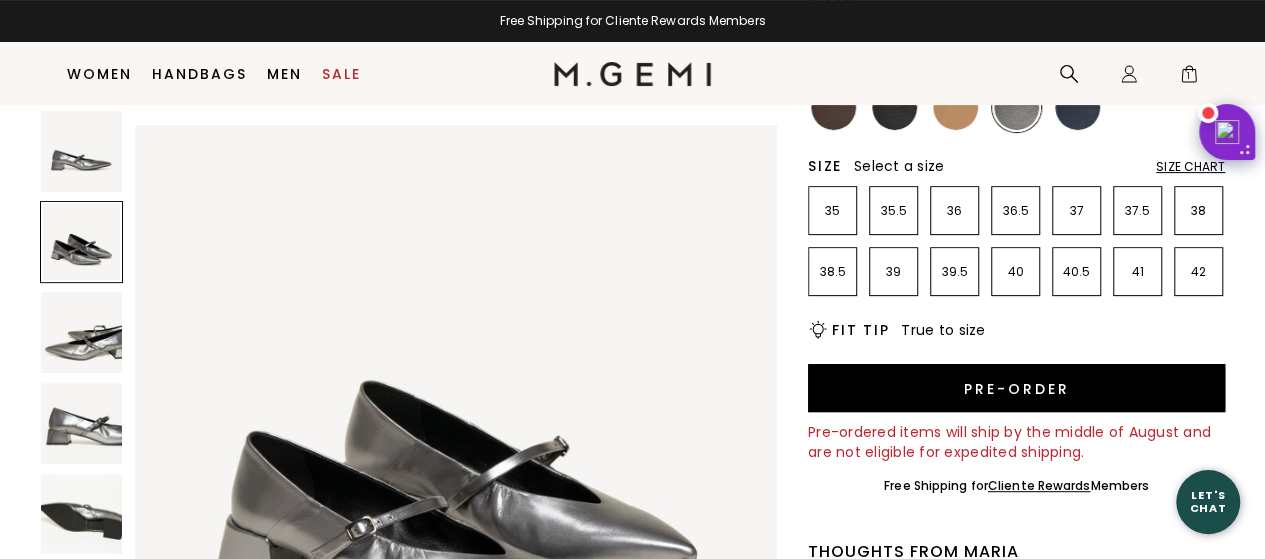 click at bounding box center [81, 332] 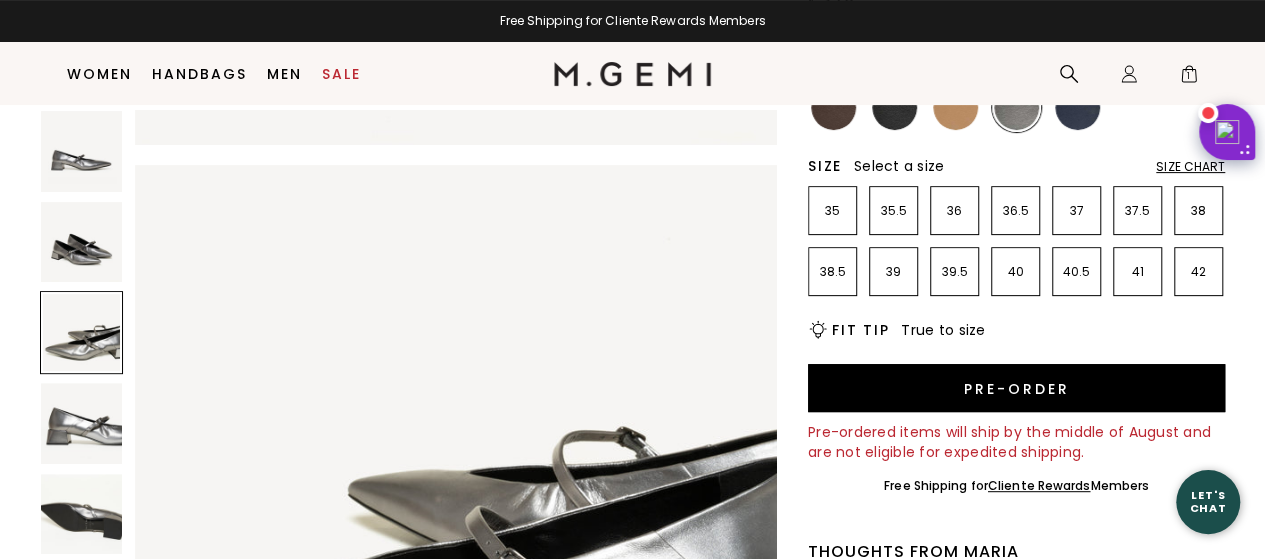 scroll, scrollTop: 1293, scrollLeft: 0, axis: vertical 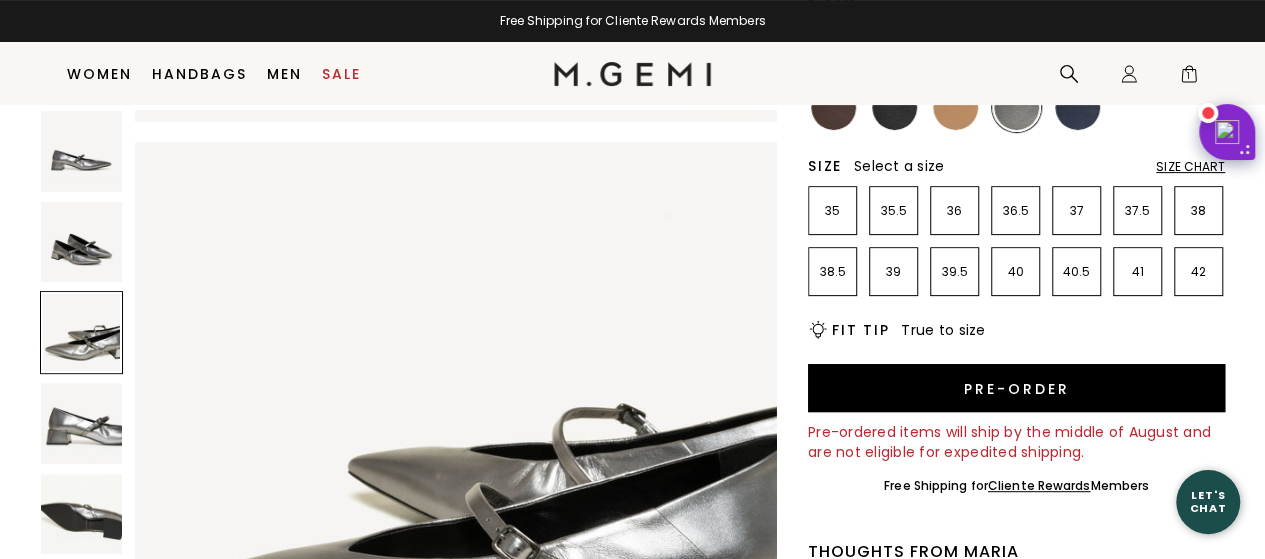 click at bounding box center (81, 423) 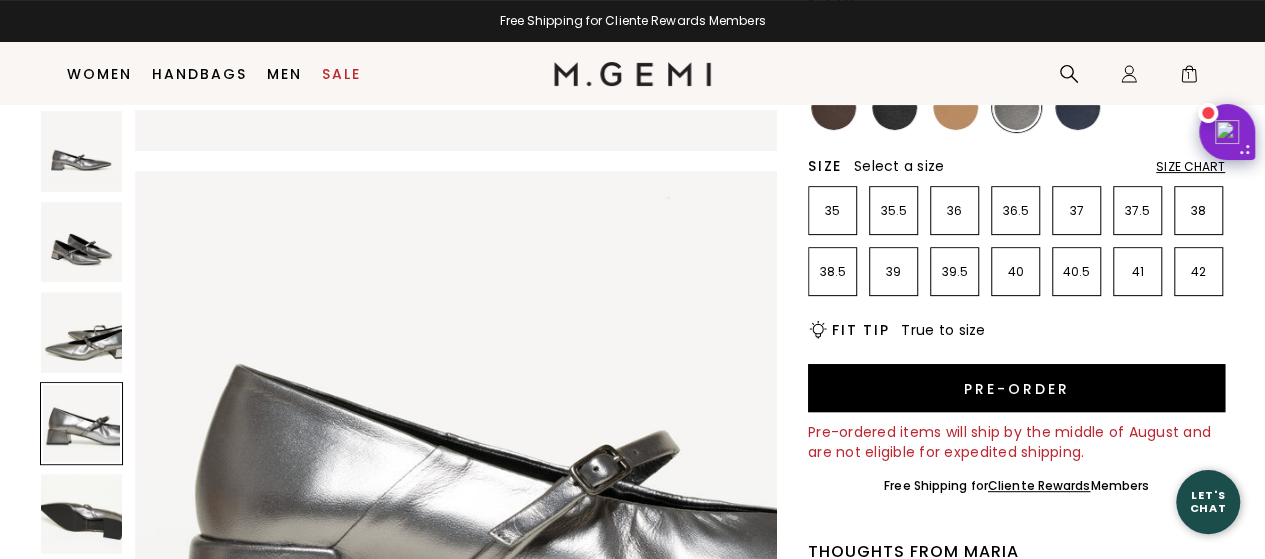 scroll, scrollTop: 1940, scrollLeft: 0, axis: vertical 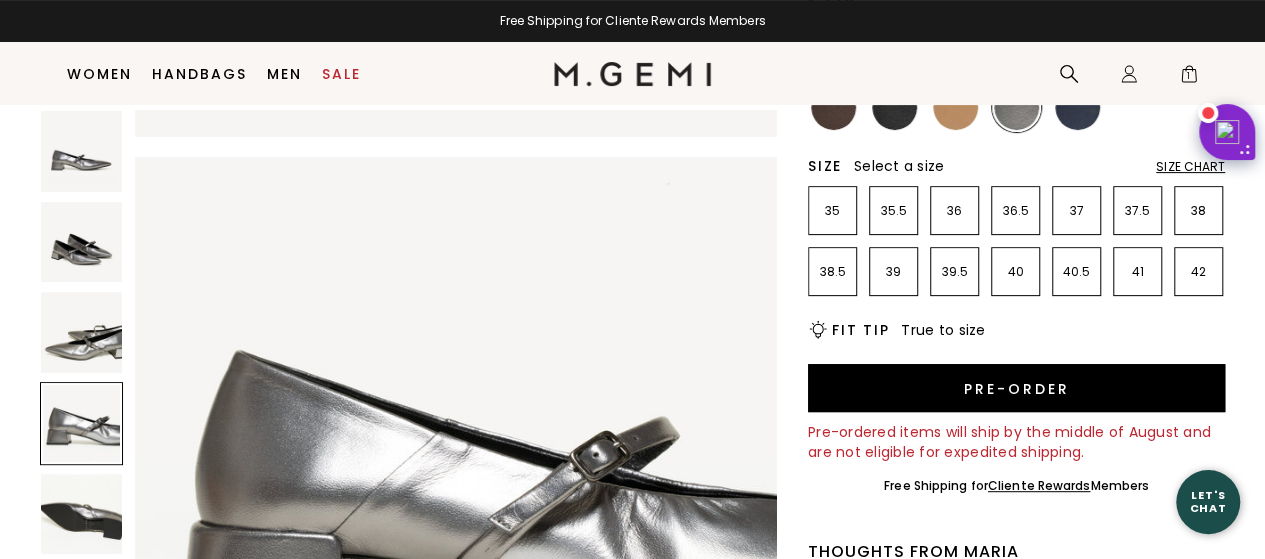 click on "Home Women's Italian Shoes
NEW
The Loriana 35MM $378
Or 4 interest-free payments of  $95   with Klarna Learn more
Color  Gunmetal Size Select a size Size Chart 35 35.5 36 36.5 37 37.5 38 38.5 39 39.5 40 40.5 41 42 Icons/20x20/bulb@2x Fit Tip True to size Pre-order Pre-ordered items will ship by the middle of August and are not eligible for expedited shipping. Free Shipping for  Cliente Rewards  Members Thoughts from Maria We added a 35mm flared block heel to our ultra-soft, modern Mary Jane. The Loriana 35 features the same slightly exaggerated pointed toe, V-cut topline, and a gently ruched leather upper as its sister style, but it gives you a little more height. Details Italian nappa leather upper
Italian leather lining and footbed
Italian leather and rubber sole
Adjustable buckle closure
35mm (1.4”) leather-wrapped heel
Handmade in Tuscany, Italy Shipping" at bounding box center [632, 487] 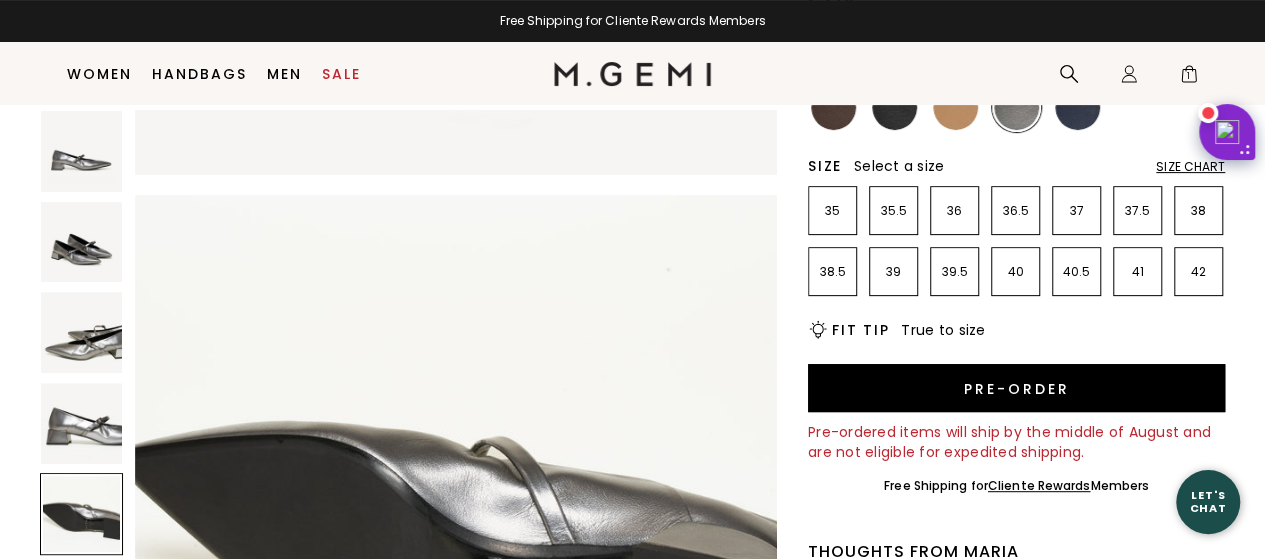 scroll, scrollTop: 2587, scrollLeft: 0, axis: vertical 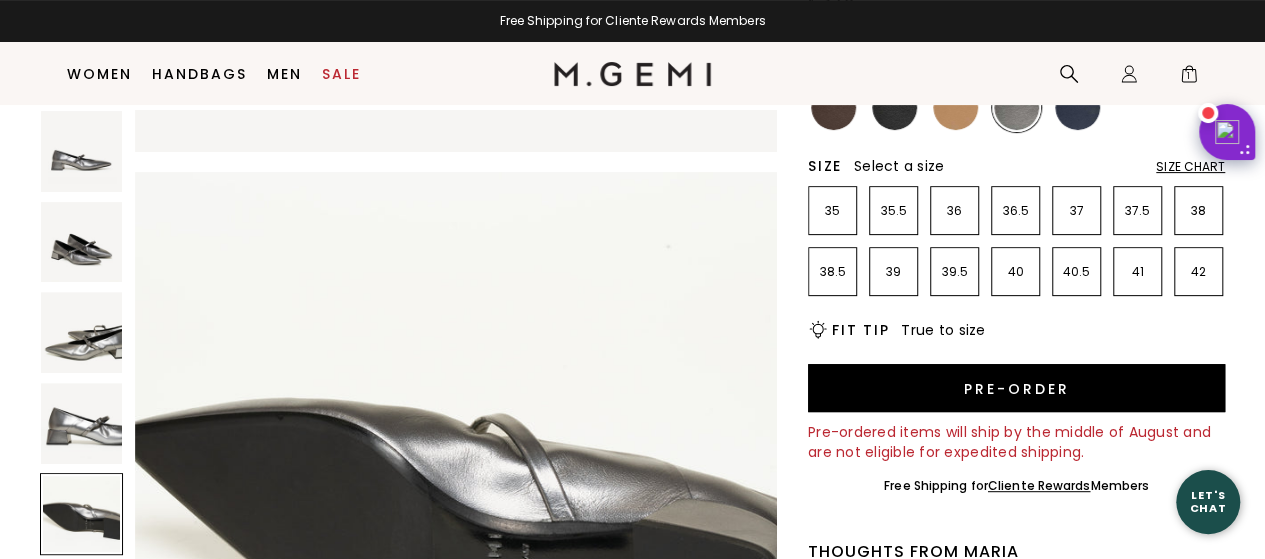 click at bounding box center (81, 514) 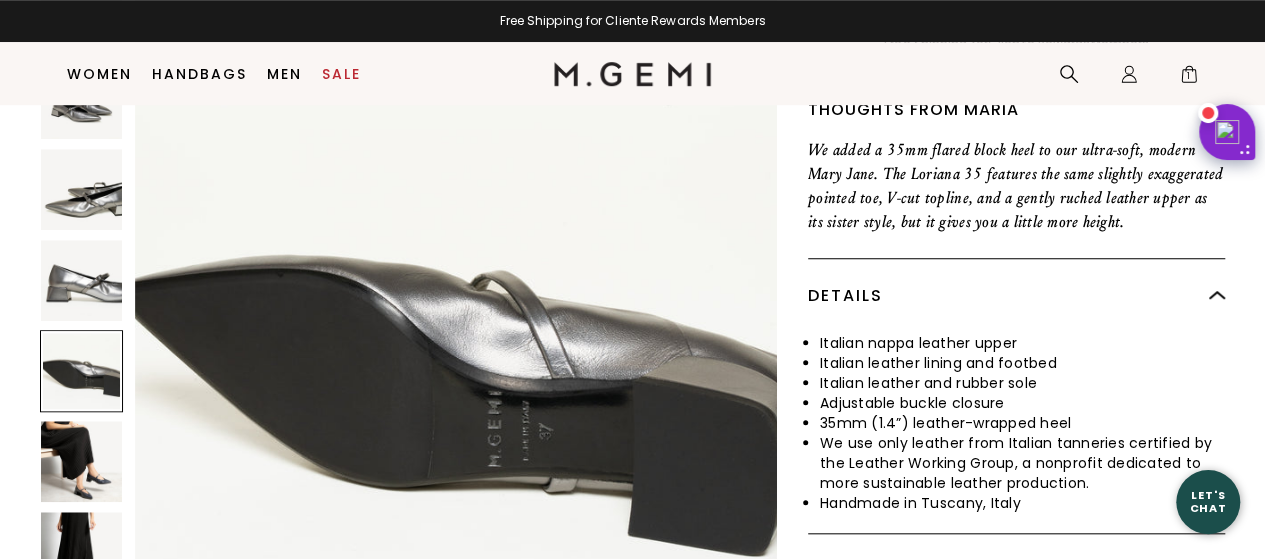 scroll, scrollTop: 793, scrollLeft: 0, axis: vertical 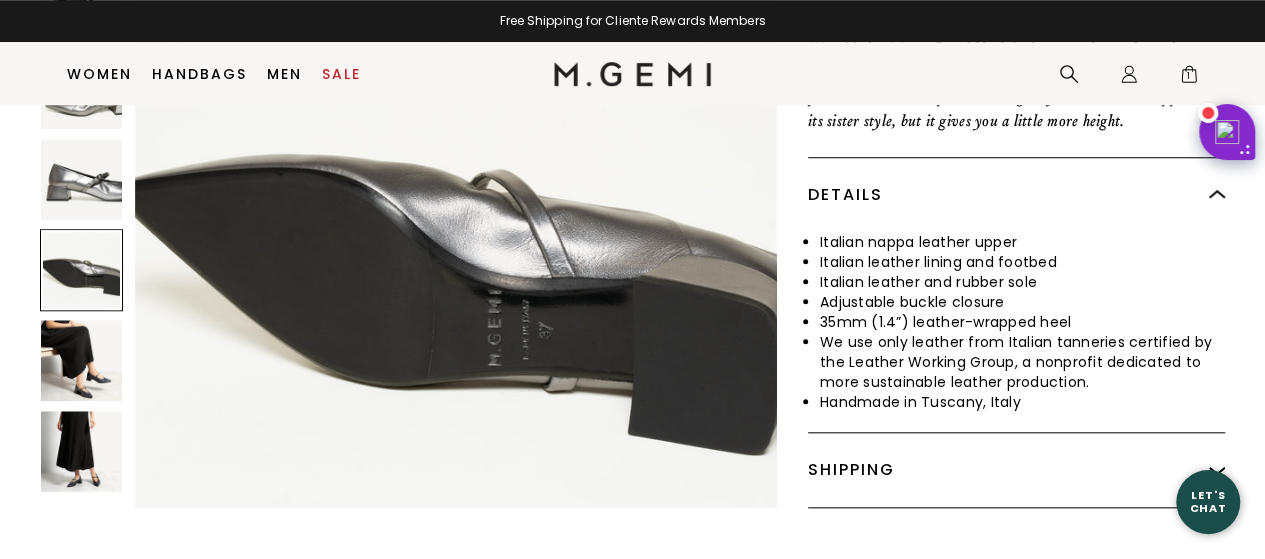 click at bounding box center [81, 360] 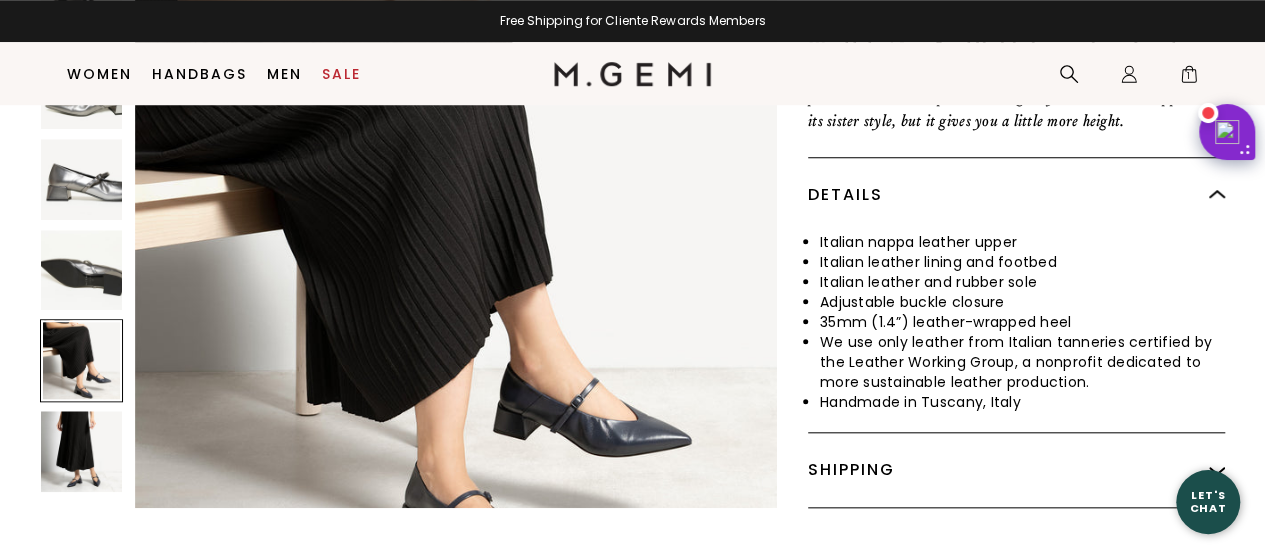 scroll, scrollTop: 3233, scrollLeft: 0, axis: vertical 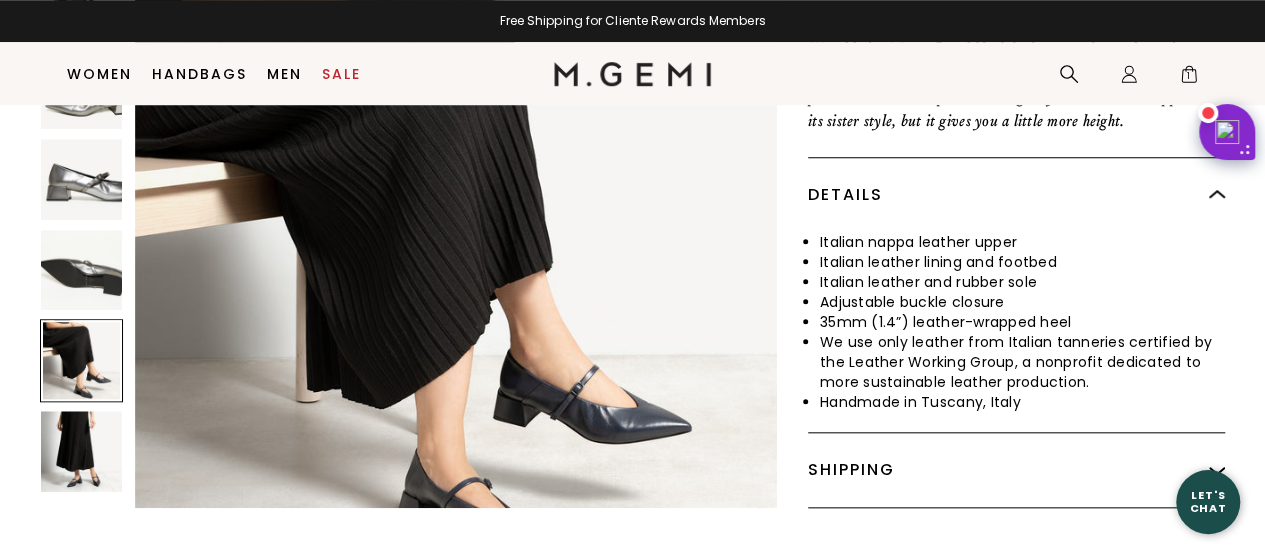 click at bounding box center (81, 451) 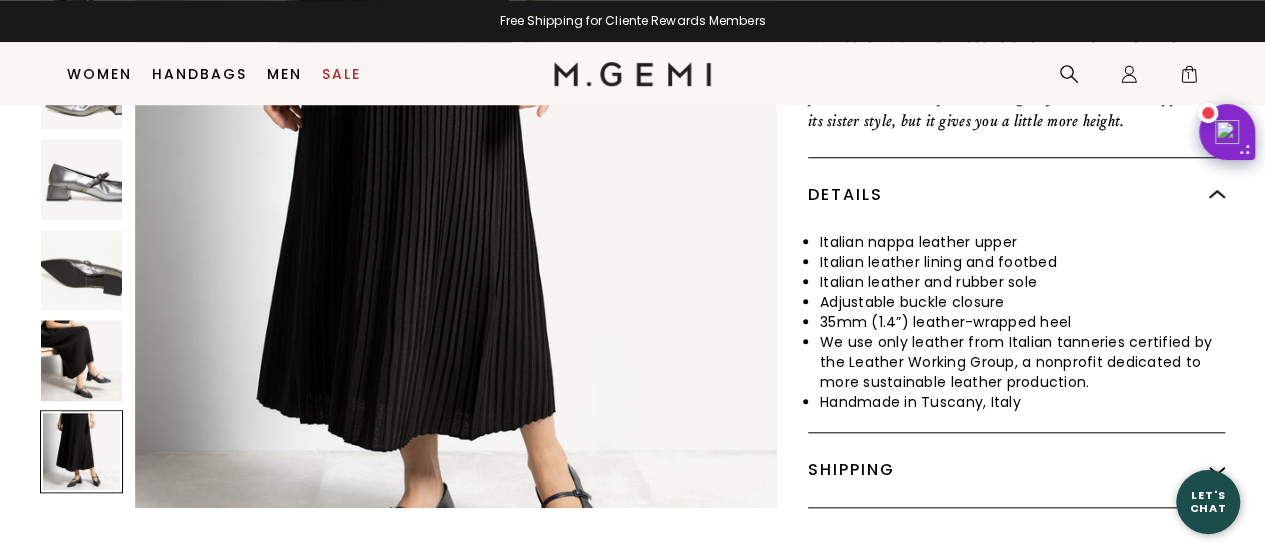 scroll, scrollTop: 3880, scrollLeft: 0, axis: vertical 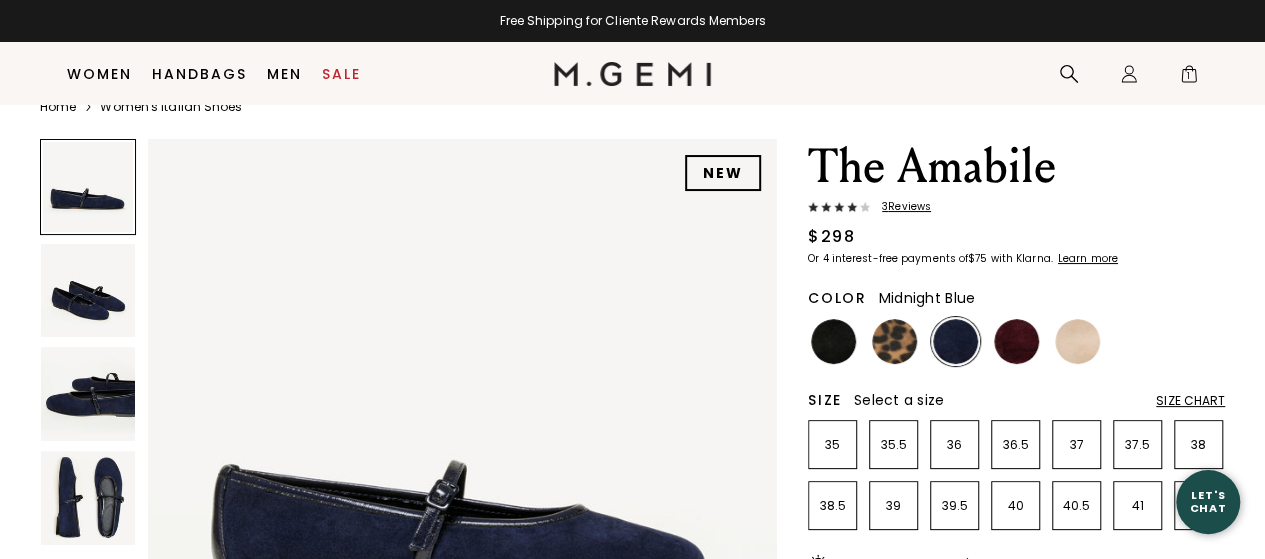 click on "Press Alt+1 for screen-reader mode, Alt+0 to cancel Accessibility Screen-Reader Guide, Feedback, and Issue Reporting | New window
in available credit
Go Back
Skip to content
Free Shipping for Cliente Rewards Members
Icons/20x20/hamburger@2x
Women
New Arrivals" at bounding box center (632, 241) 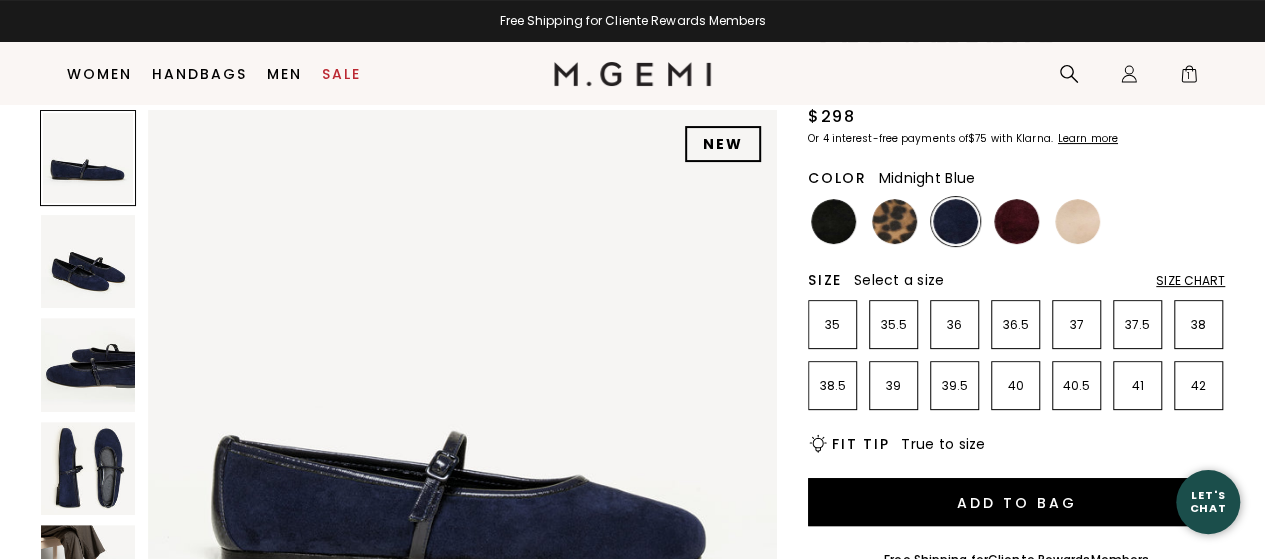 scroll, scrollTop: 0, scrollLeft: 0, axis: both 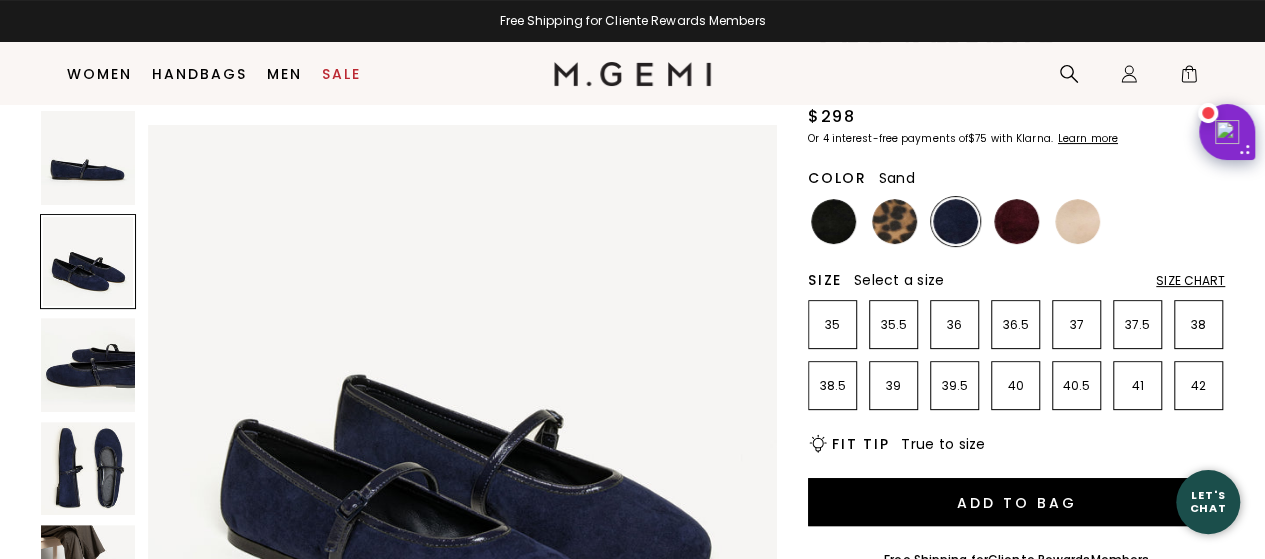 click at bounding box center (1077, 221) 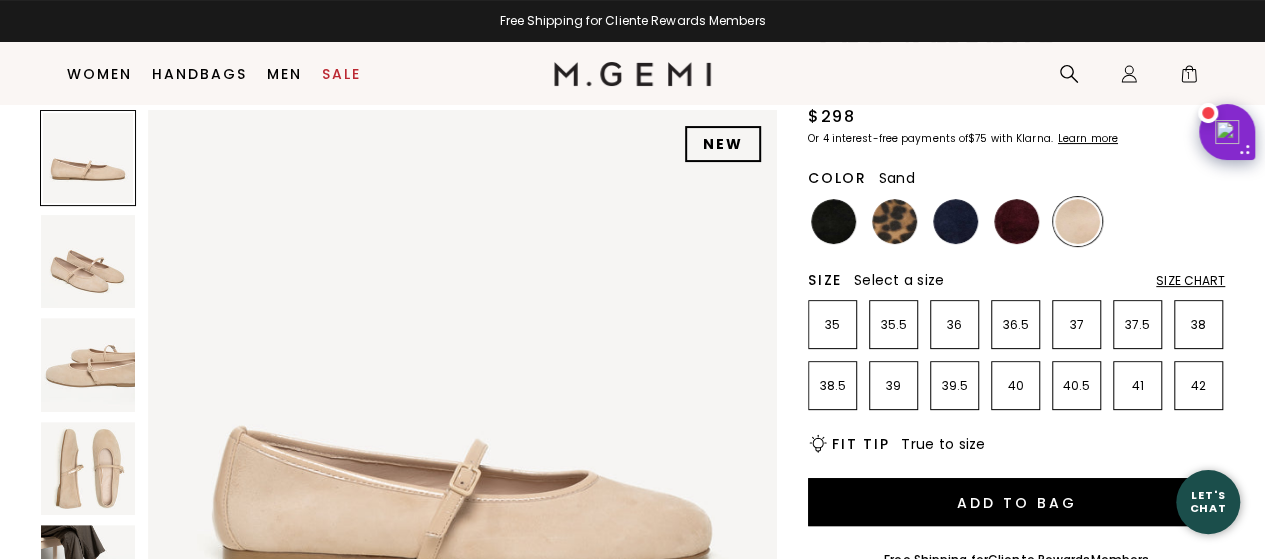 click at bounding box center (88, 262) 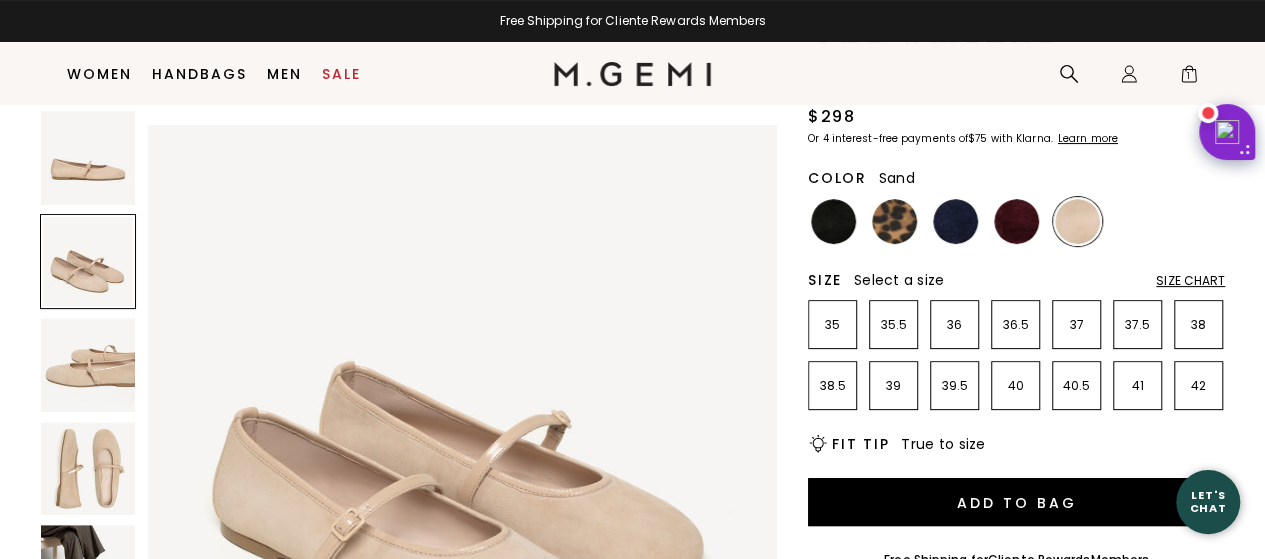 click at bounding box center [88, 365] 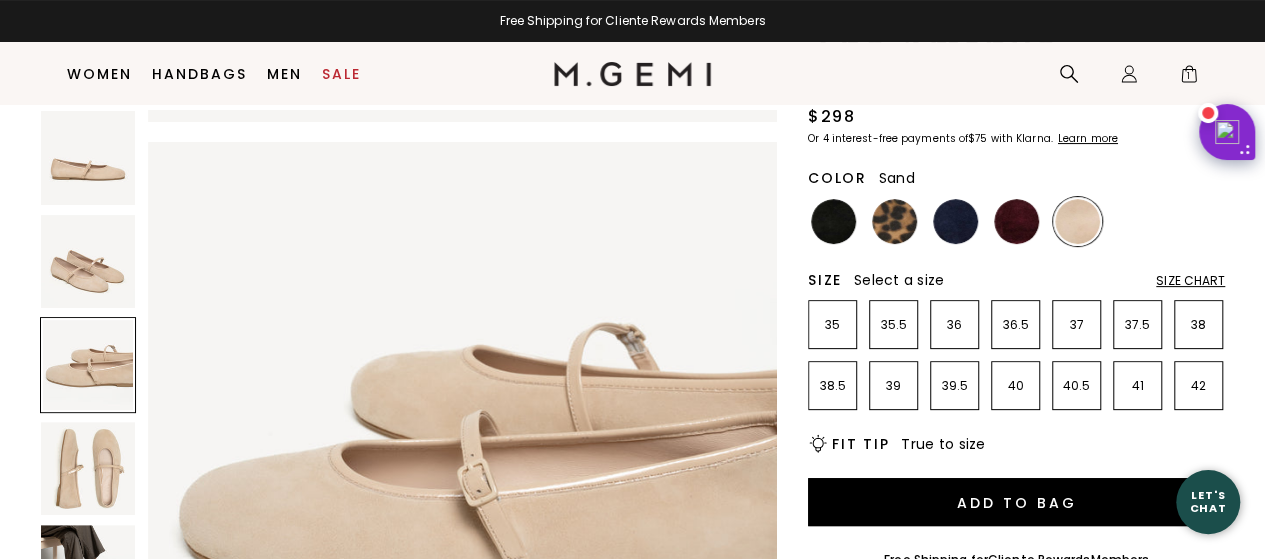 click at bounding box center (88, 469) 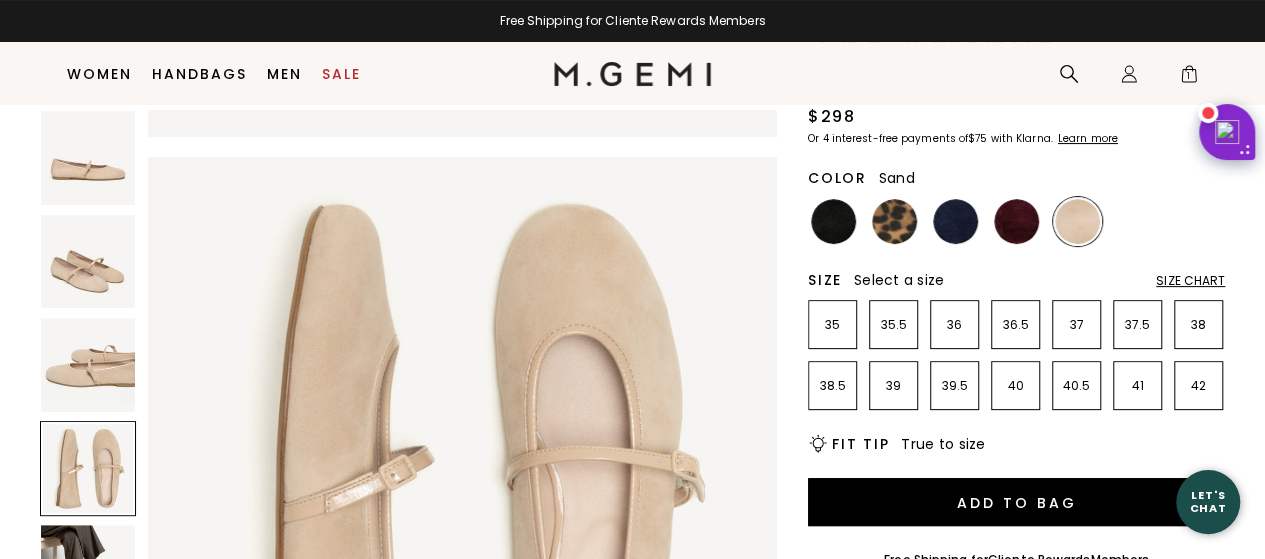 click at bounding box center [88, 572] 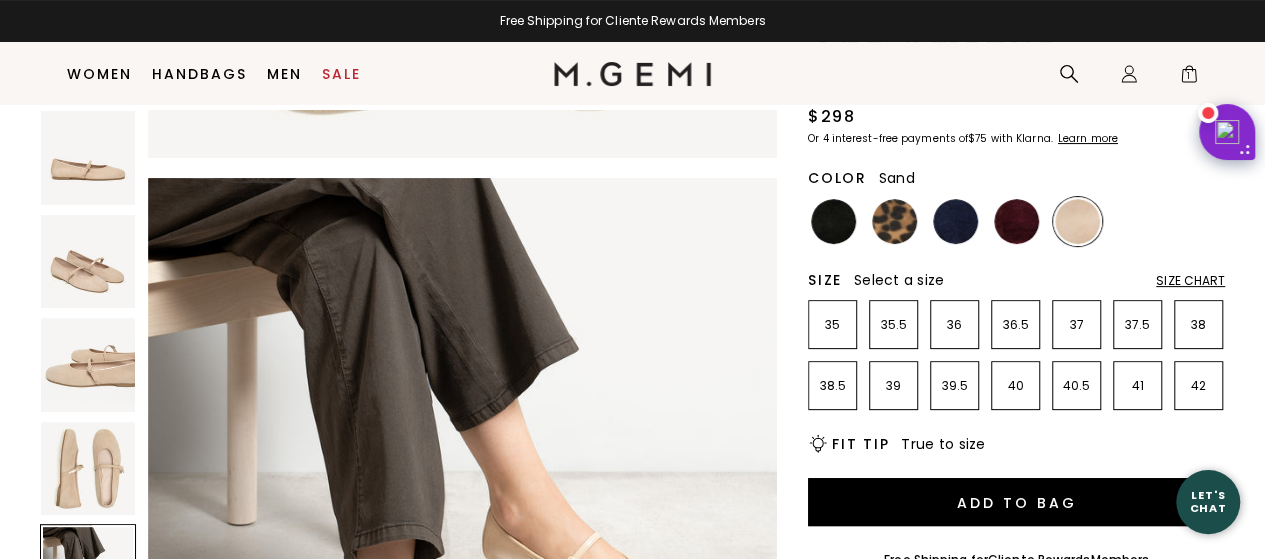 scroll, scrollTop: 2535, scrollLeft: 0, axis: vertical 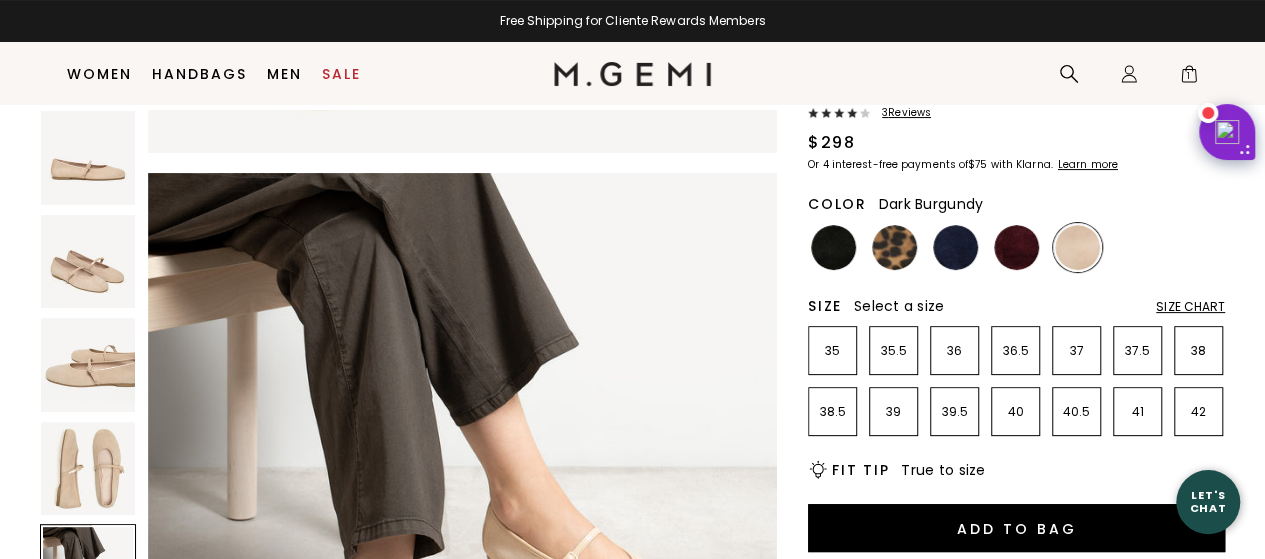click at bounding box center [1016, 247] 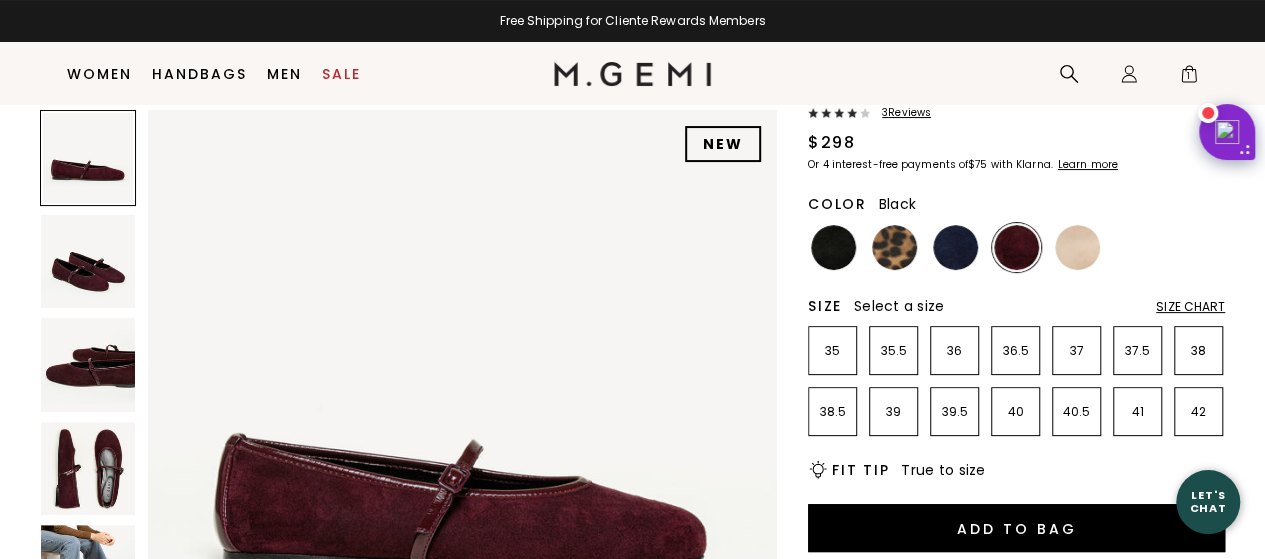 click at bounding box center (833, 247) 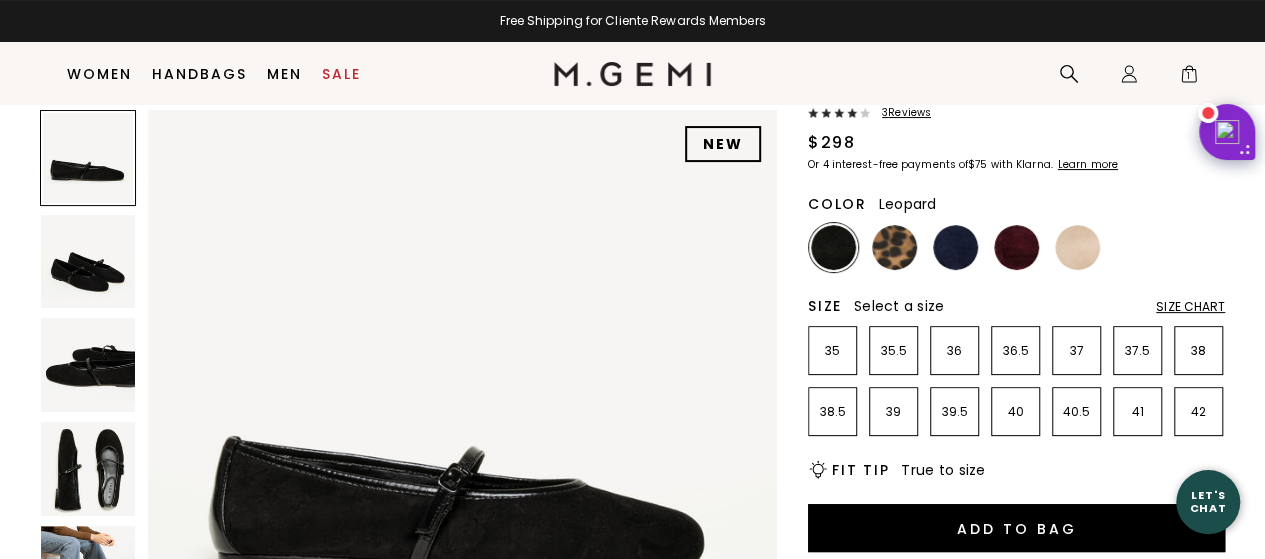 click at bounding box center (894, 247) 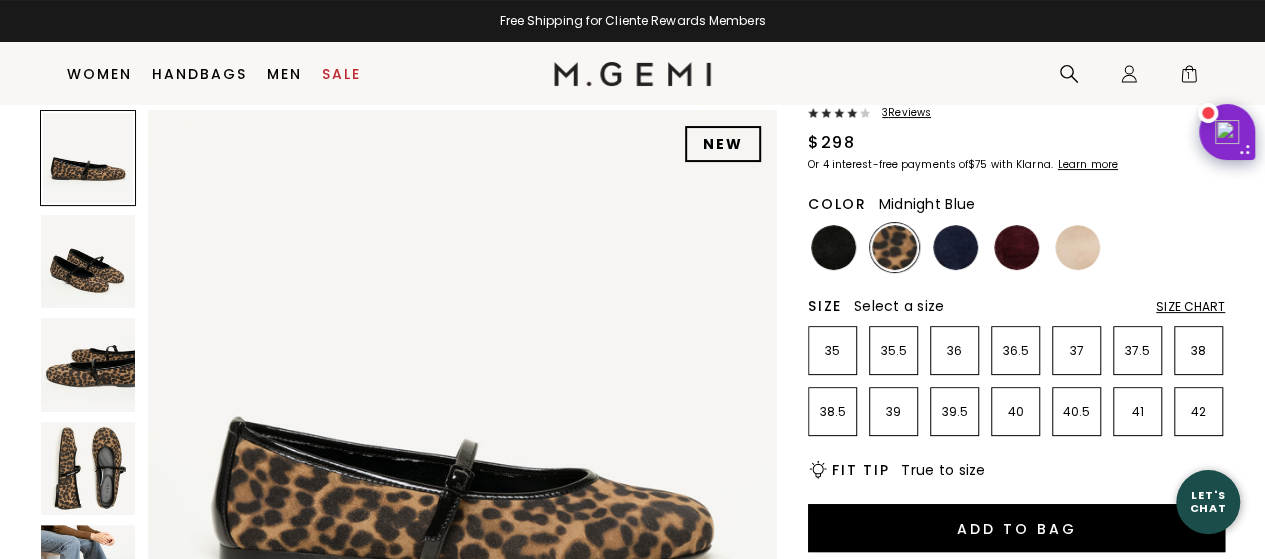 click at bounding box center [955, 247] 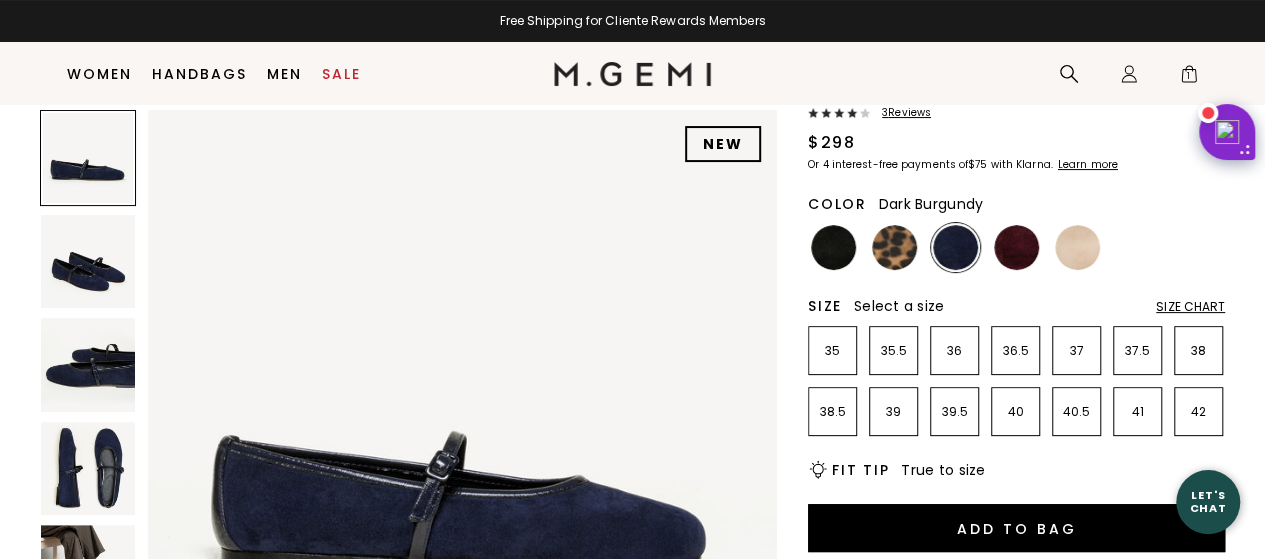 click at bounding box center (1016, 247) 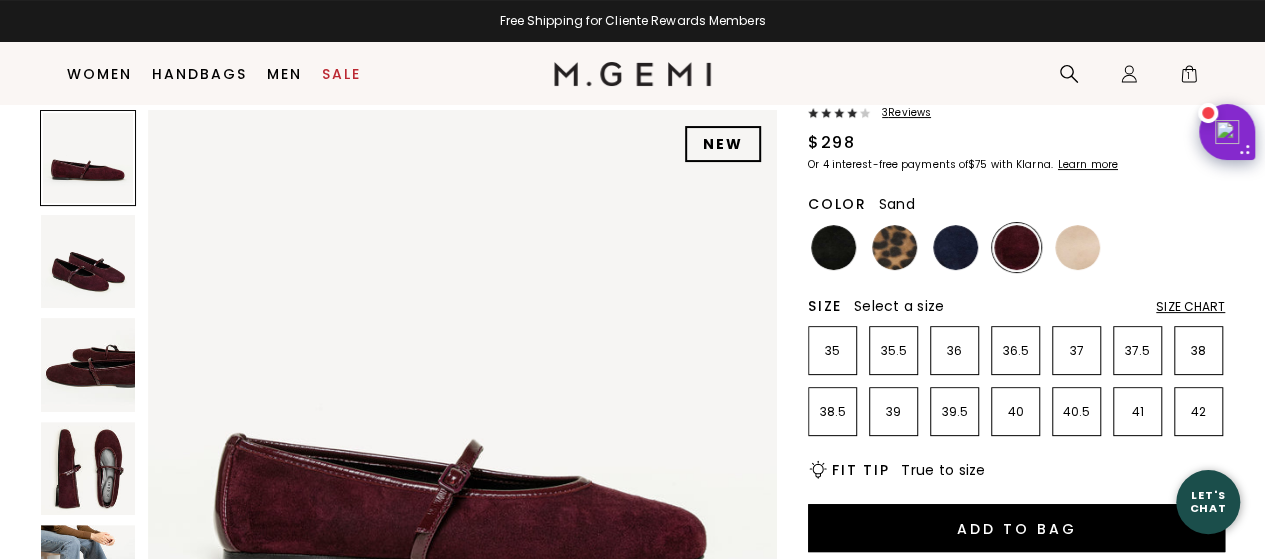 click at bounding box center (1077, 247) 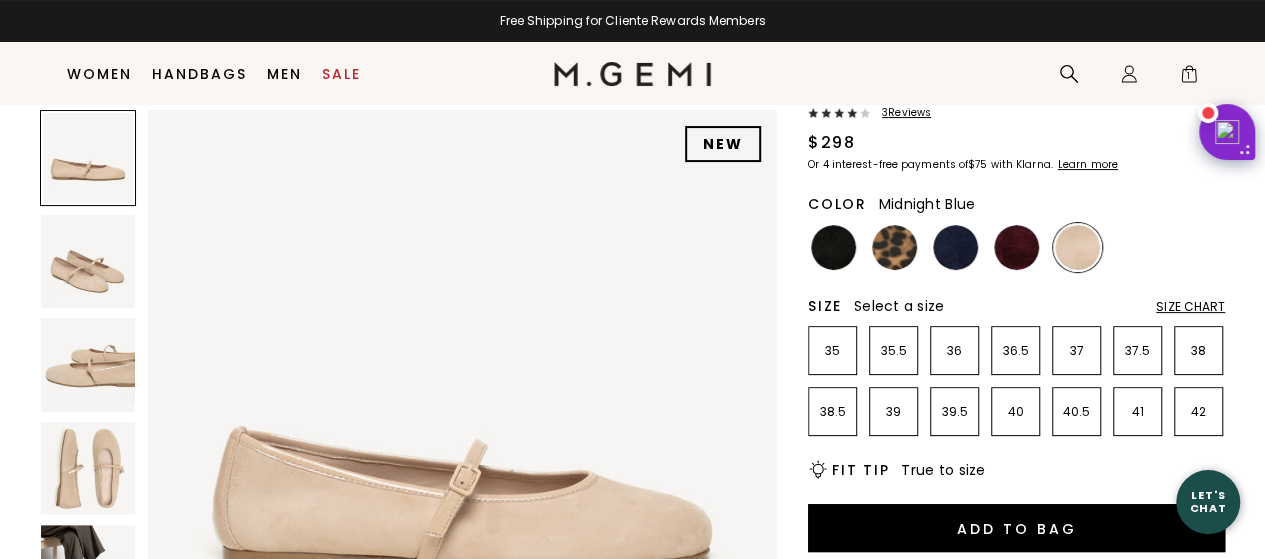 click at bounding box center [955, 247] 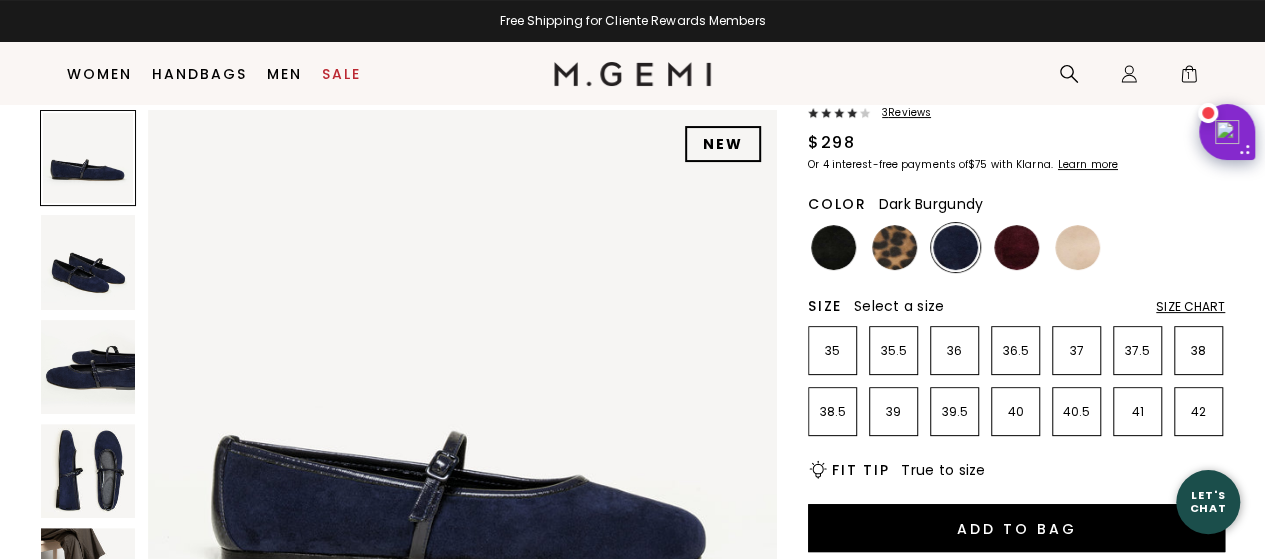 scroll, scrollTop: 0, scrollLeft: 0, axis: both 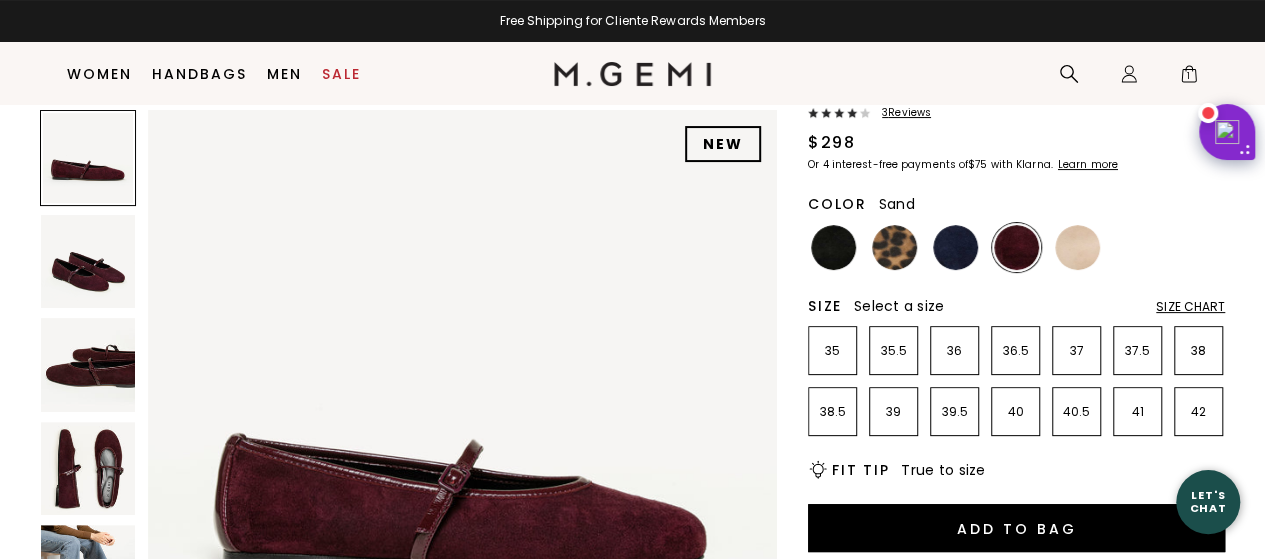 click at bounding box center [1077, 247] 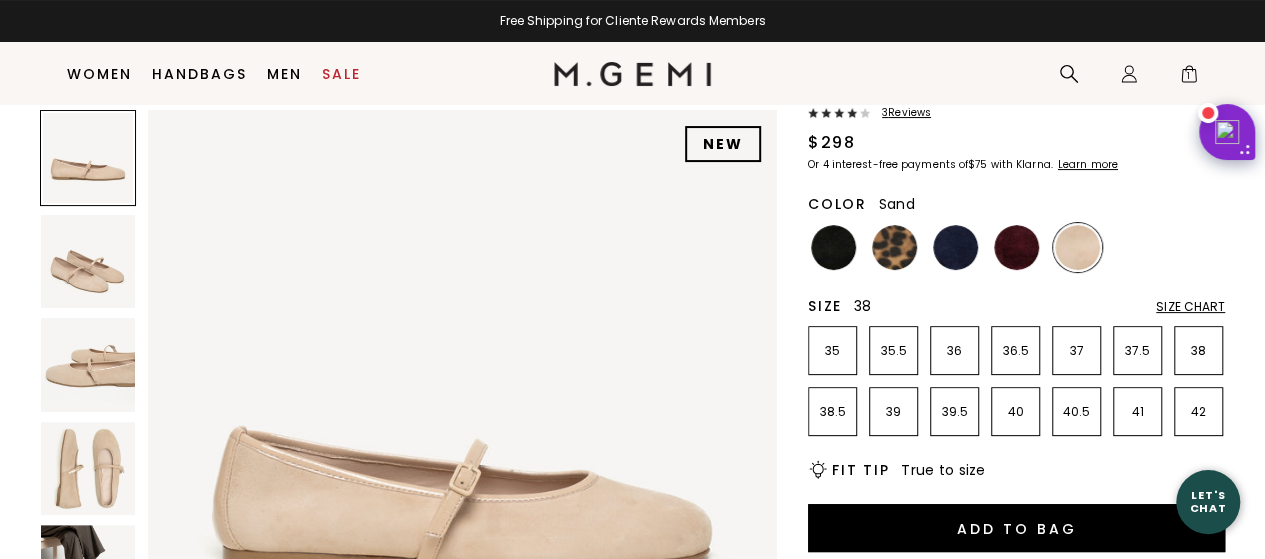 click on "38" at bounding box center [1198, 351] 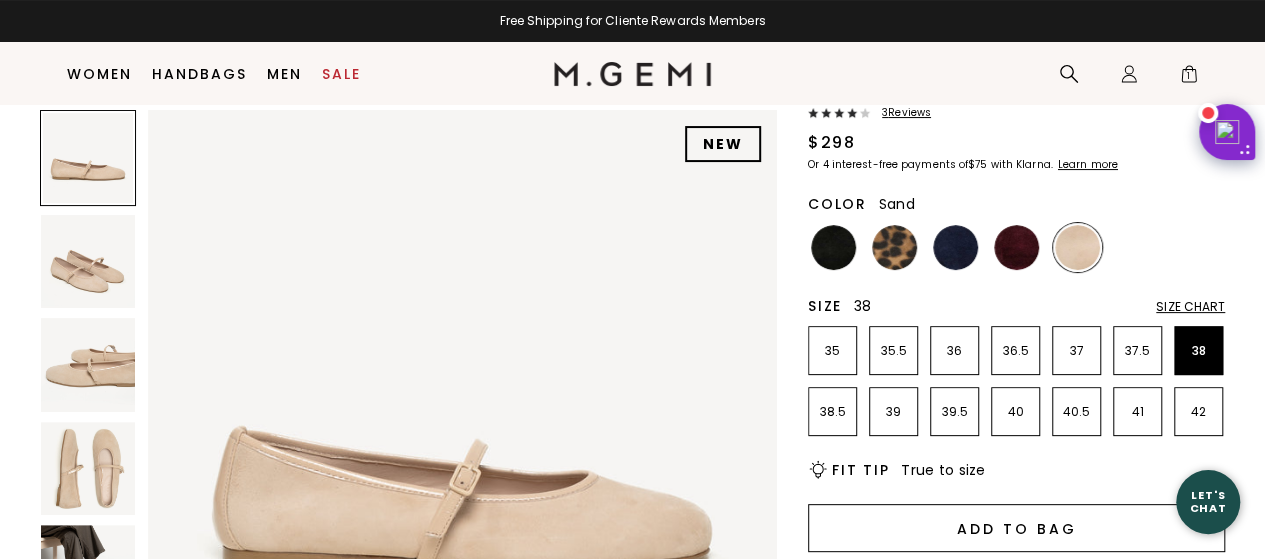 click on "Add to Bag" at bounding box center [1016, 528] 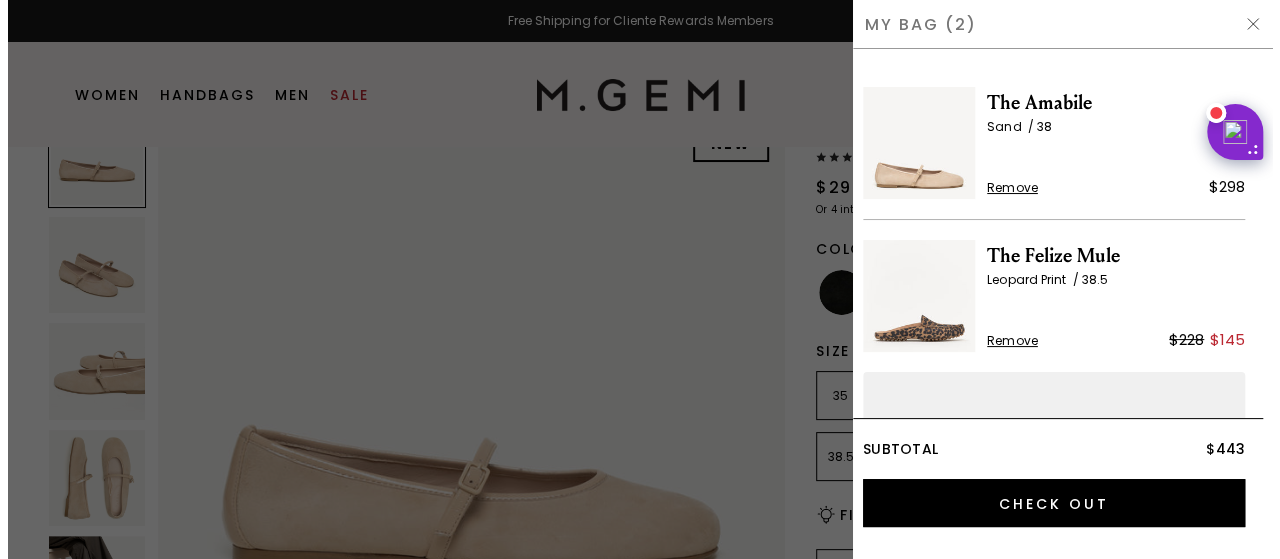 scroll, scrollTop: 0, scrollLeft: 0, axis: both 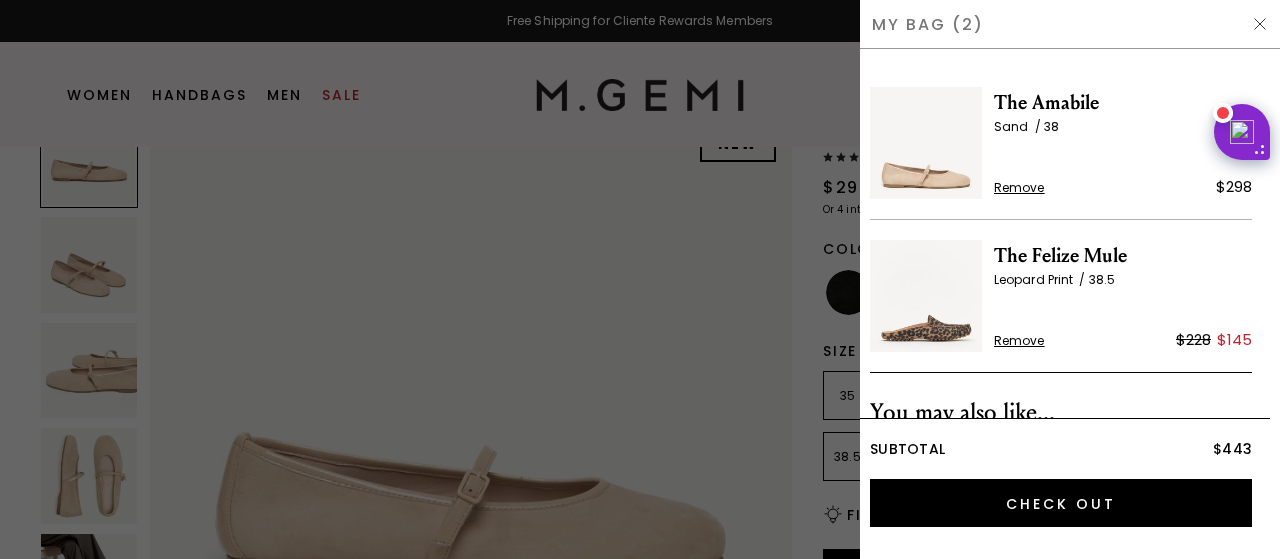 click at bounding box center [640, 279] 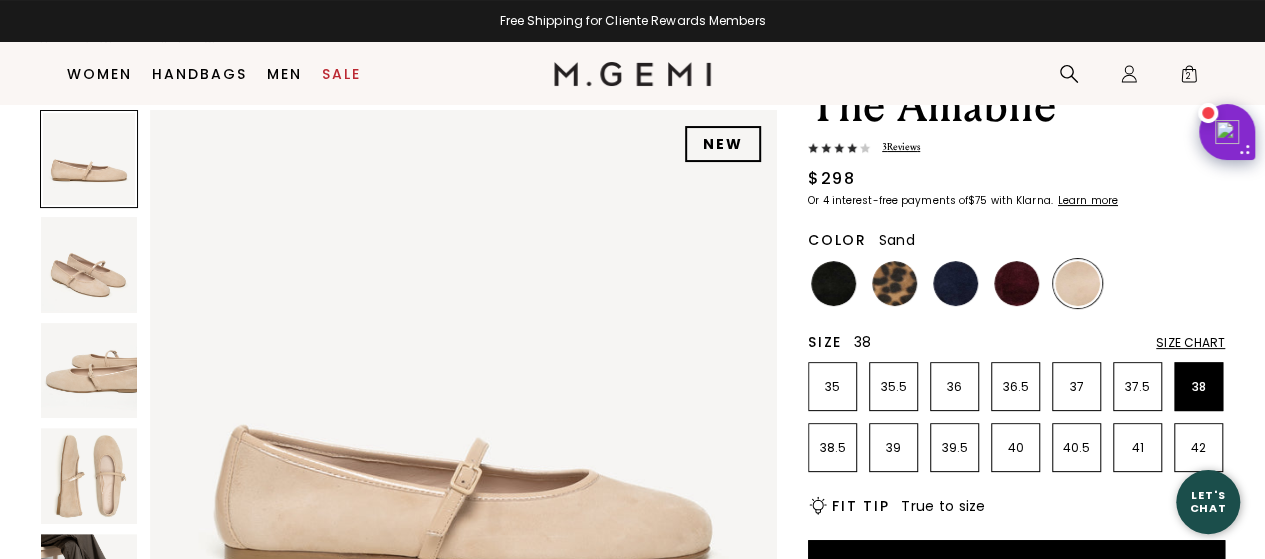 scroll, scrollTop: 90, scrollLeft: 0, axis: vertical 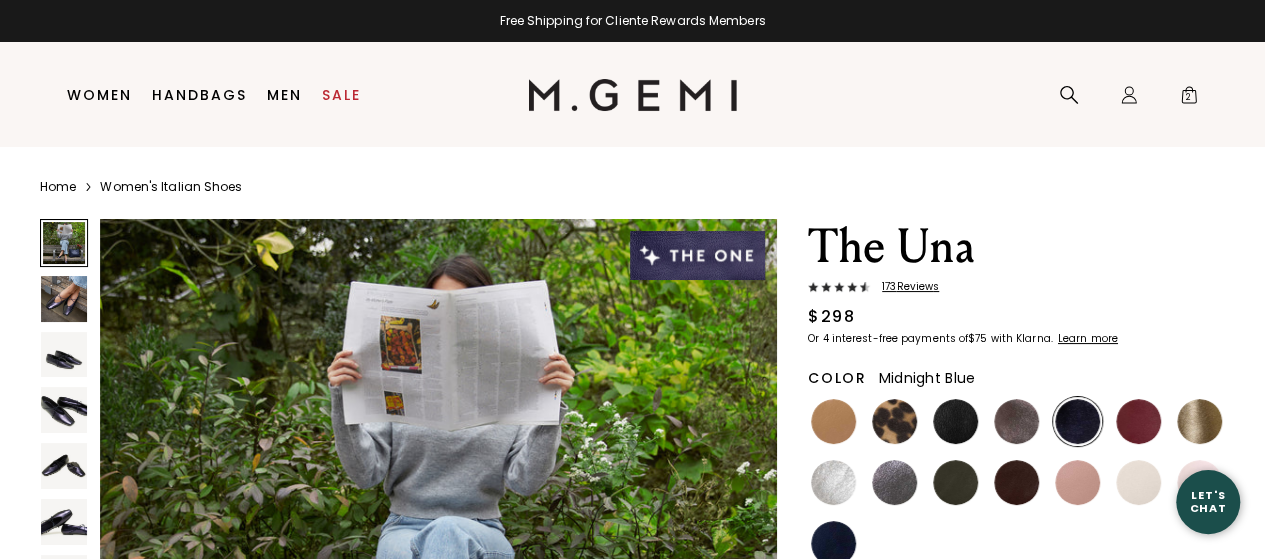 drag, startPoint x: 1263, startPoint y: 40, endPoint x: 1266, endPoint y: 73, distance: 33.13608 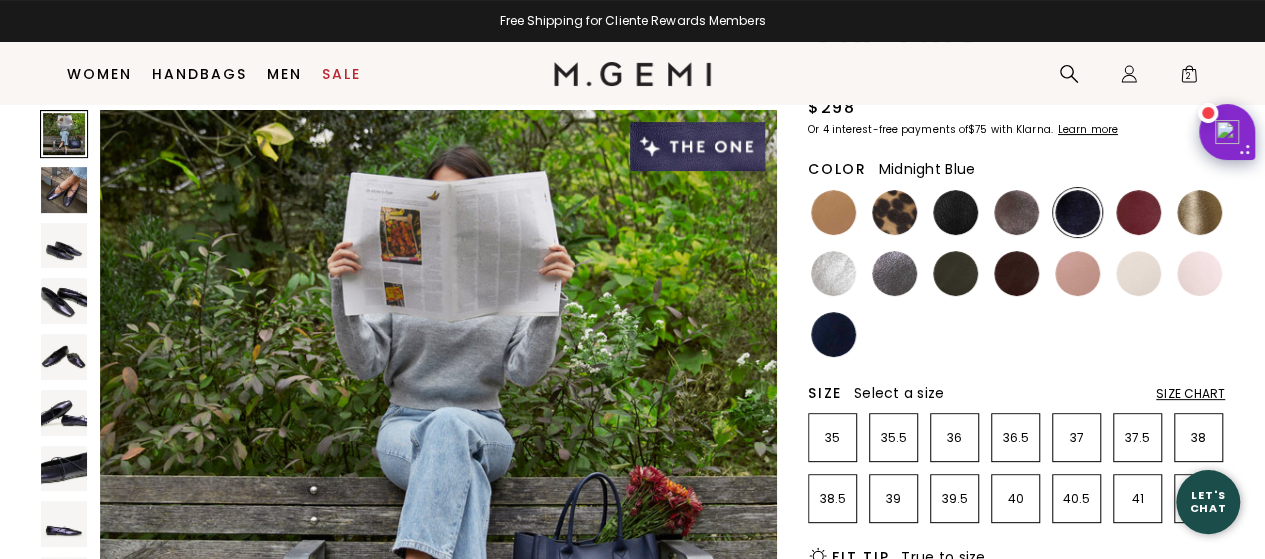 scroll, scrollTop: 262, scrollLeft: 0, axis: vertical 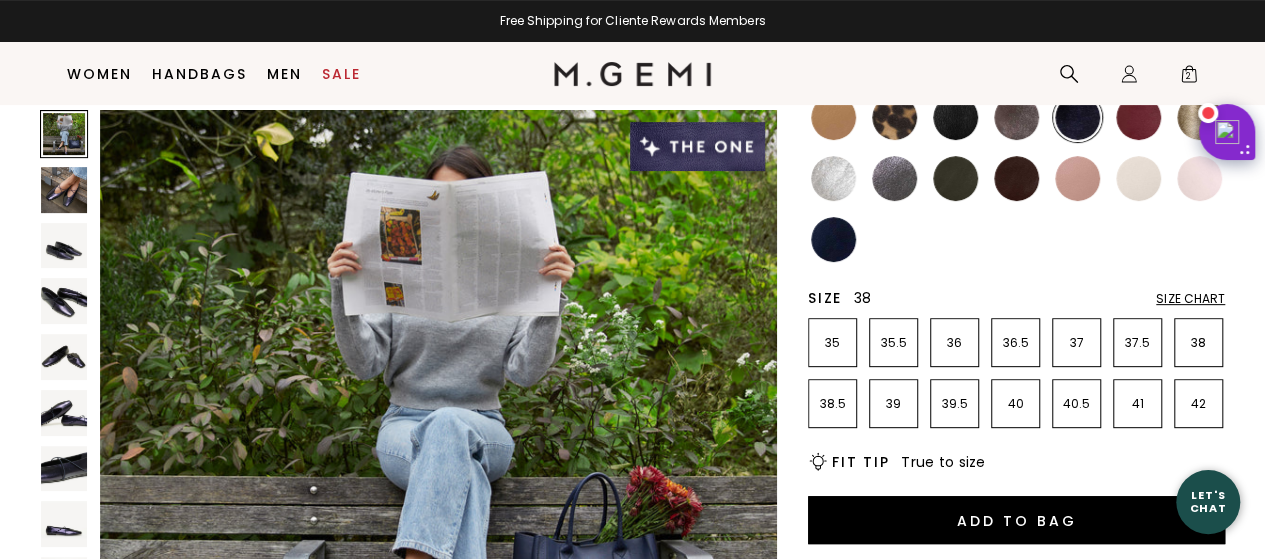 click on "38" at bounding box center (1198, 342) 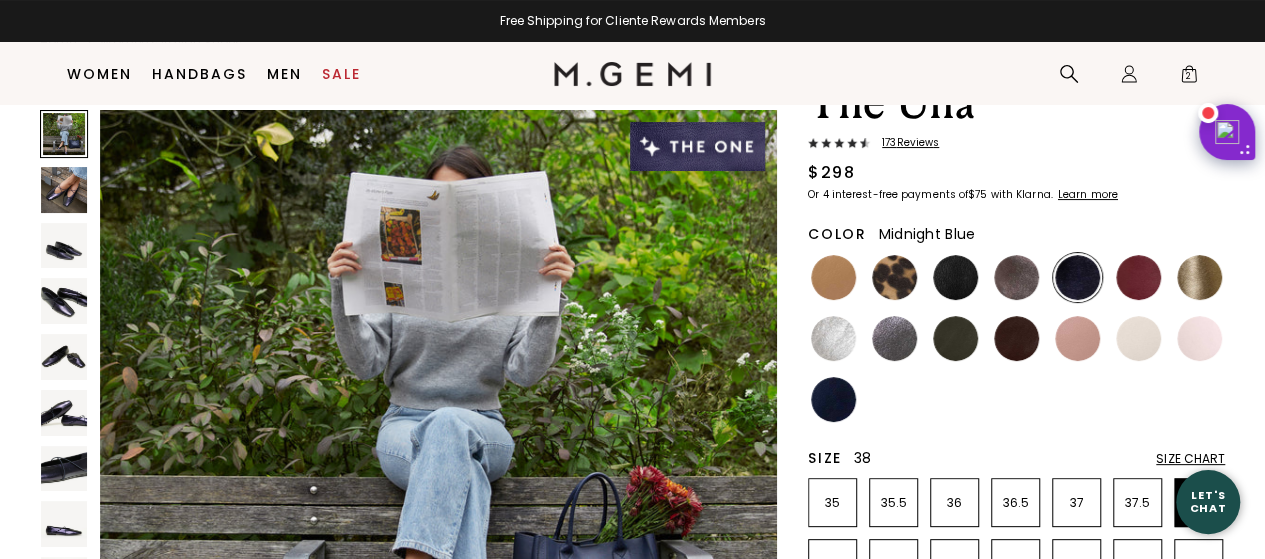 scroll, scrollTop: 62, scrollLeft: 0, axis: vertical 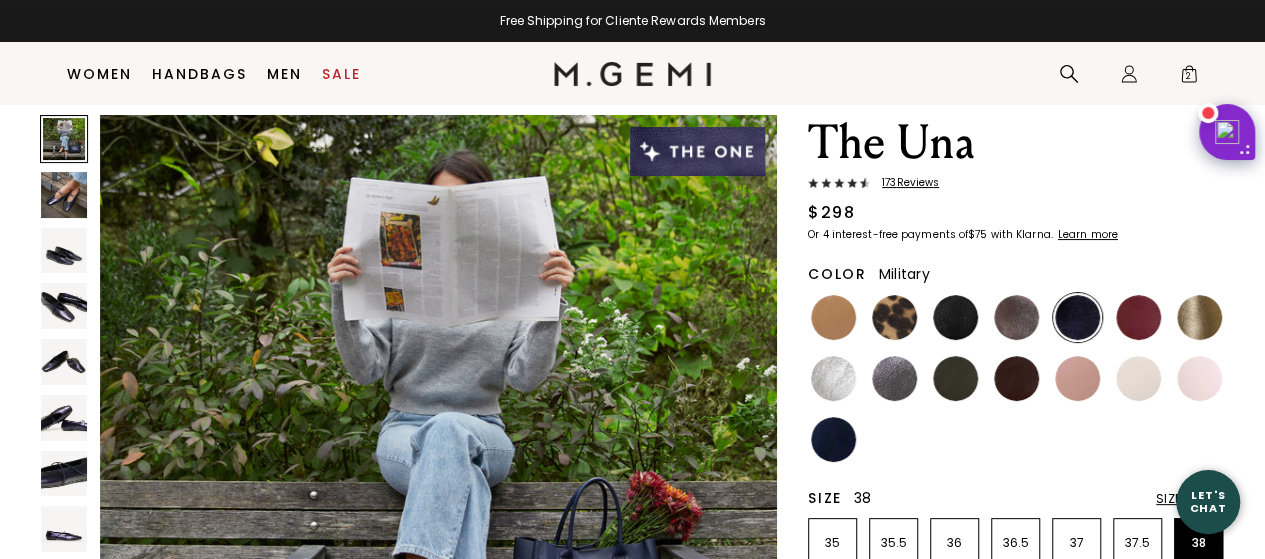 click at bounding box center (955, 378) 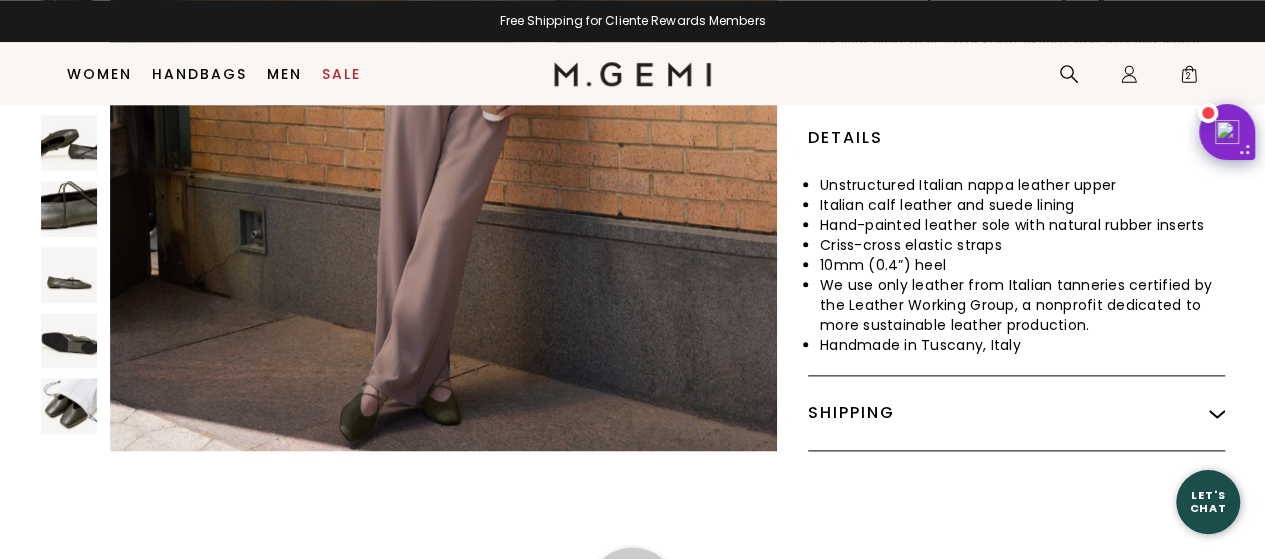 scroll, scrollTop: 1101, scrollLeft: 0, axis: vertical 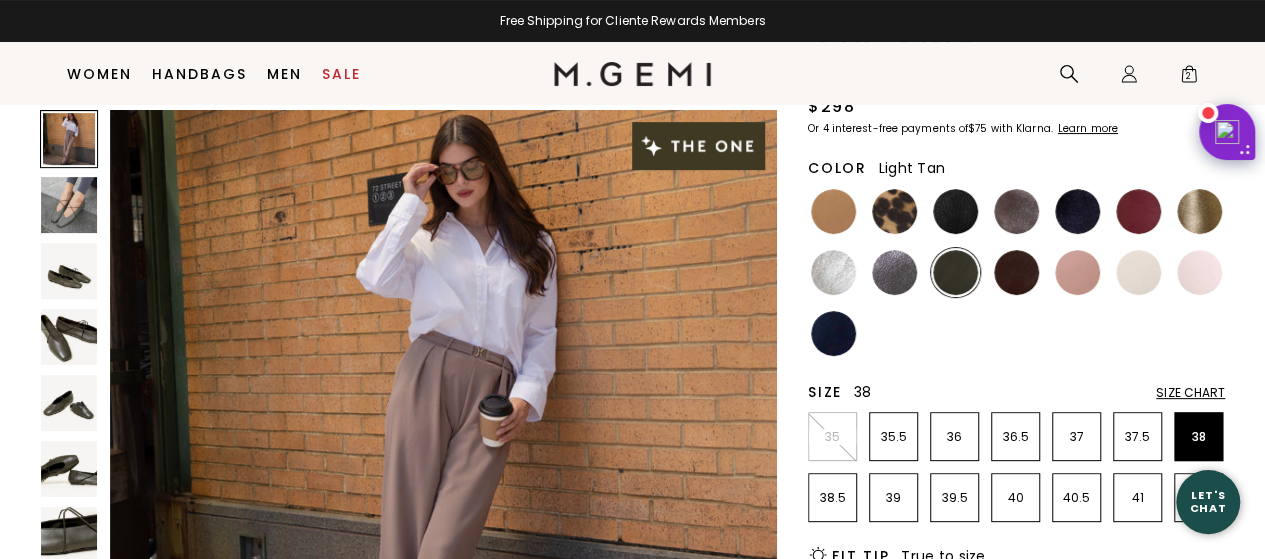 click at bounding box center [833, 211] 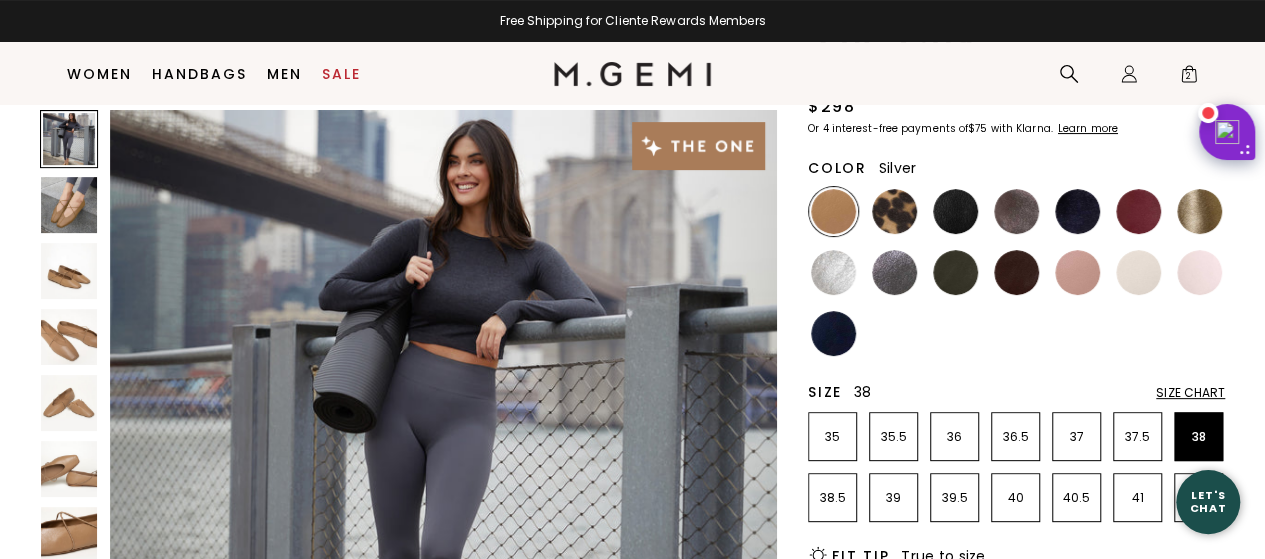 click at bounding box center (833, 272) 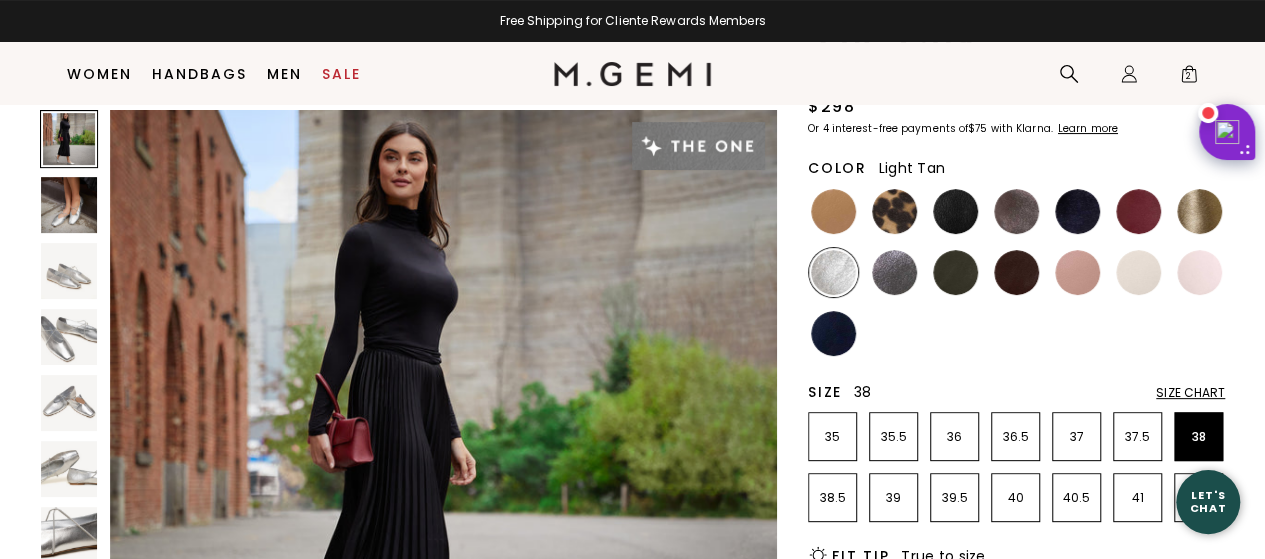 click at bounding box center [833, 211] 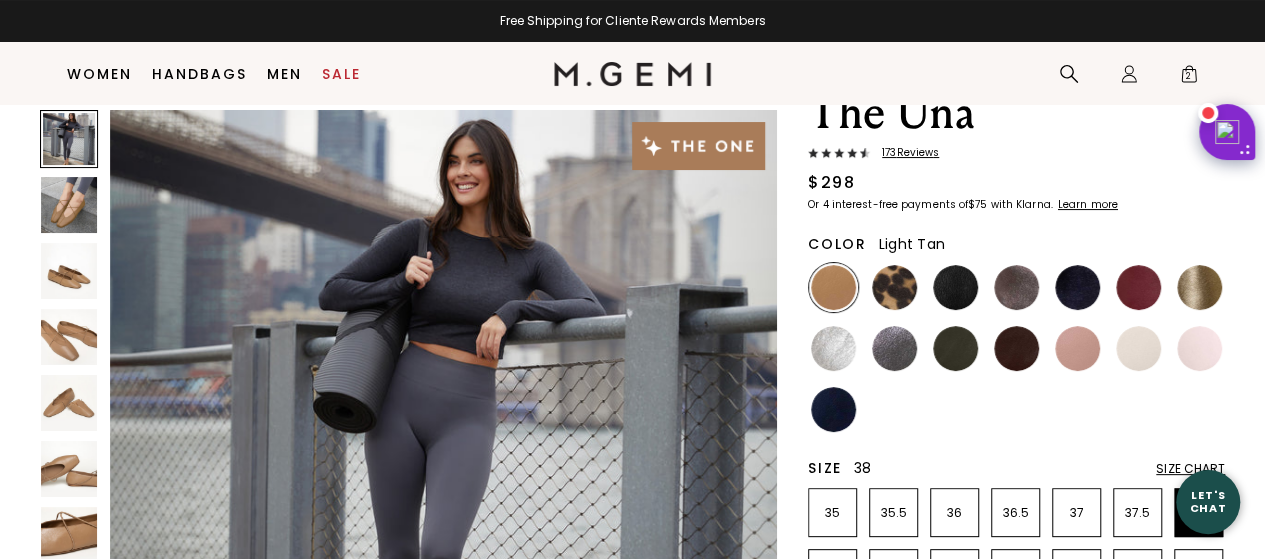 scroll, scrollTop: 88, scrollLeft: 0, axis: vertical 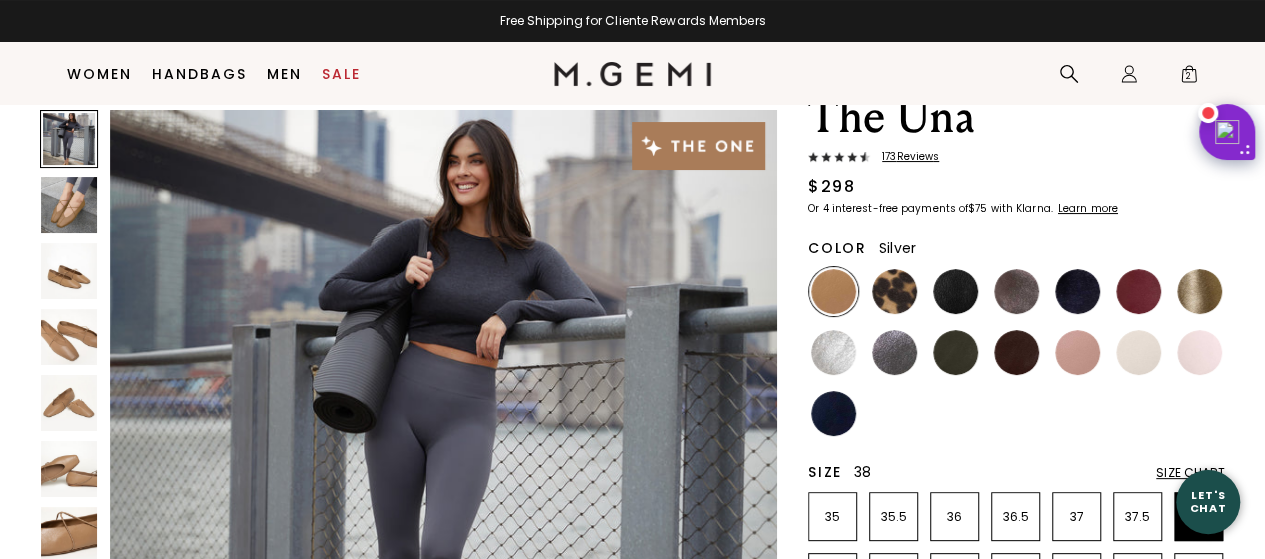 click at bounding box center (833, 352) 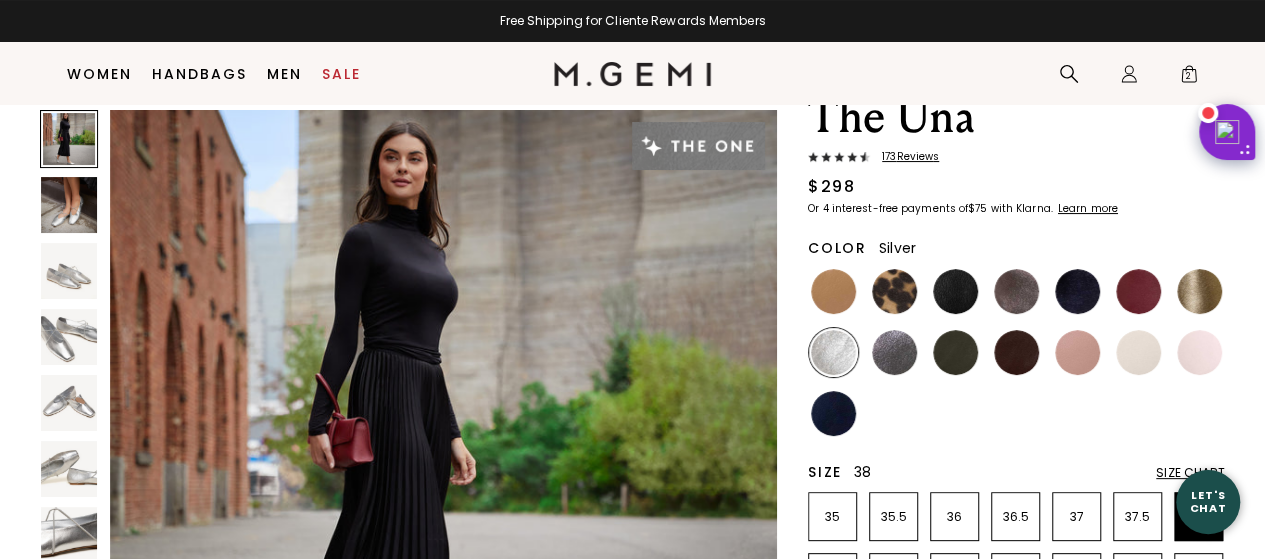 click at bounding box center [69, 271] 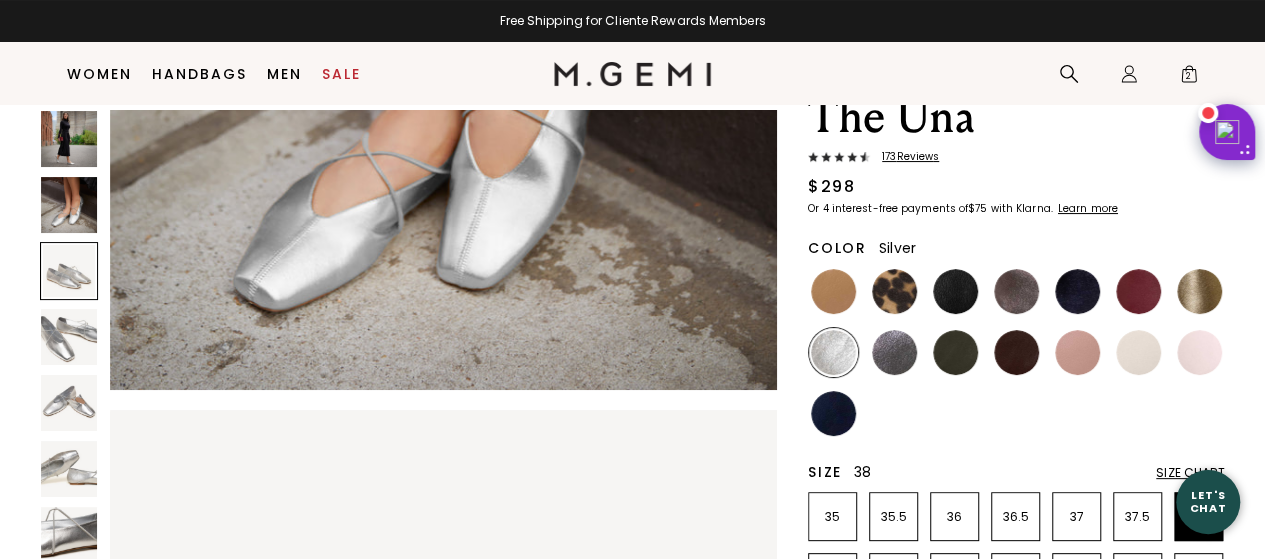 scroll, scrollTop: 1343, scrollLeft: 0, axis: vertical 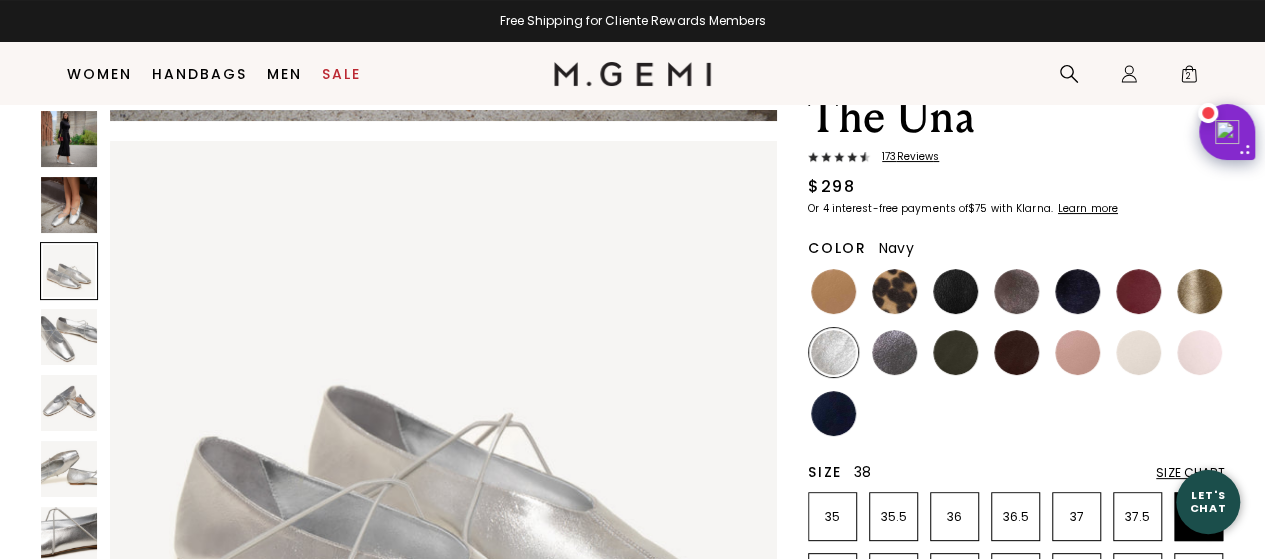 click at bounding box center (833, 413) 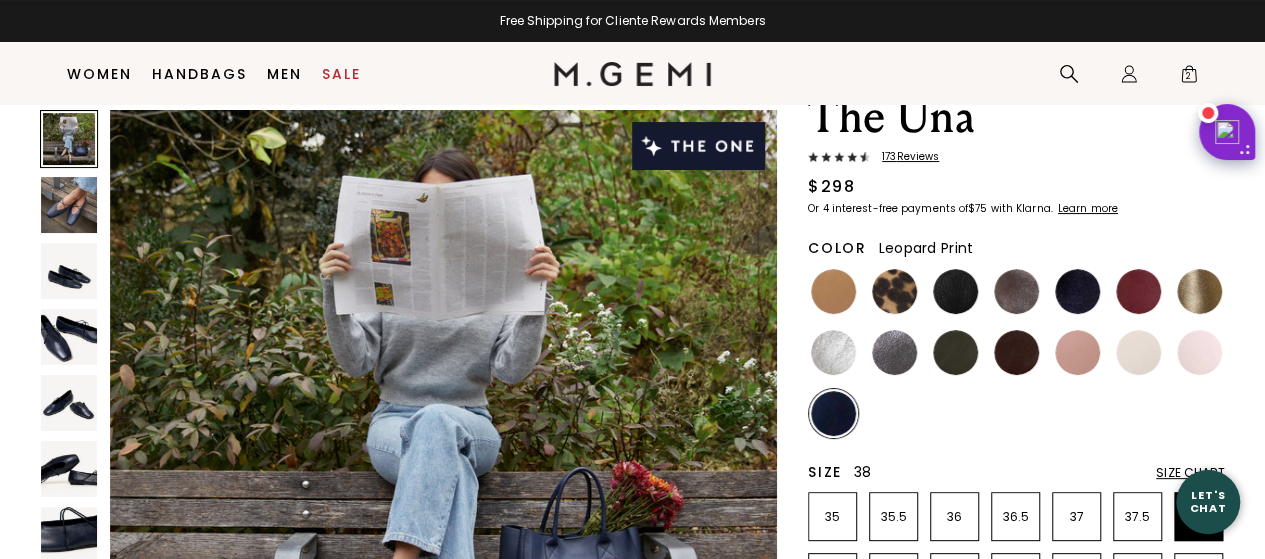 click at bounding box center [894, 291] 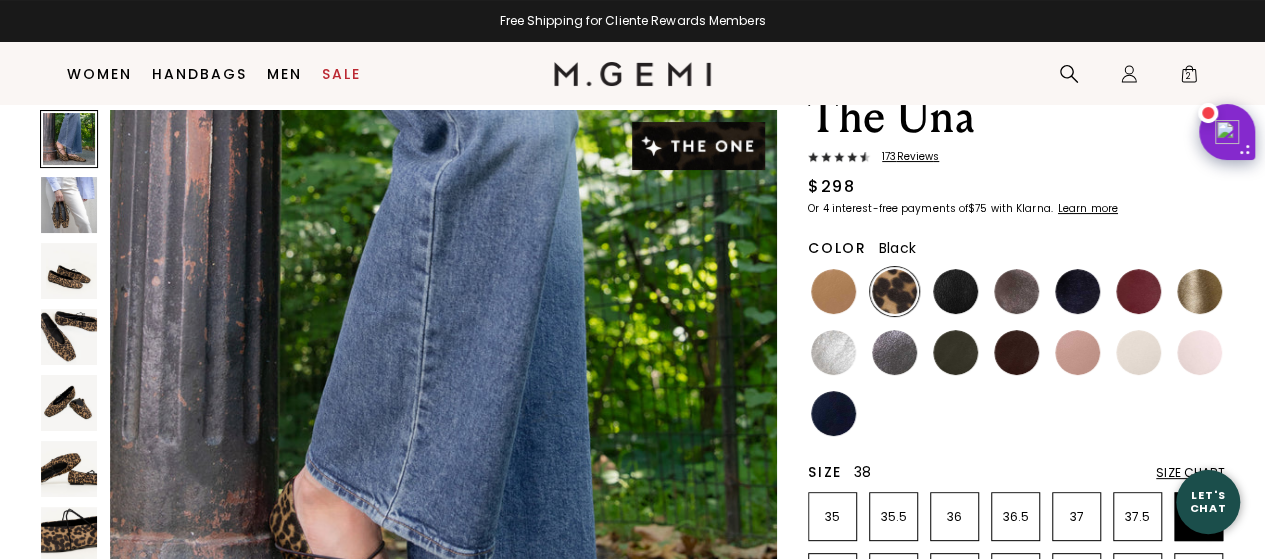click at bounding box center [955, 291] 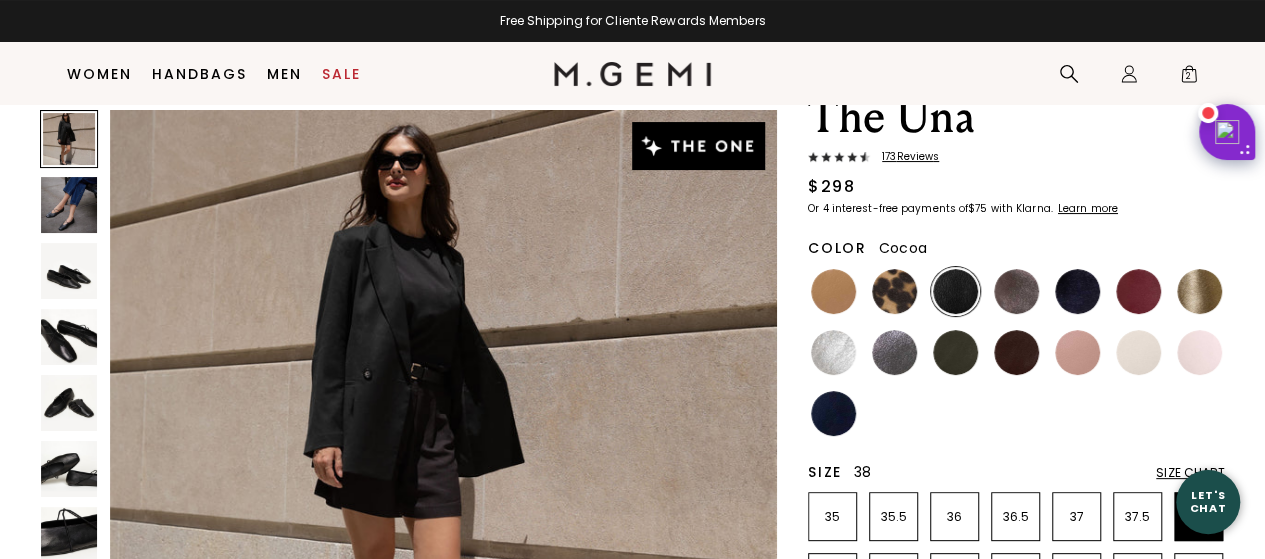 click at bounding box center [1016, 291] 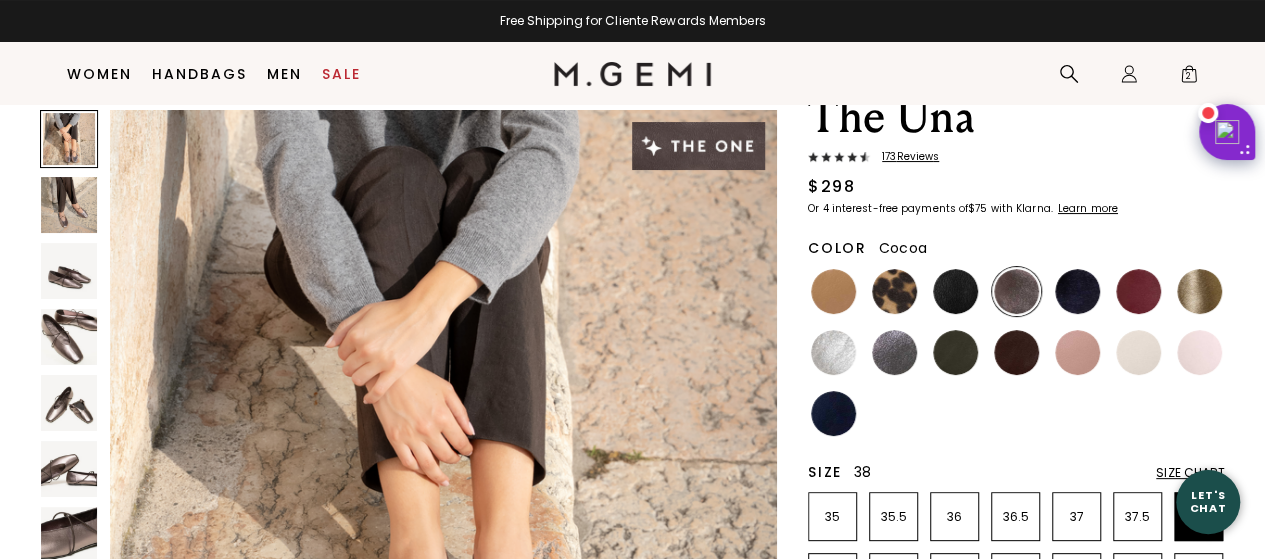 click at bounding box center [69, 337] 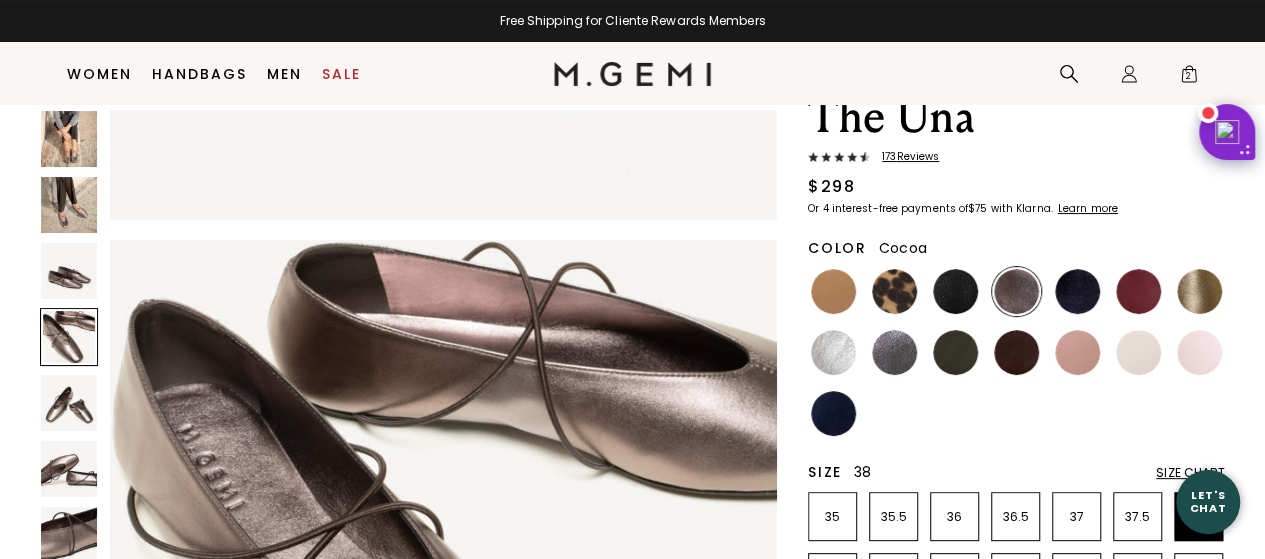 scroll, scrollTop: 2014, scrollLeft: 0, axis: vertical 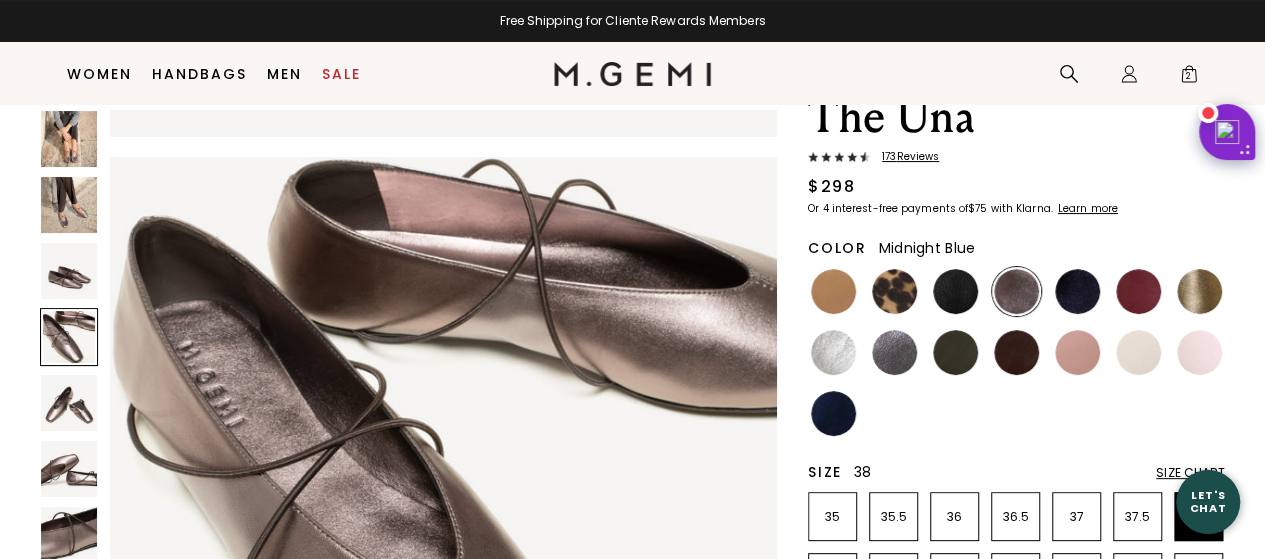 click at bounding box center (1077, 291) 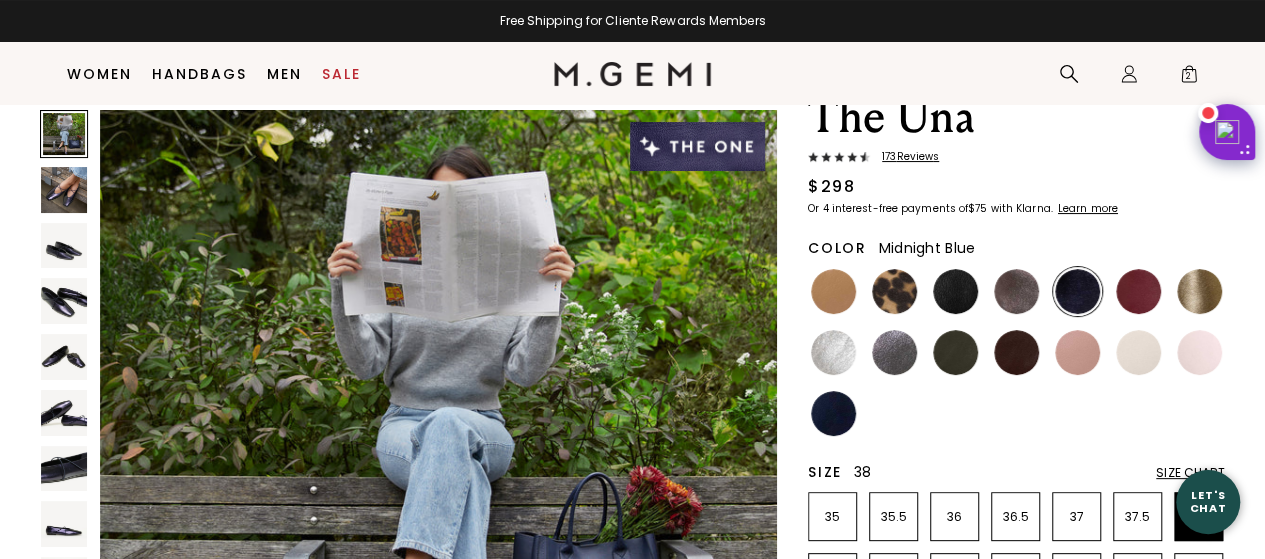 click at bounding box center [64, 301] 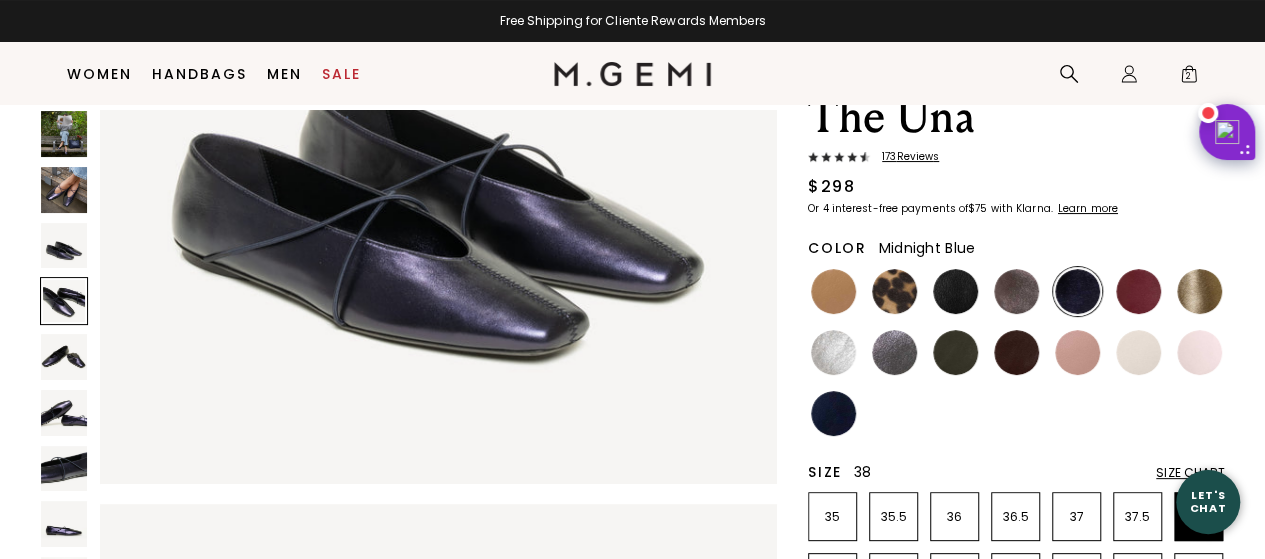 scroll, scrollTop: 2045, scrollLeft: 0, axis: vertical 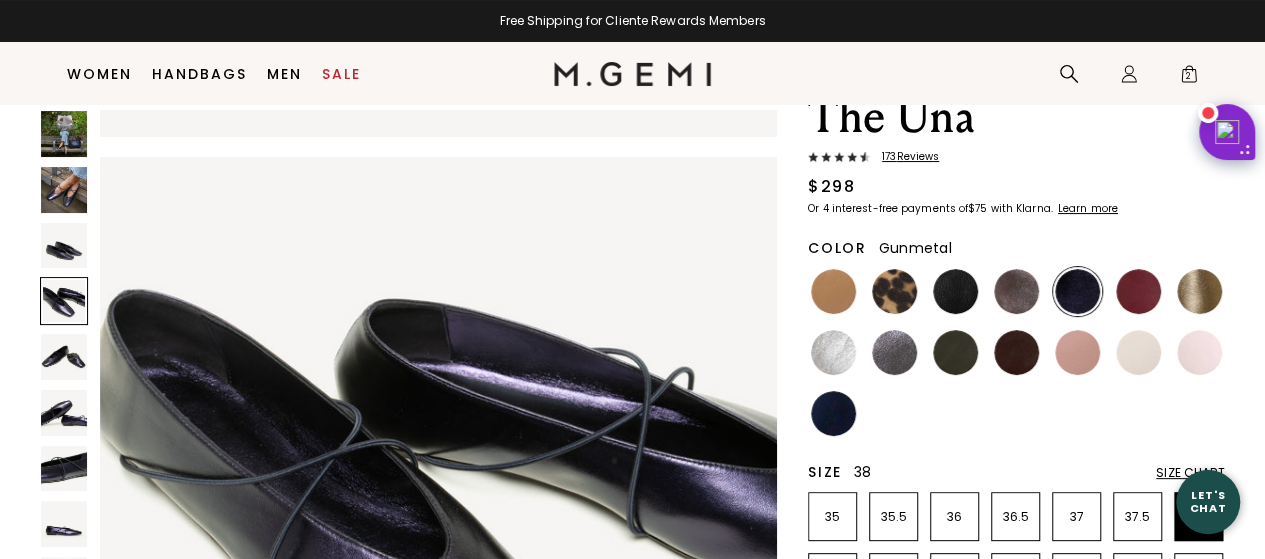 click at bounding box center [894, 352] 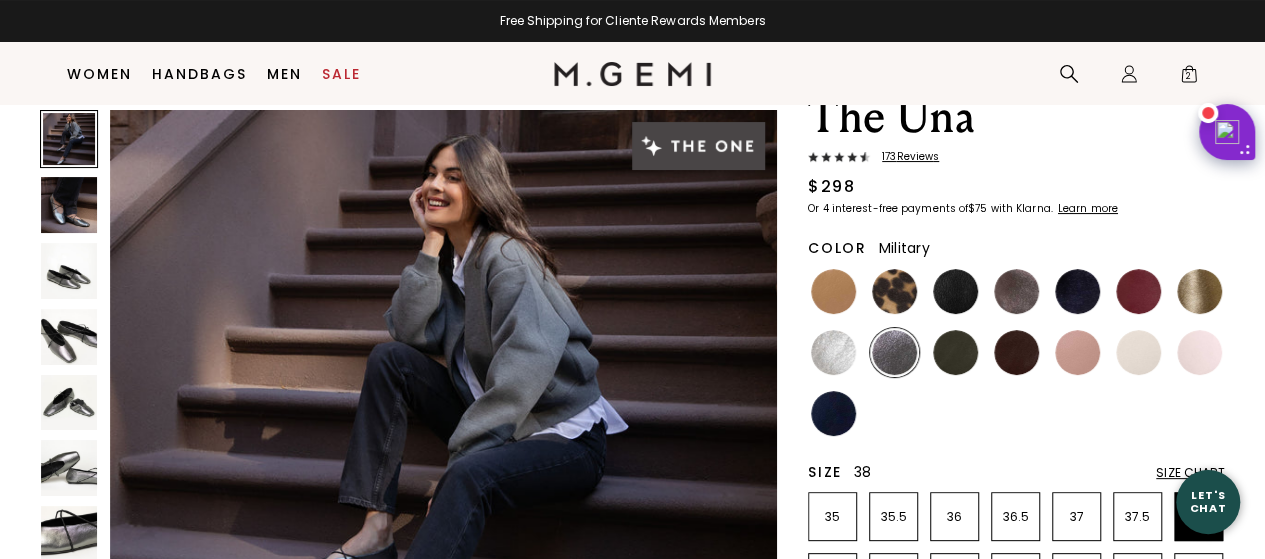 click at bounding box center (955, 352) 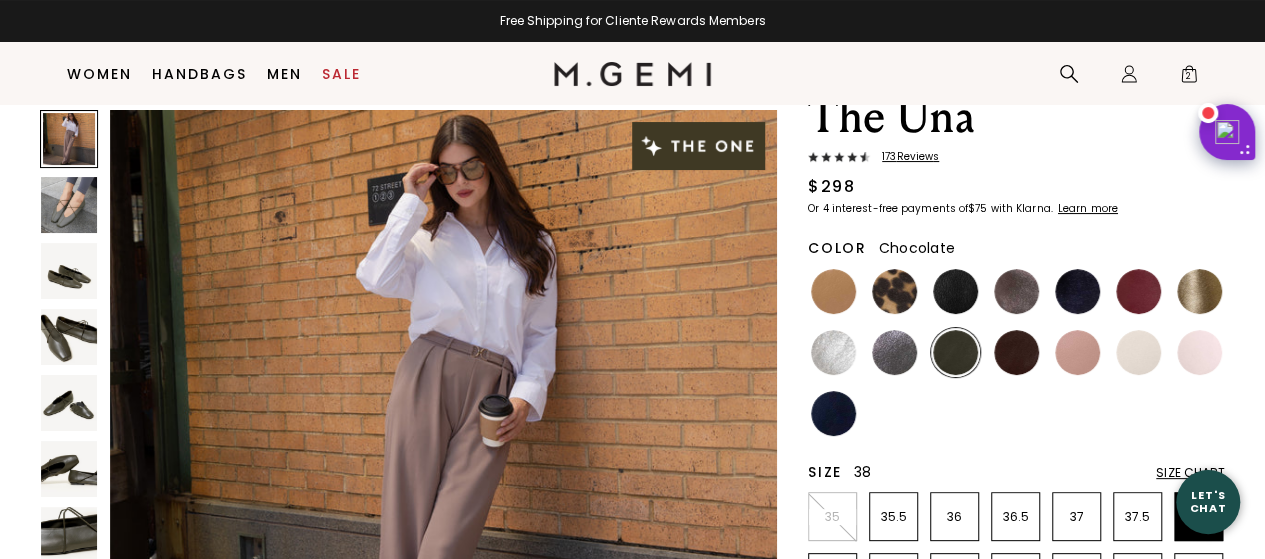 click at bounding box center [1016, 352] 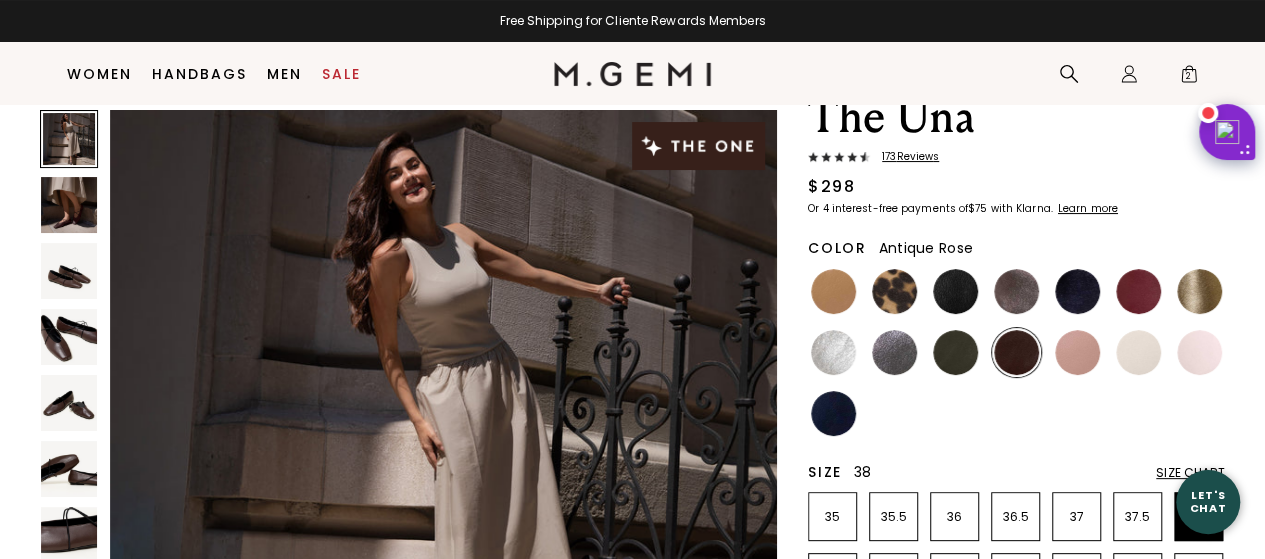 click at bounding box center (1077, 352) 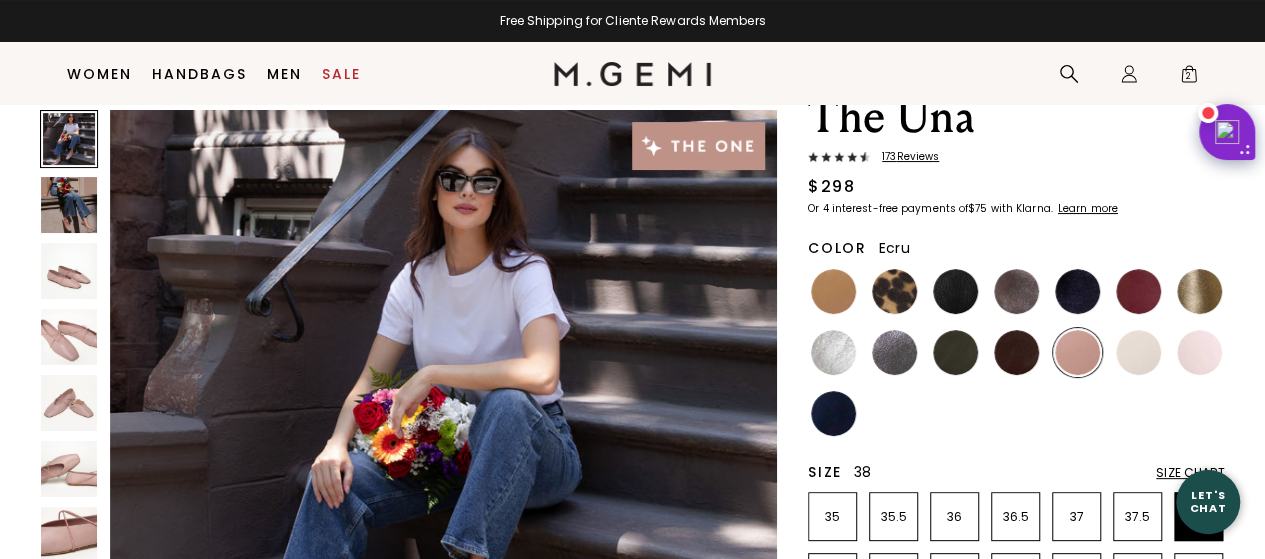 click at bounding box center (1138, 352) 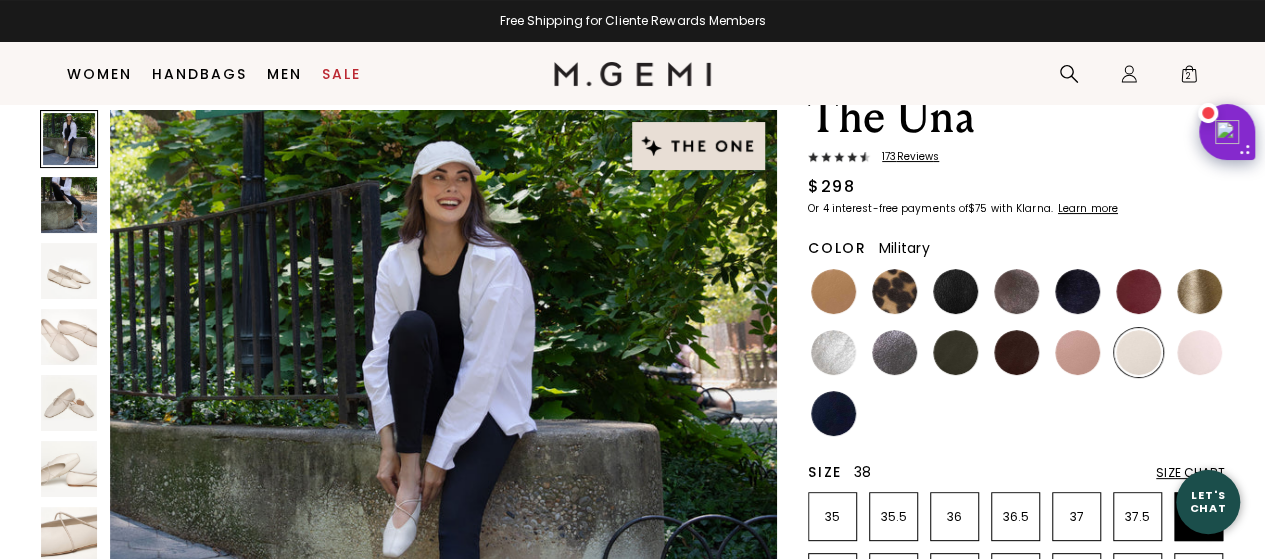 click at bounding box center [955, 352] 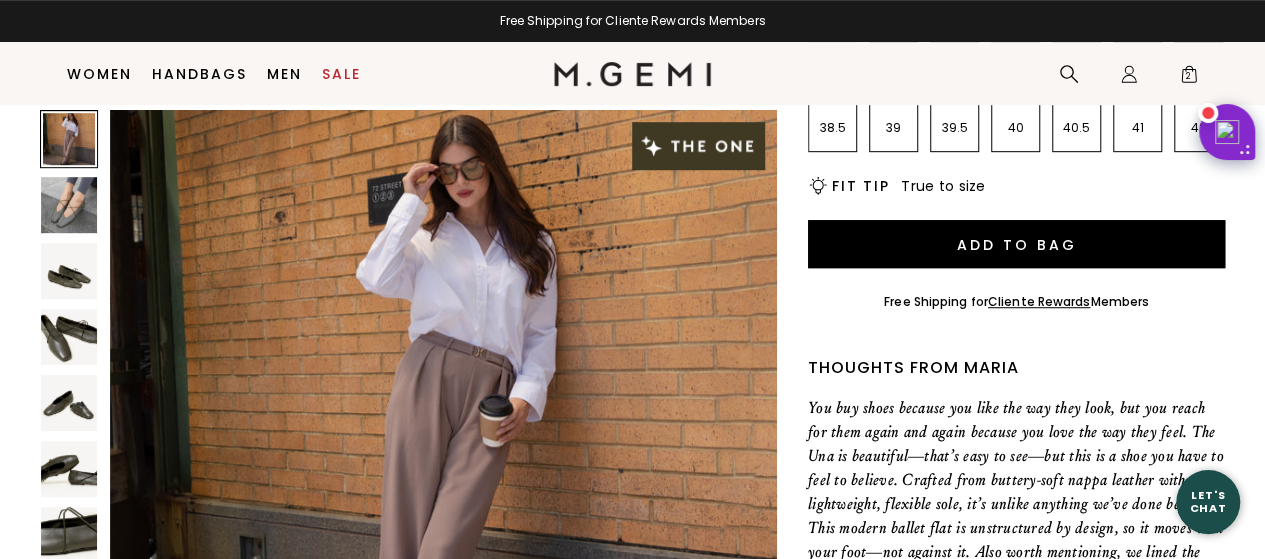 scroll, scrollTop: 444, scrollLeft: 0, axis: vertical 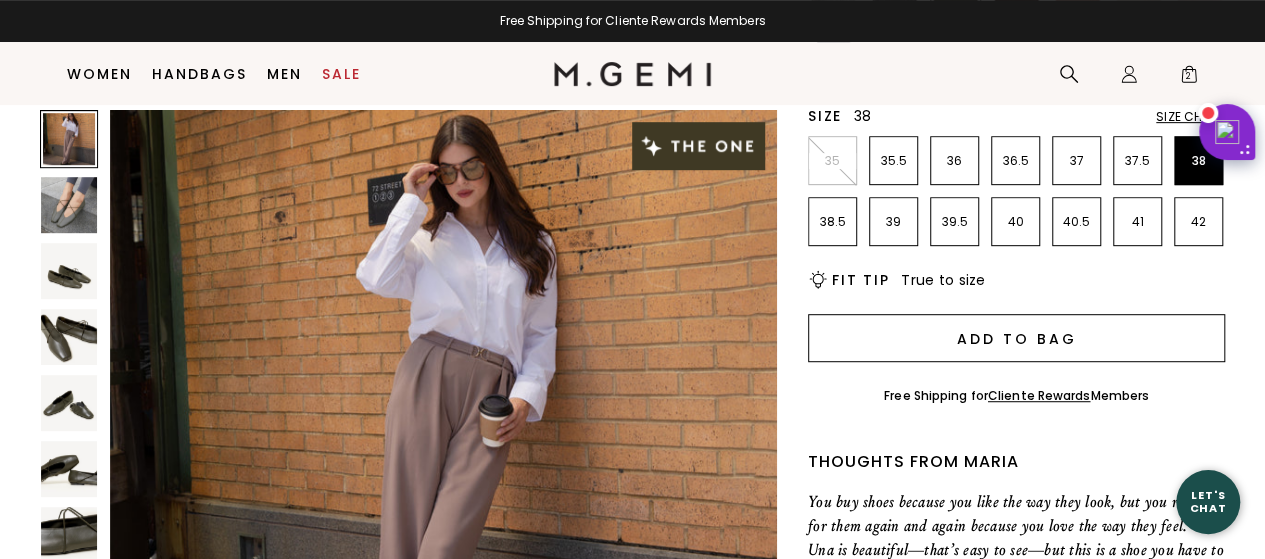 click on "Add to Bag" at bounding box center (1016, 338) 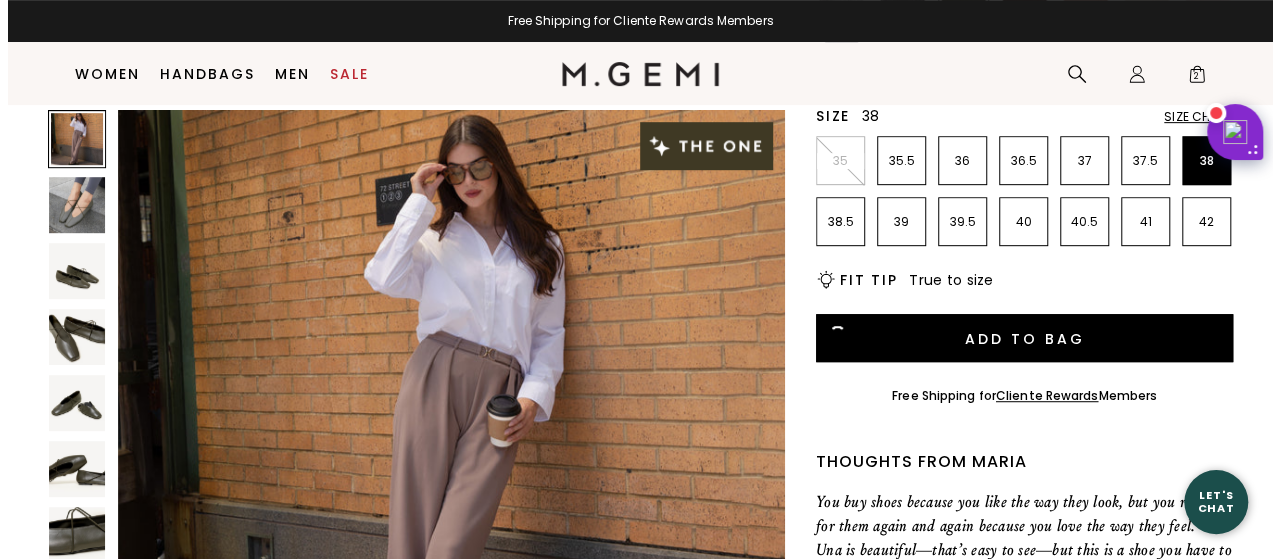 scroll, scrollTop: 0, scrollLeft: 0, axis: both 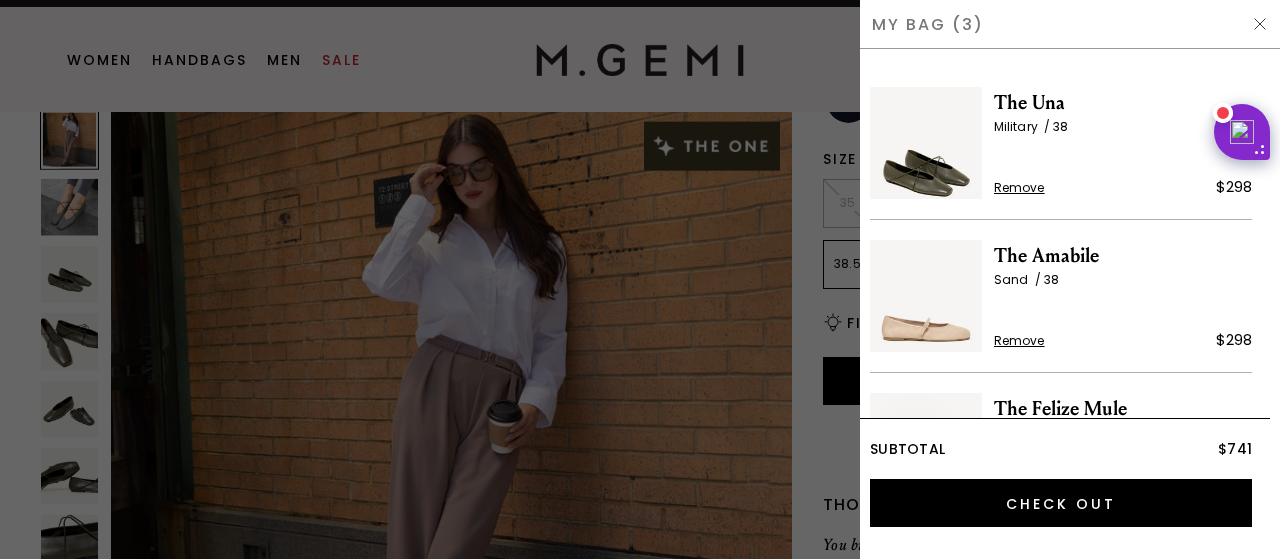 click at bounding box center [640, 279] 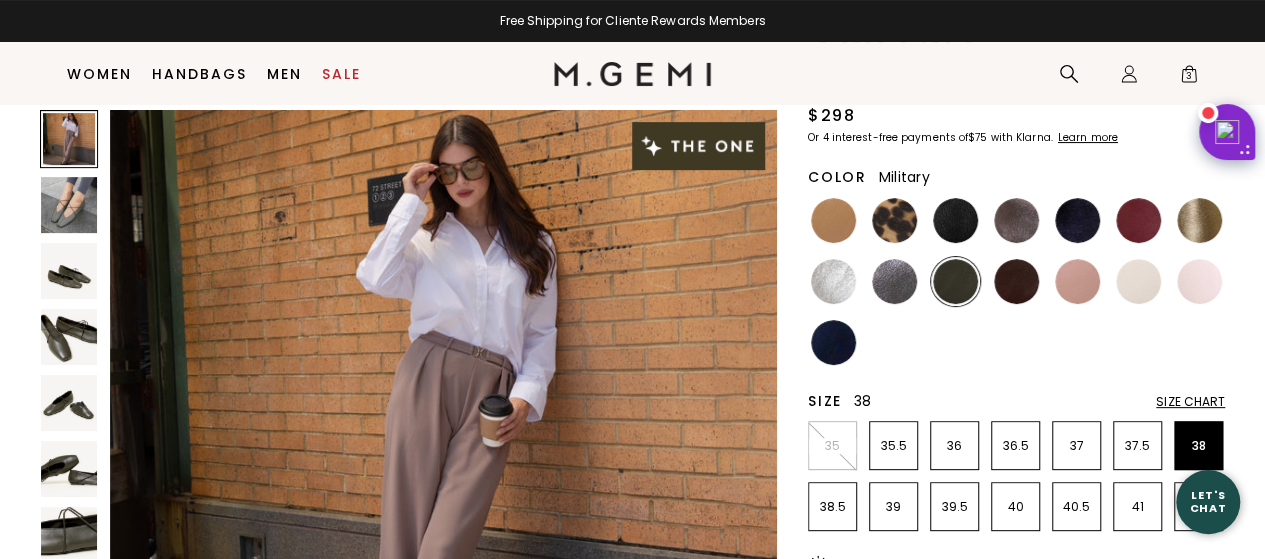 scroll, scrollTop: 141, scrollLeft: 0, axis: vertical 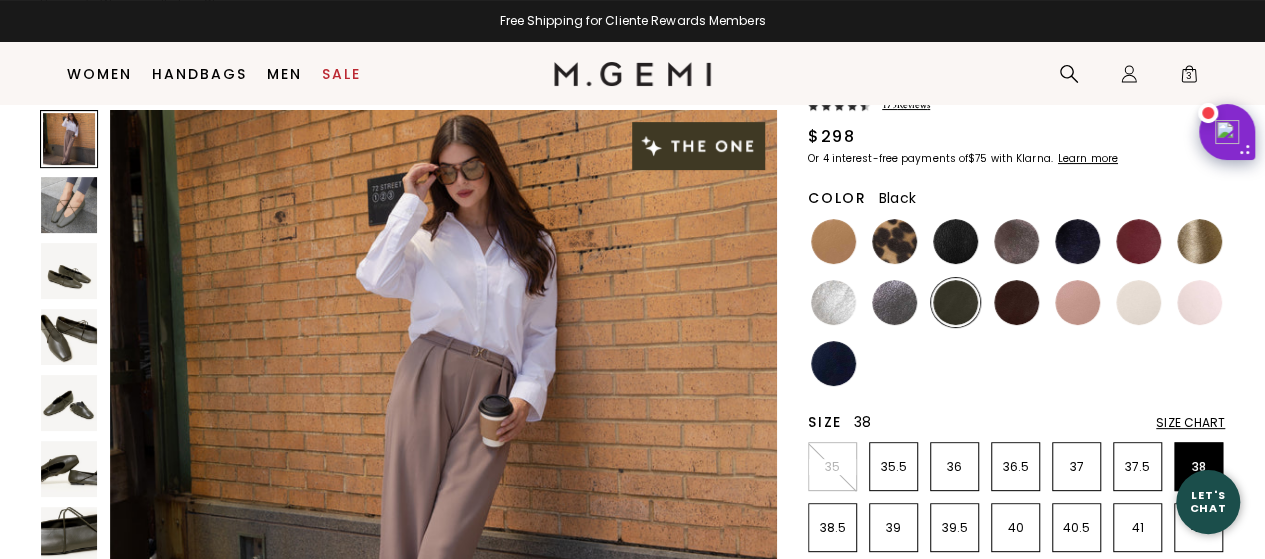 click at bounding box center [955, 241] 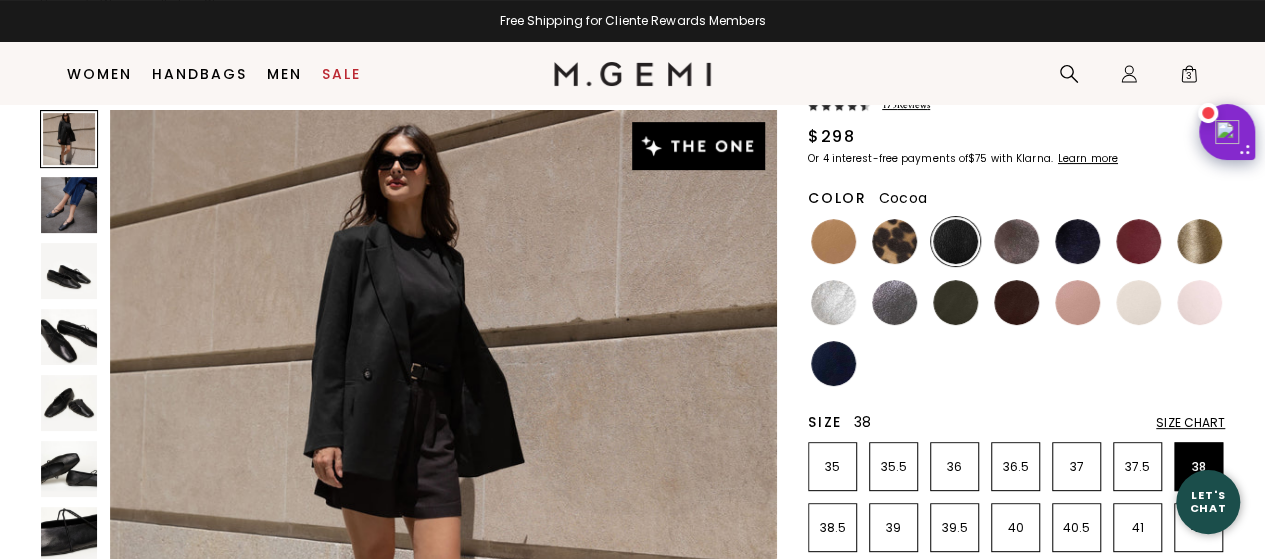 click at bounding box center [1016, 241] 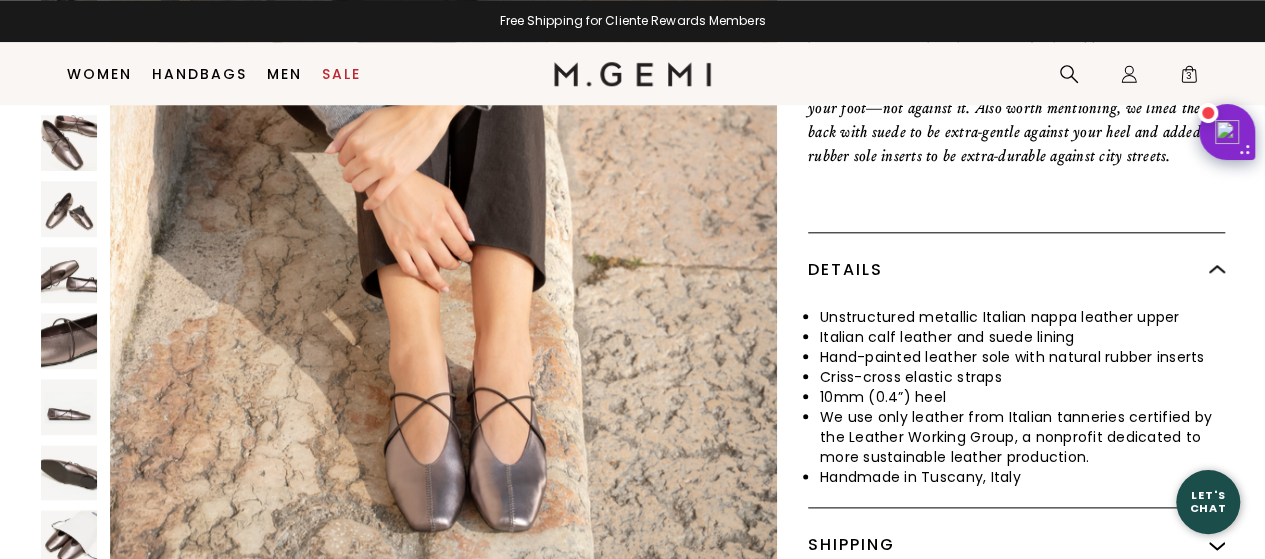 scroll, scrollTop: 1056, scrollLeft: 0, axis: vertical 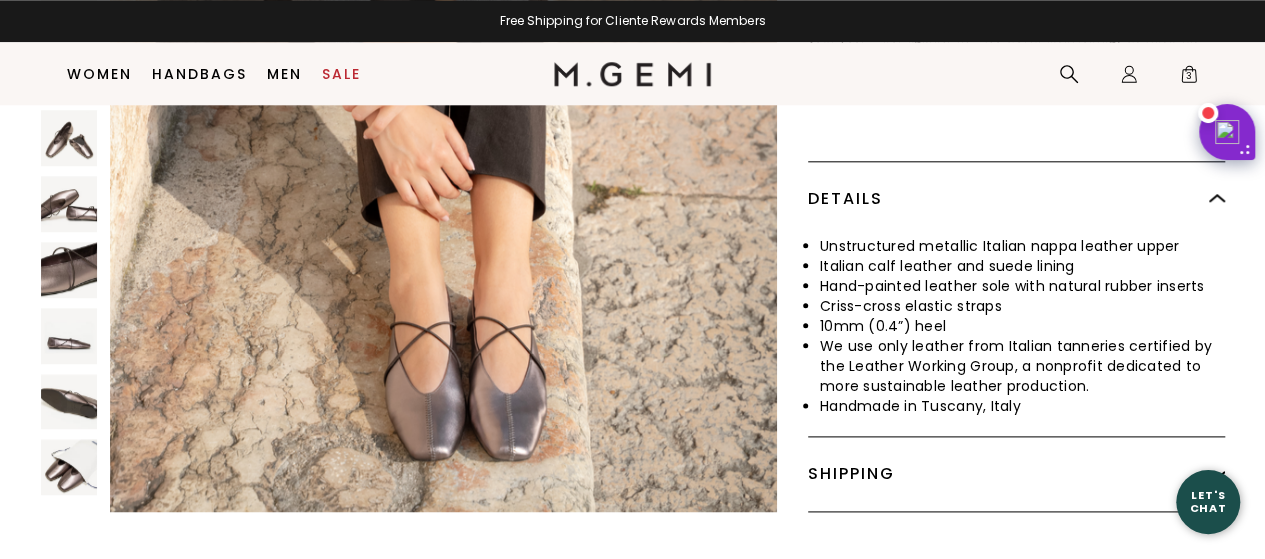 click at bounding box center [69, 204] 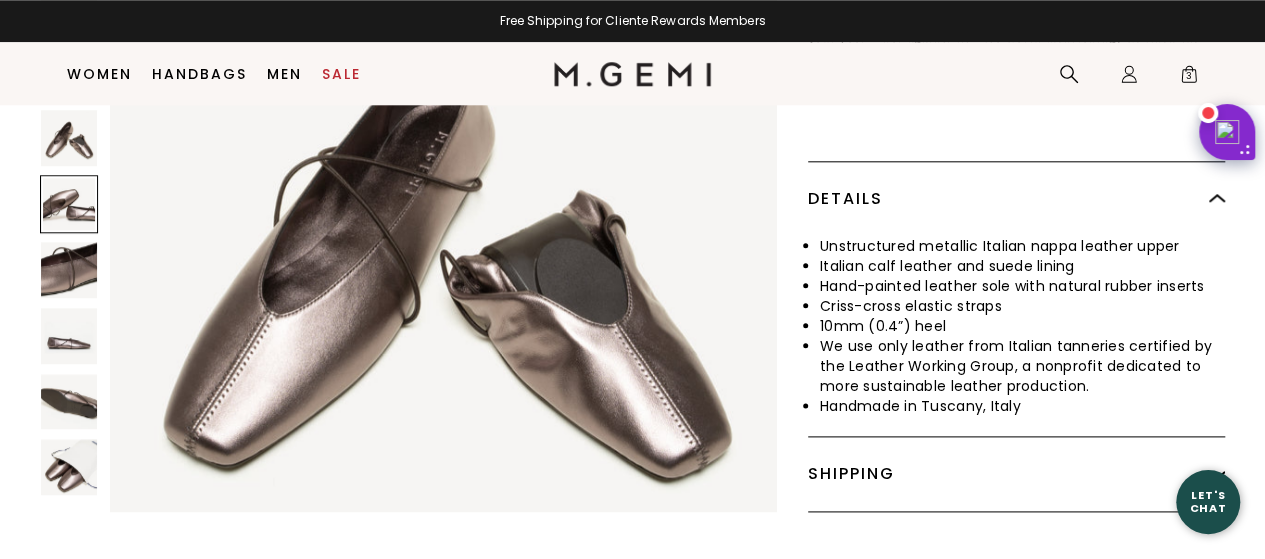 scroll, scrollTop: 3357, scrollLeft: 0, axis: vertical 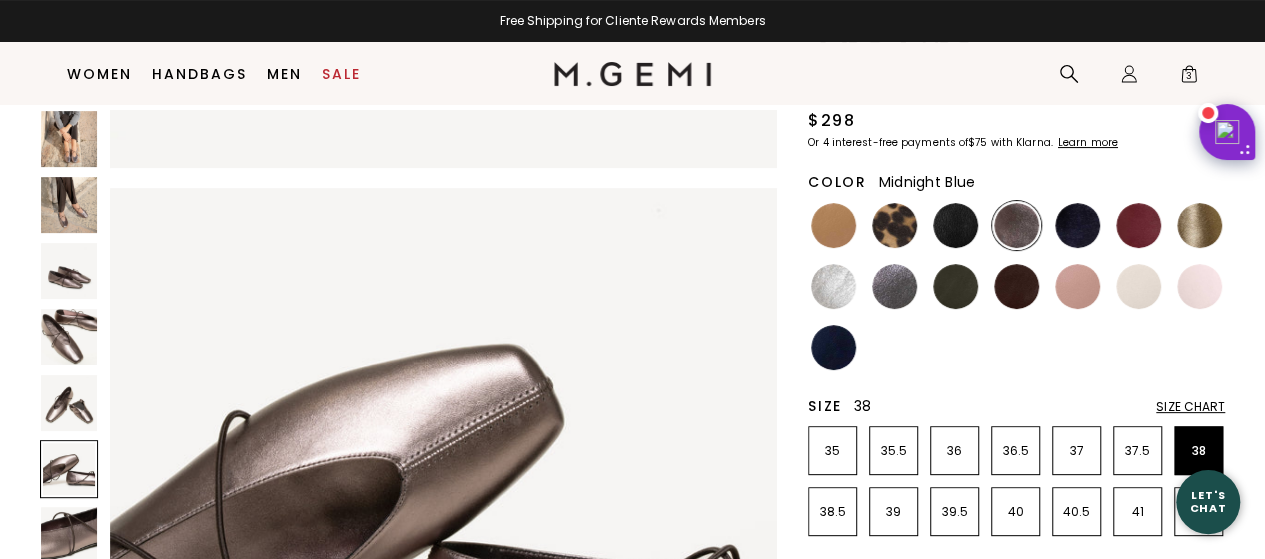click at bounding box center [1077, 225] 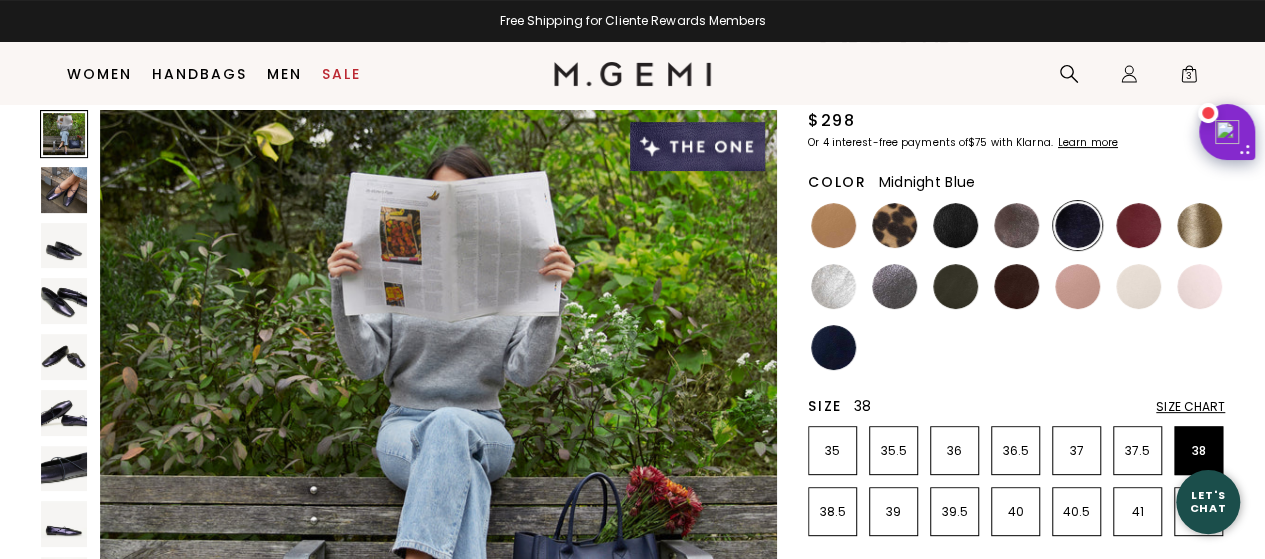 scroll, scrollTop: 0, scrollLeft: 0, axis: both 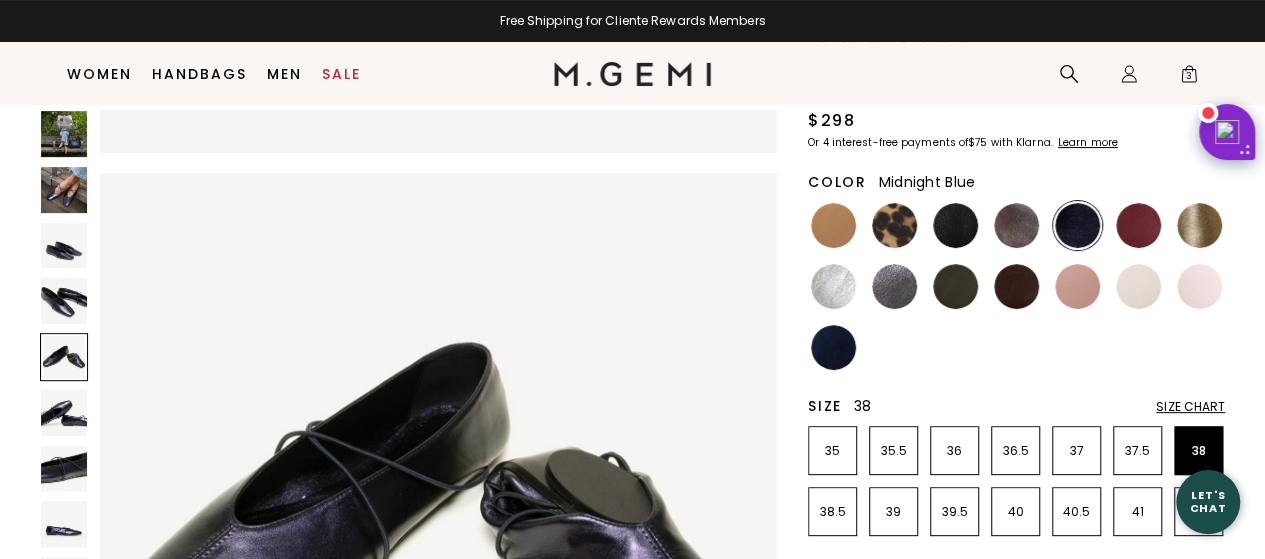 click at bounding box center [64, 190] 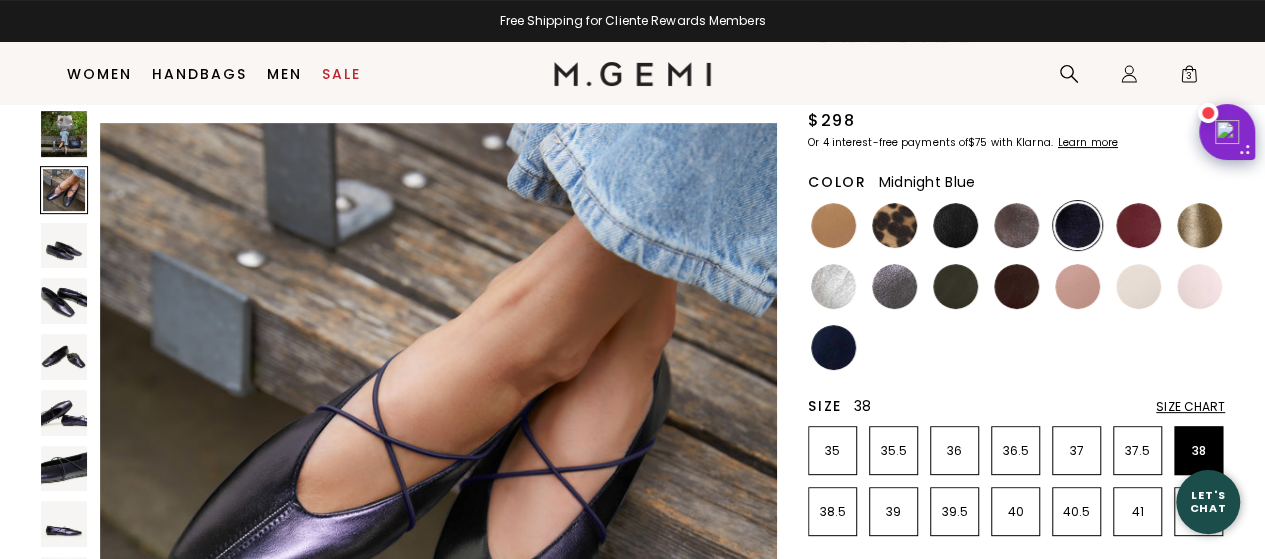 scroll, scrollTop: 682, scrollLeft: 0, axis: vertical 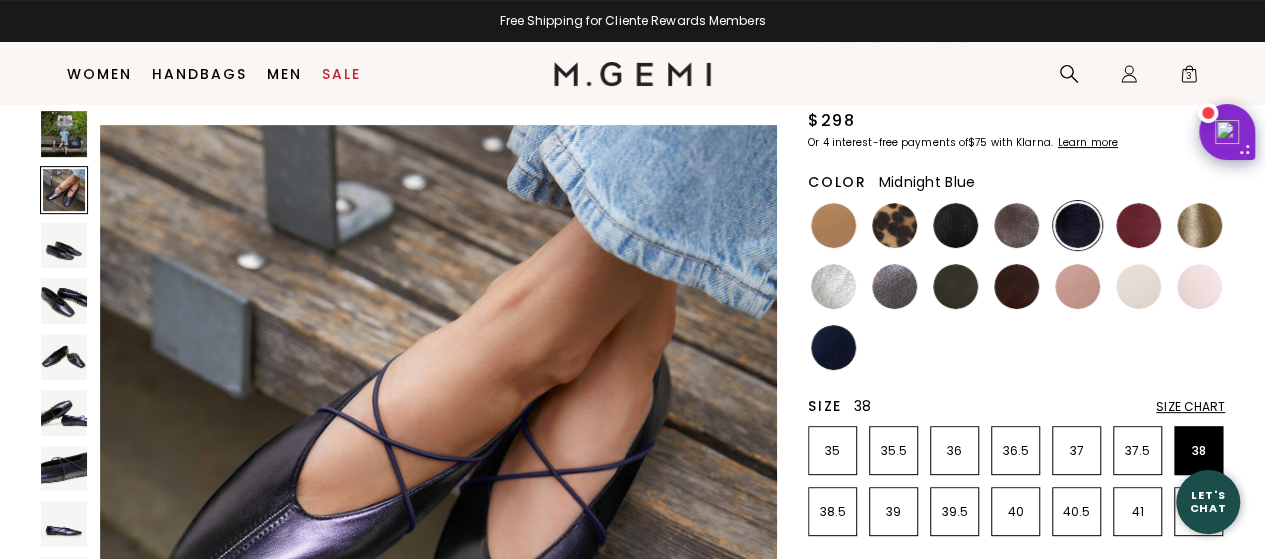 click at bounding box center [64, 134] 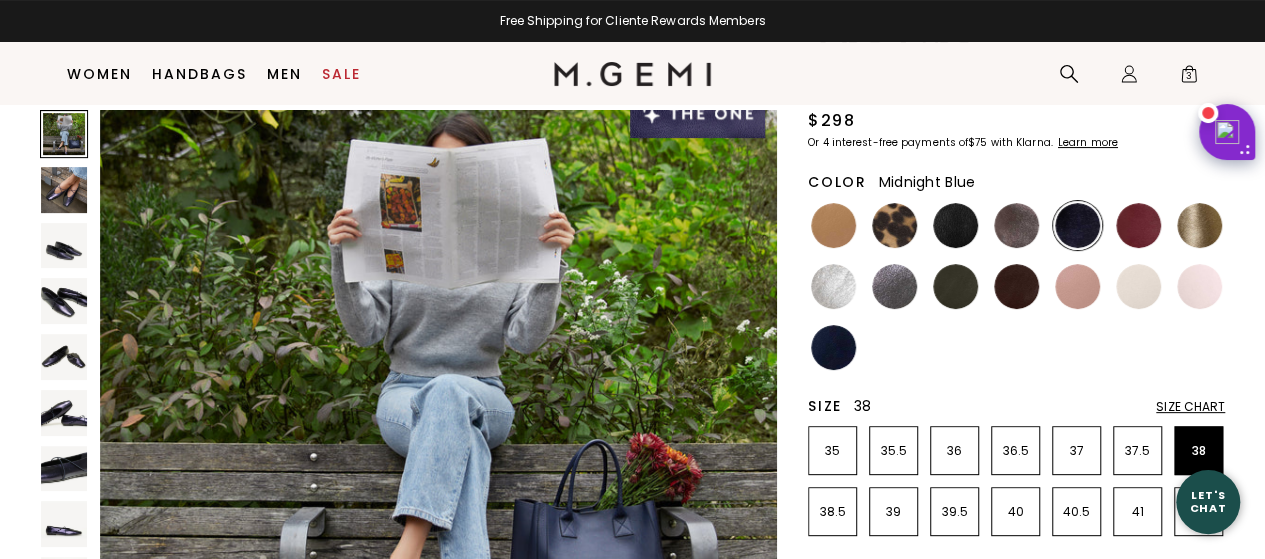 scroll, scrollTop: 0, scrollLeft: 0, axis: both 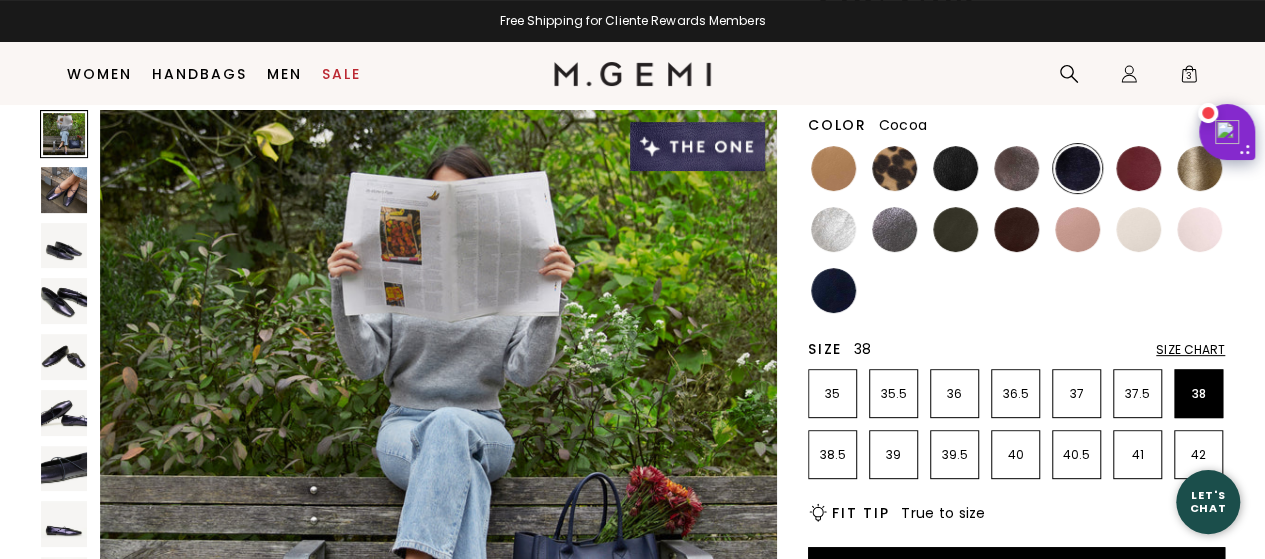 click at bounding box center (1016, 168) 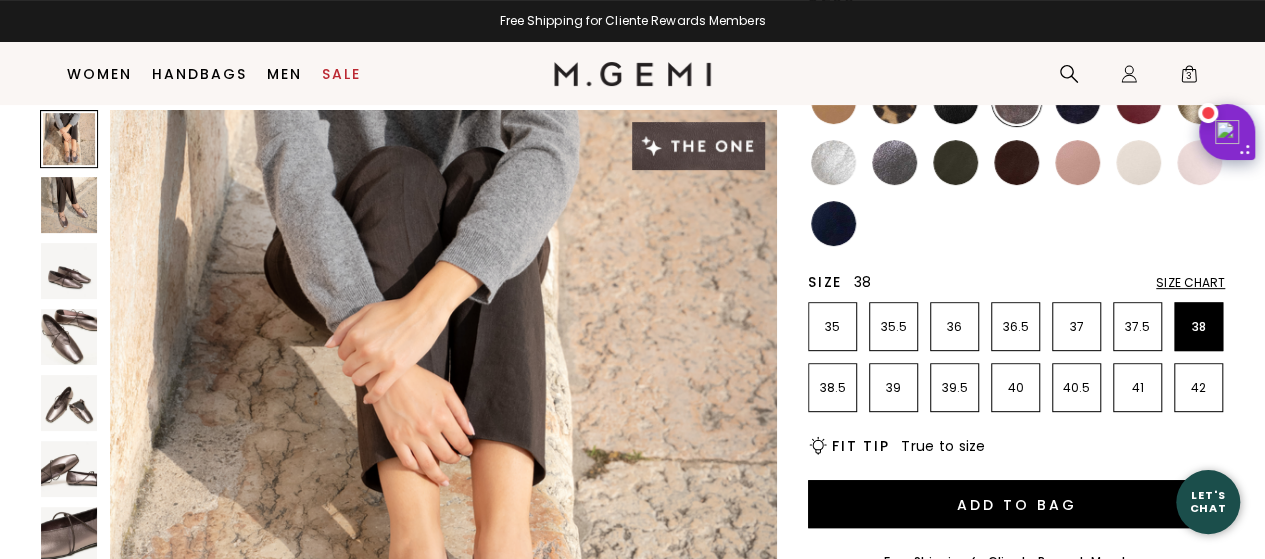 scroll, scrollTop: 294, scrollLeft: 0, axis: vertical 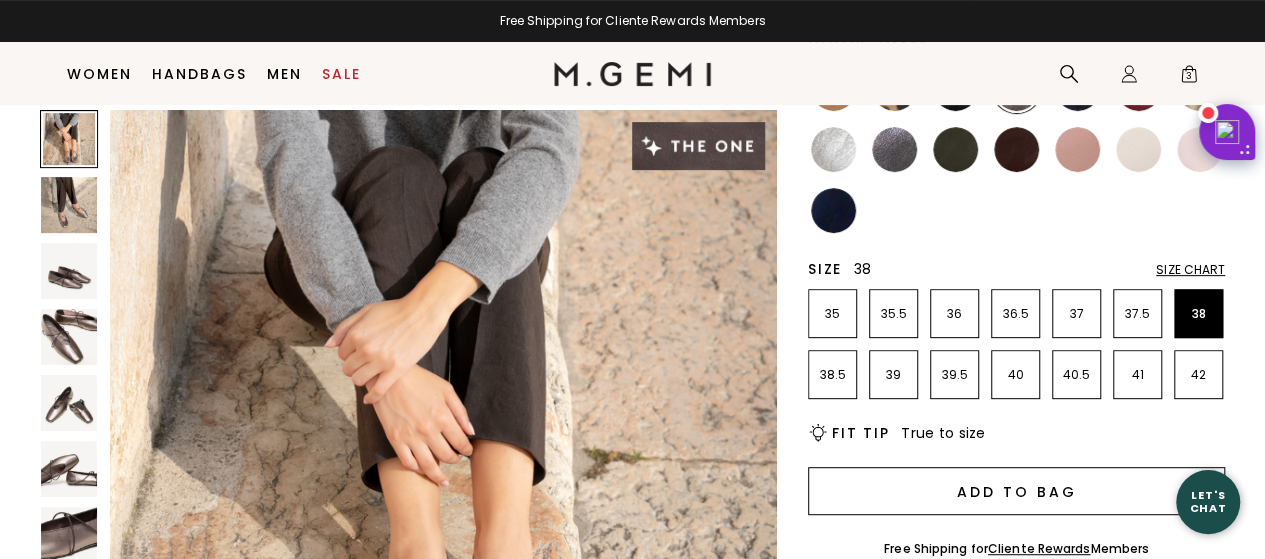click on "Add to Bag" at bounding box center [1016, 491] 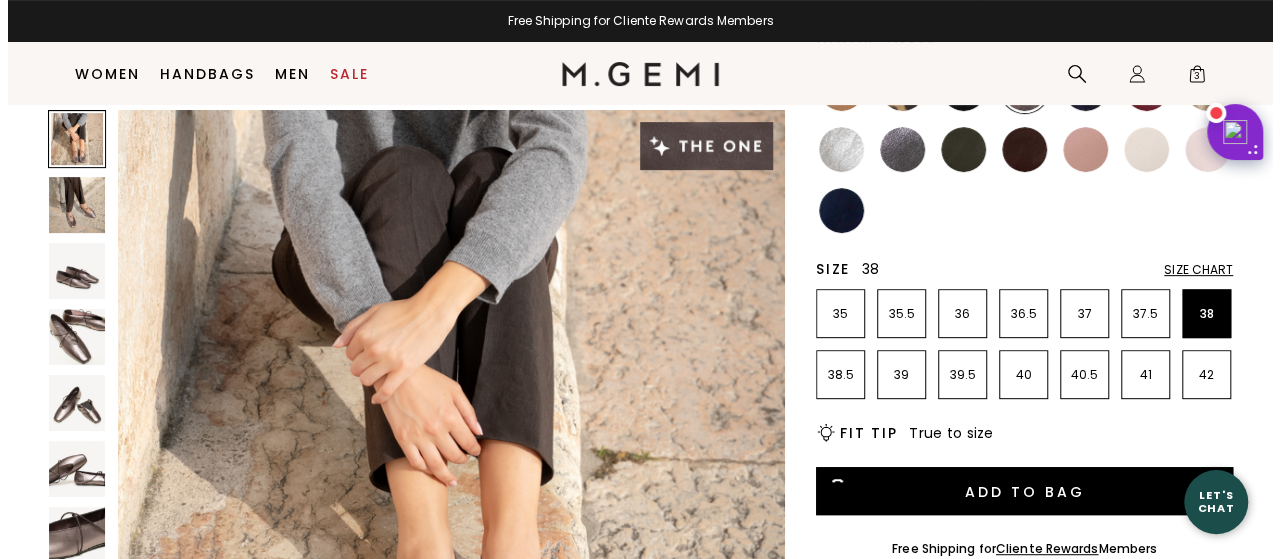 scroll, scrollTop: 0, scrollLeft: 0, axis: both 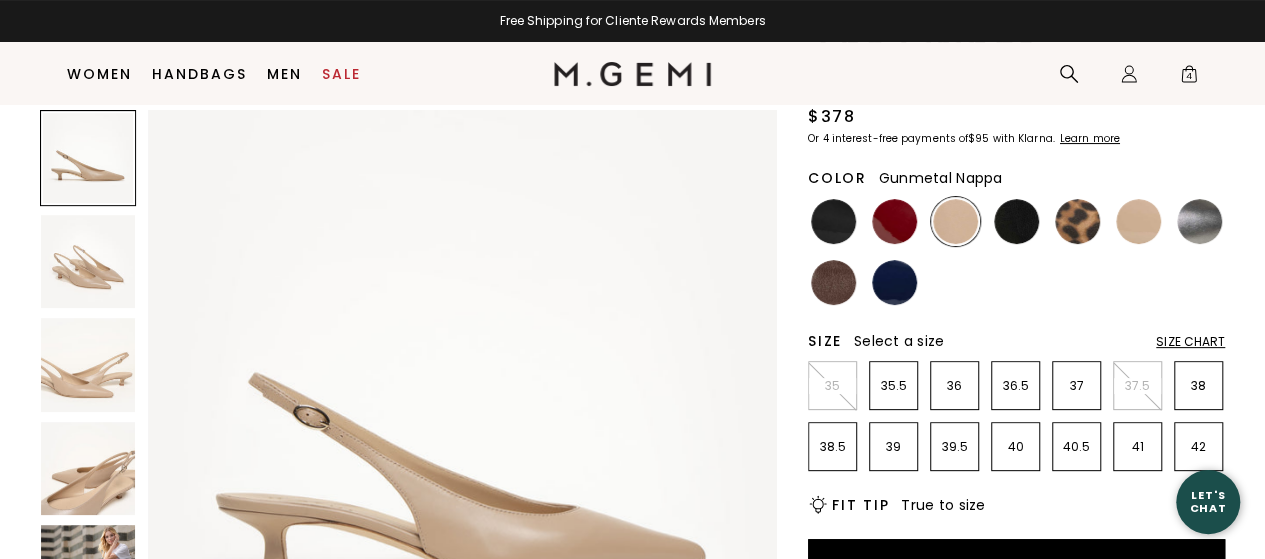 click at bounding box center (1199, 221) 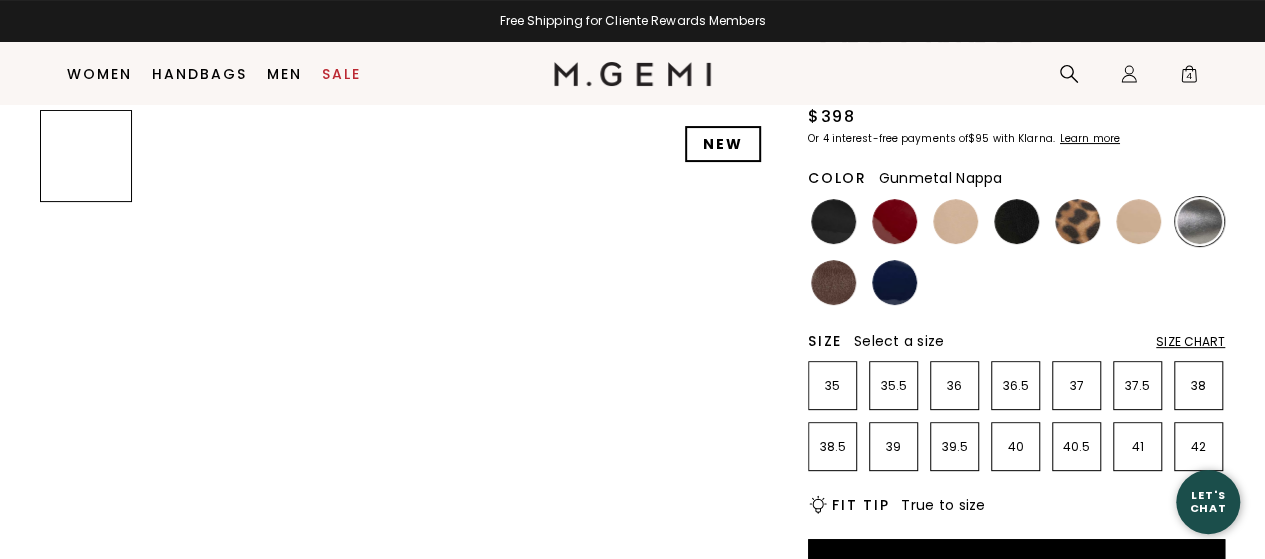 scroll, scrollTop: 0, scrollLeft: 0, axis: both 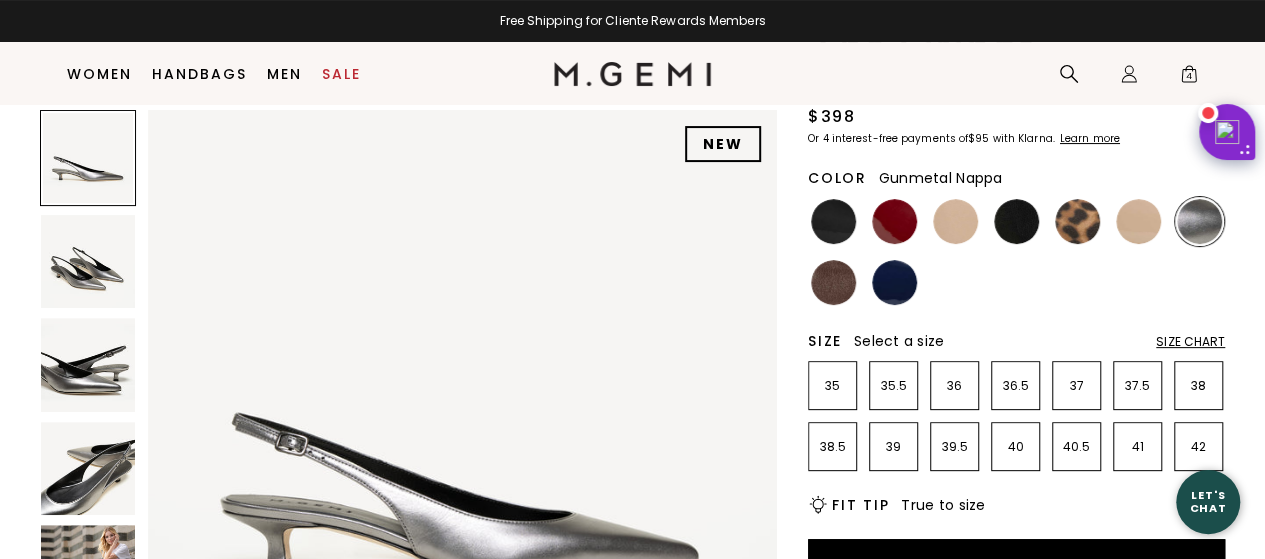 click on "Icons/20x20/hamburger@2x
Women
Shop All Shoes
New Arrivals
Bestsellers Essentials The Event Edit" at bounding box center (632, 73) 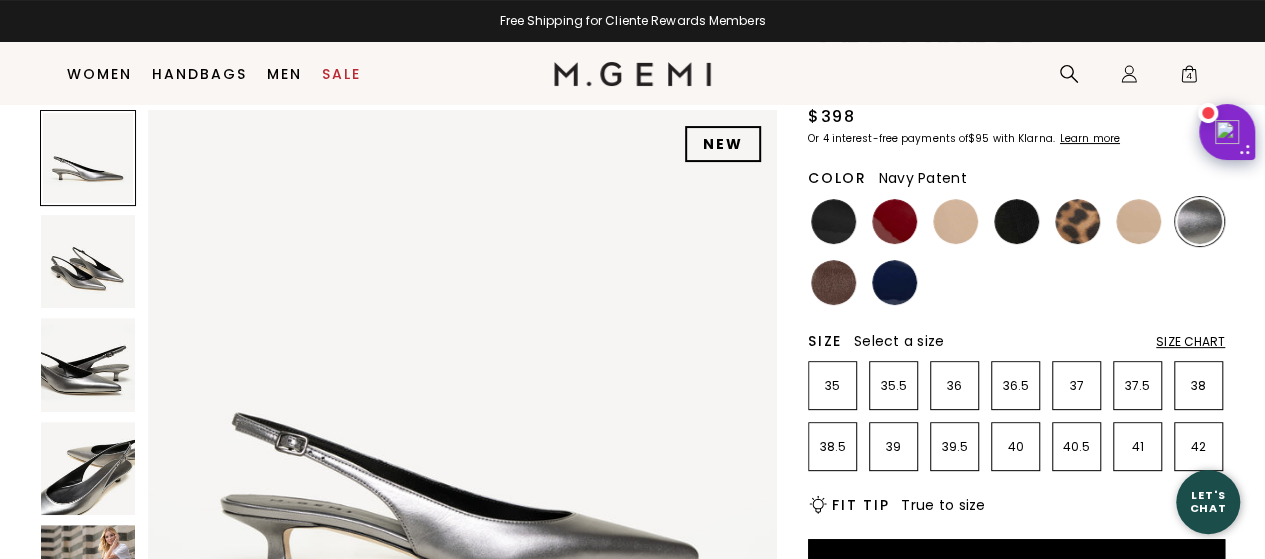 click at bounding box center [894, 282] 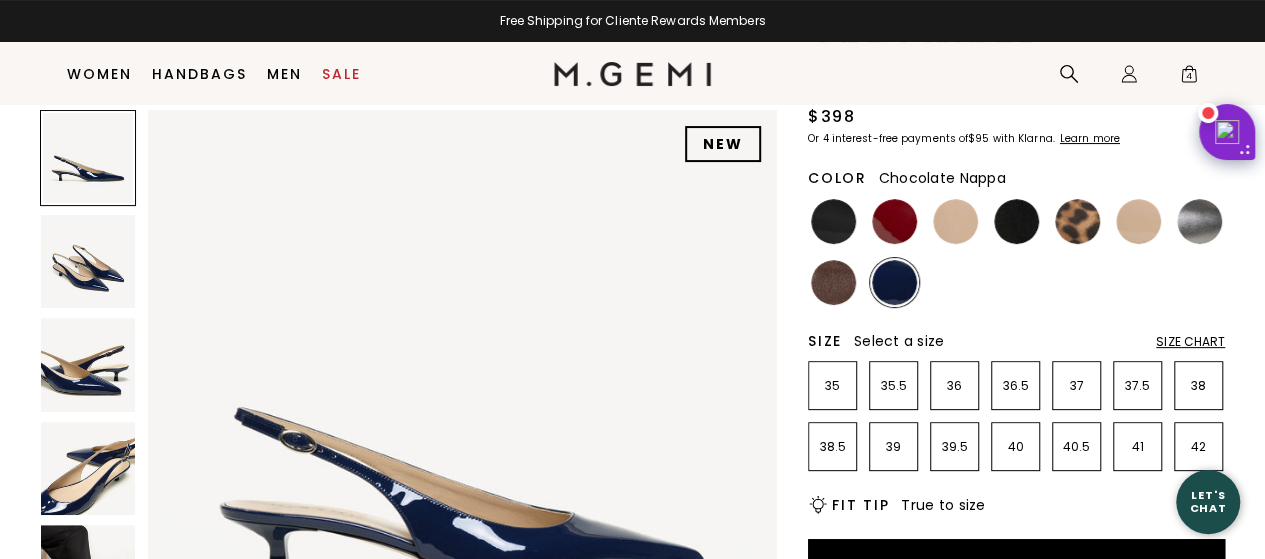 click at bounding box center (833, 282) 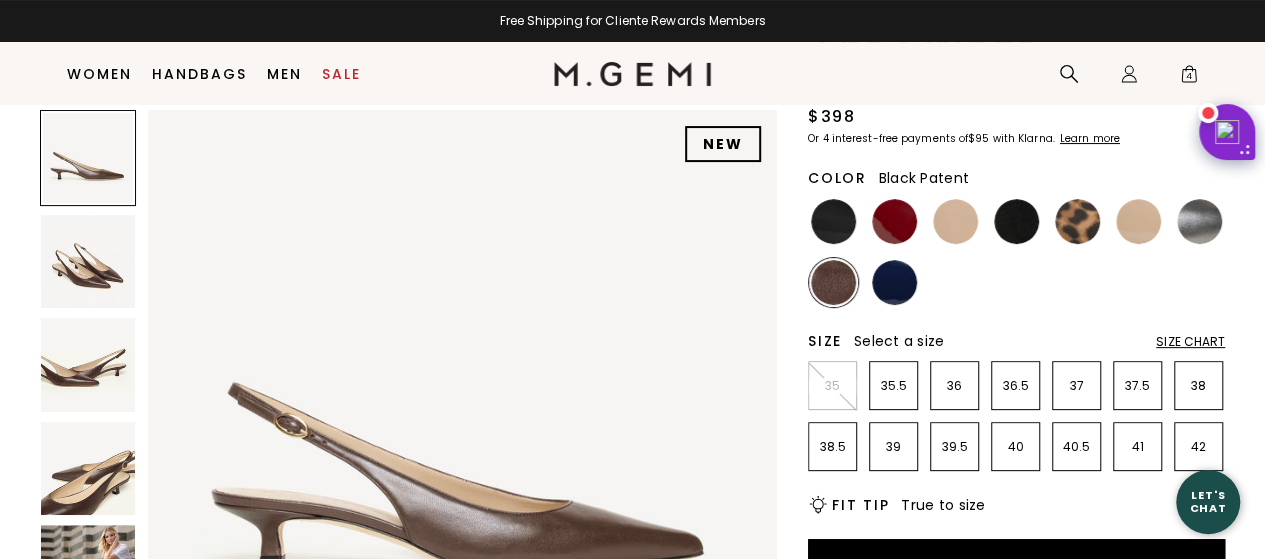 click at bounding box center (833, 221) 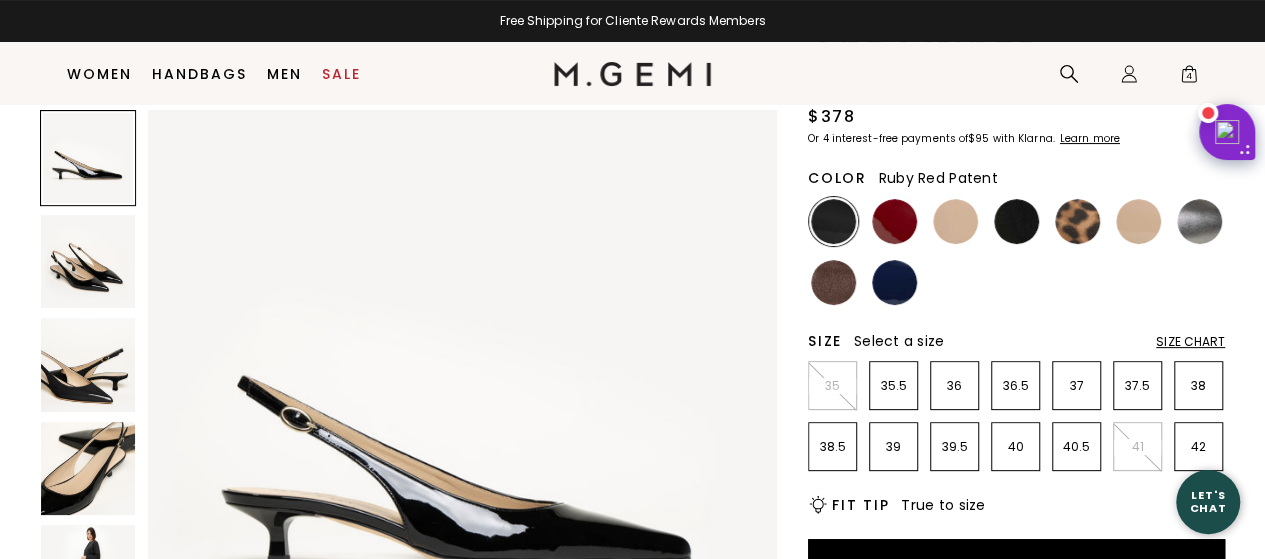 click at bounding box center [894, 221] 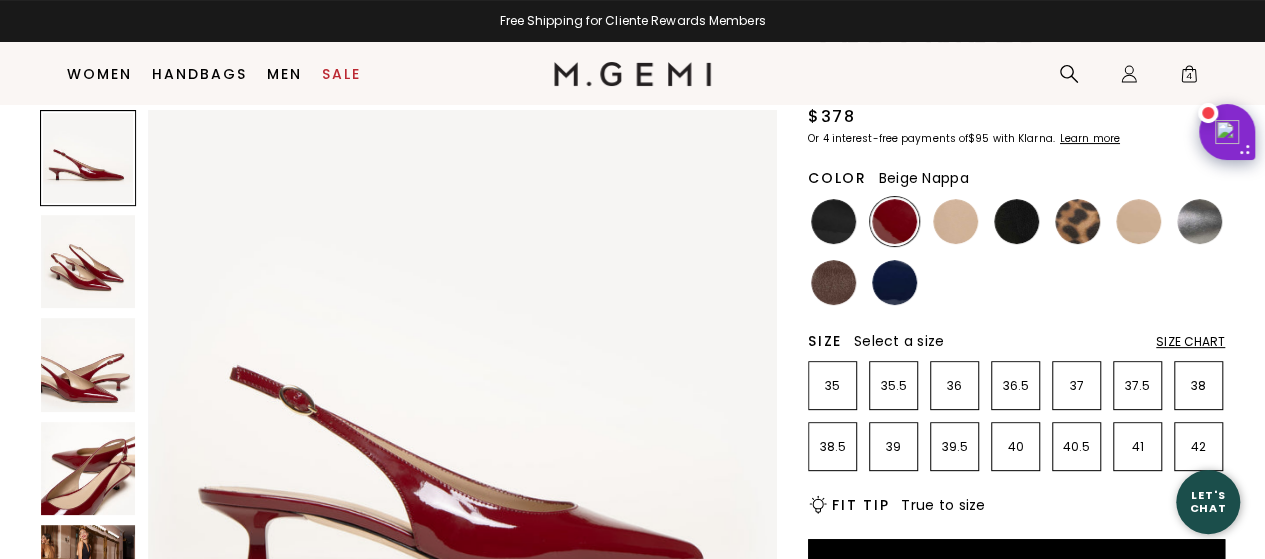 click at bounding box center (955, 221) 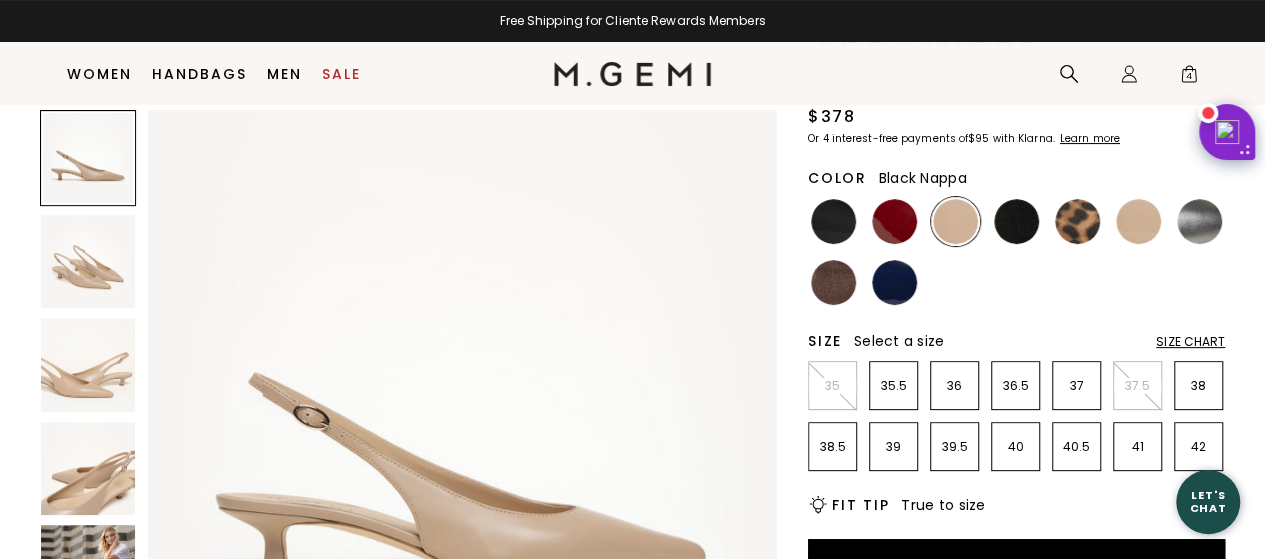 click at bounding box center [1016, 221] 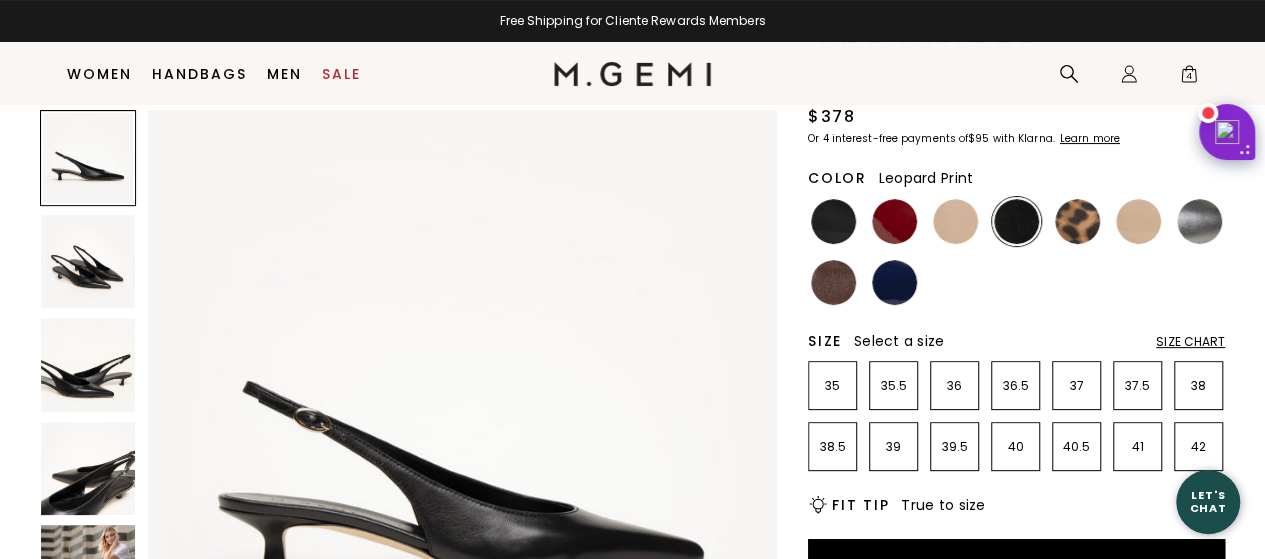 click at bounding box center (1077, 221) 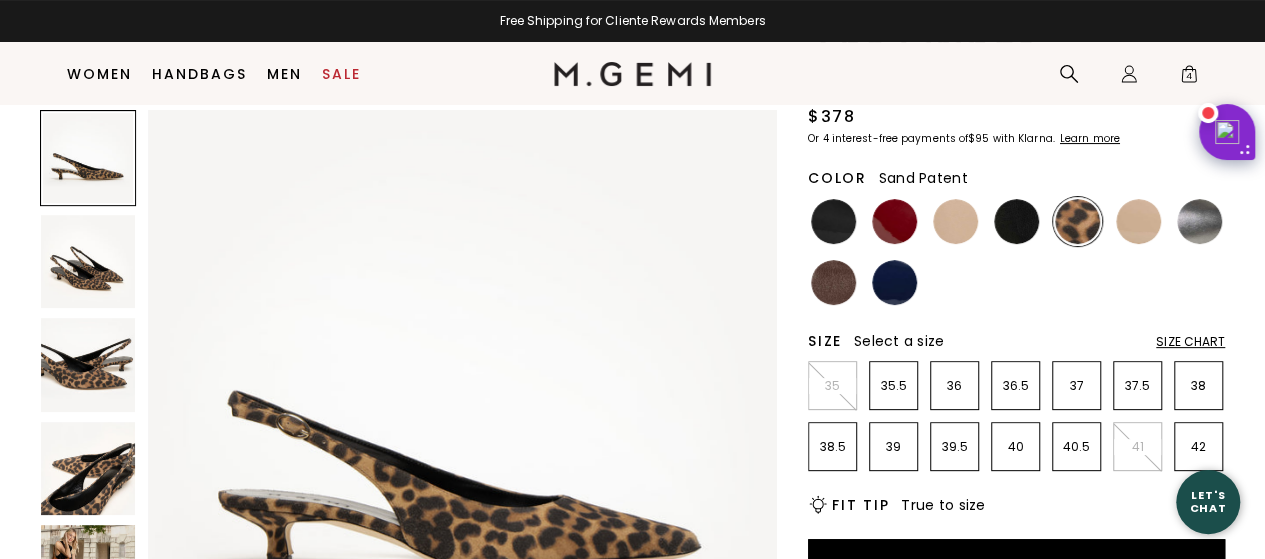 click at bounding box center (1138, 221) 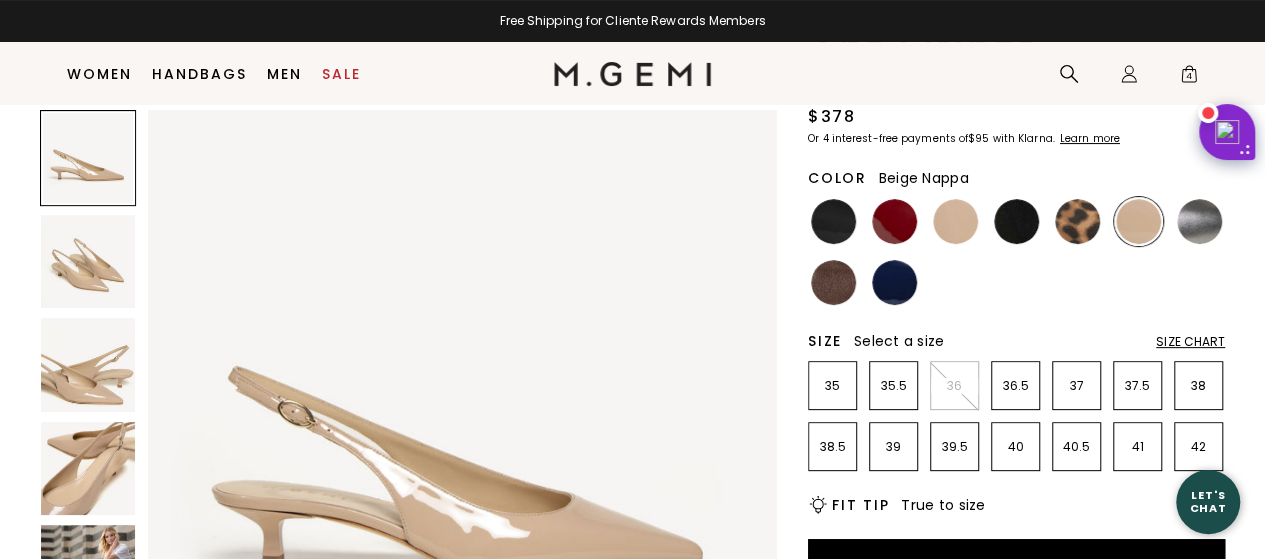 click at bounding box center (955, 221) 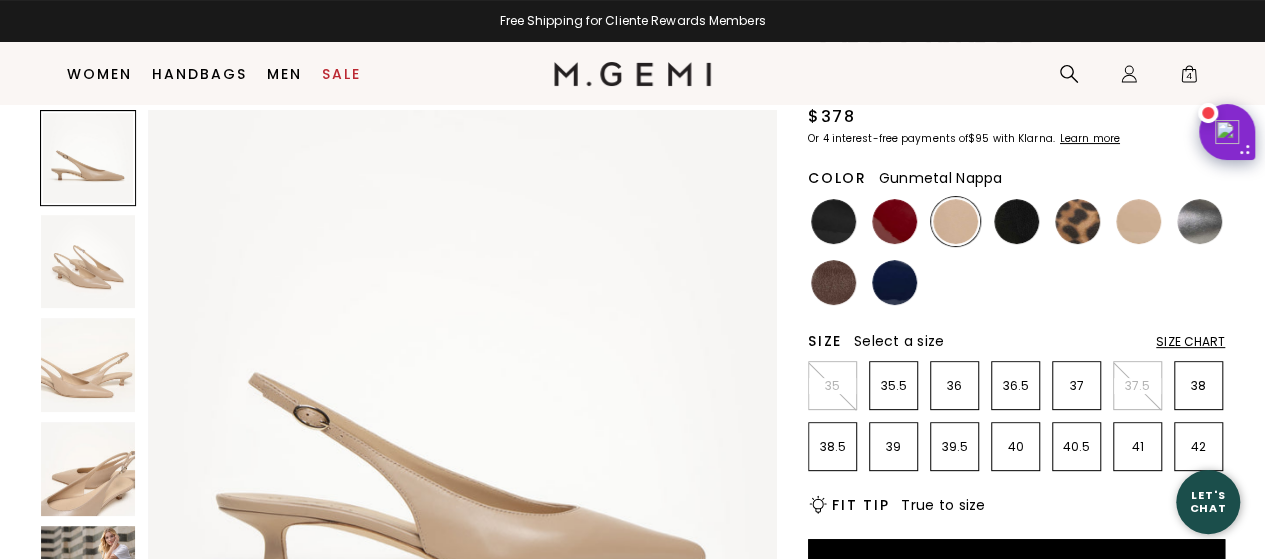 click at bounding box center [1199, 221] 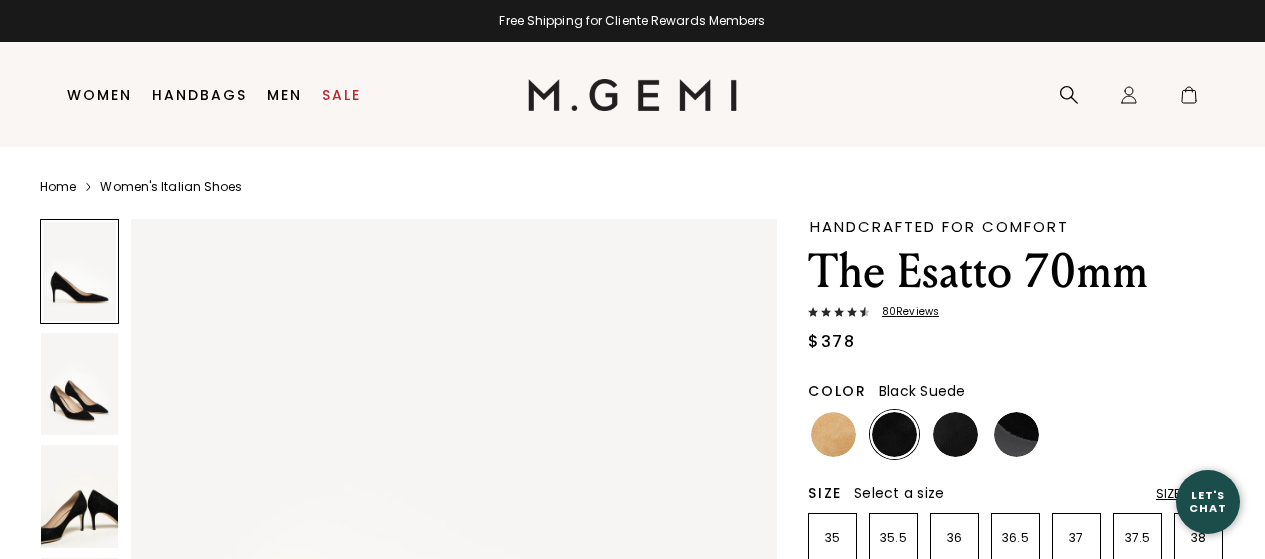 scroll, scrollTop: 0, scrollLeft: 0, axis: both 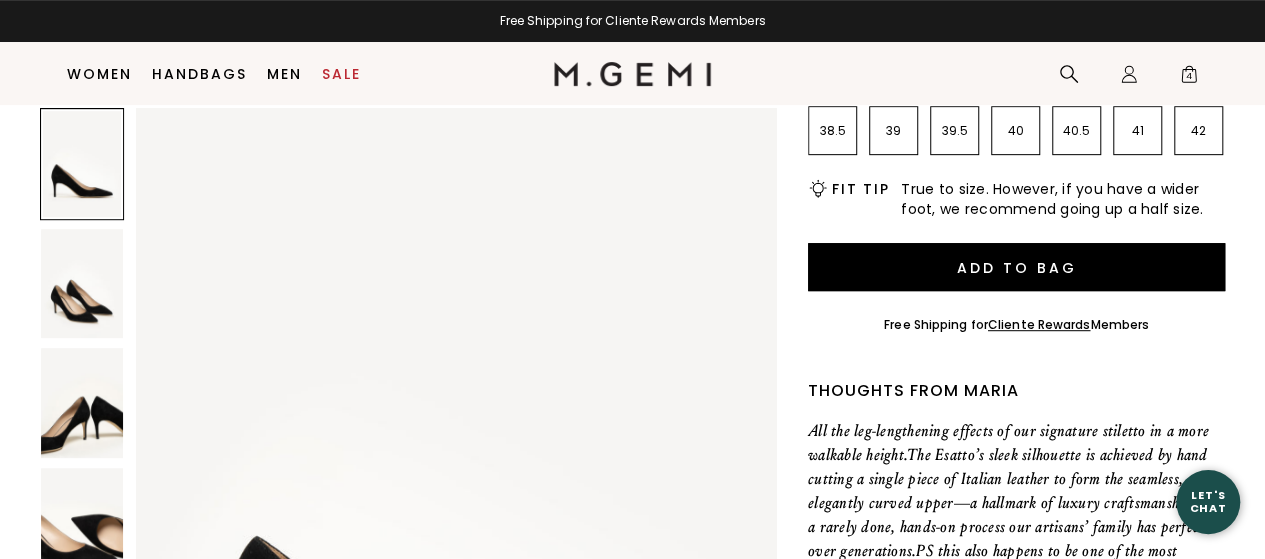 click on "Press Alt+1 for screen-reader mode, Alt+0 to cancel Accessibility Screen-Reader Guide, Feedback, and Issue Reporting | New window
in available credit
Go Back
Skip to content
Free Shipping for Cliente Rewards Members
Icons/20x20/hamburger@2x
Women
flats" at bounding box center (632, -159) 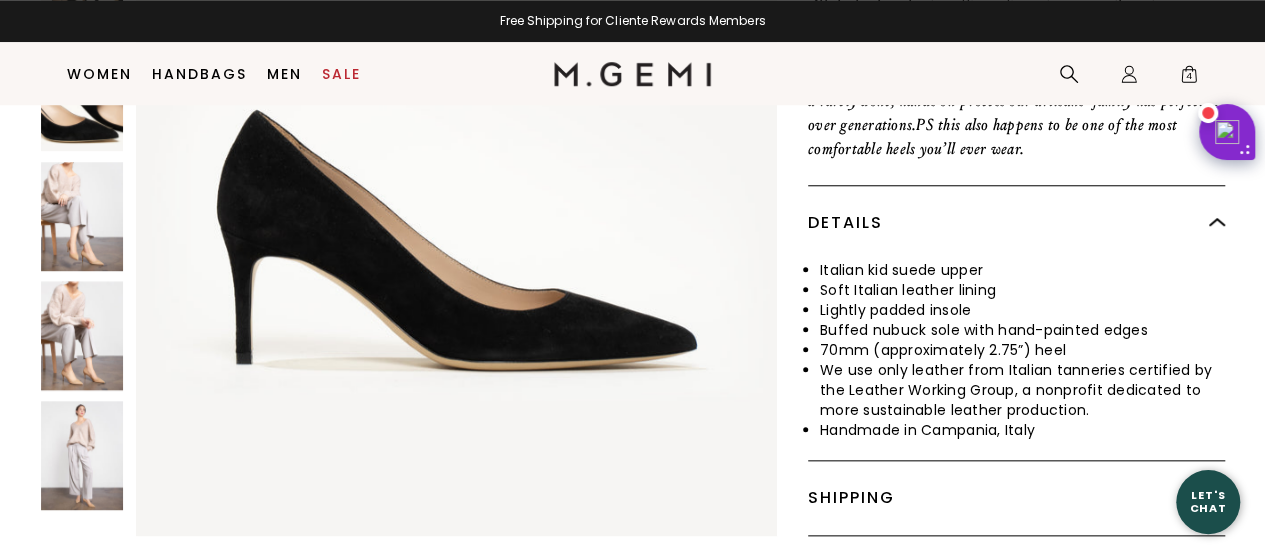 scroll, scrollTop: 864, scrollLeft: 0, axis: vertical 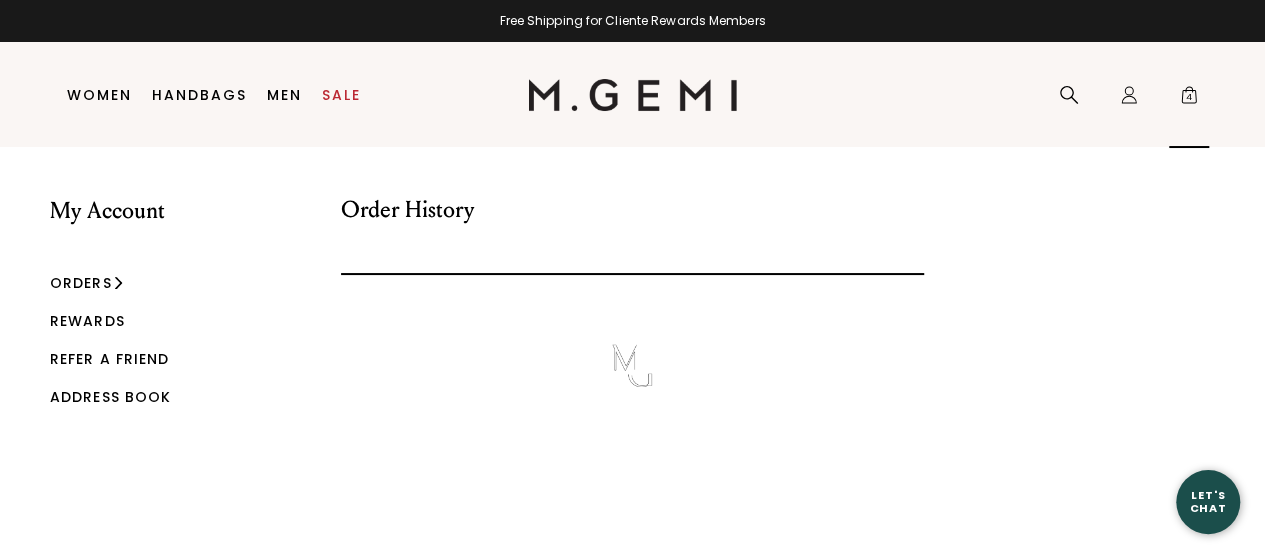 click on "4" at bounding box center [1189, 99] 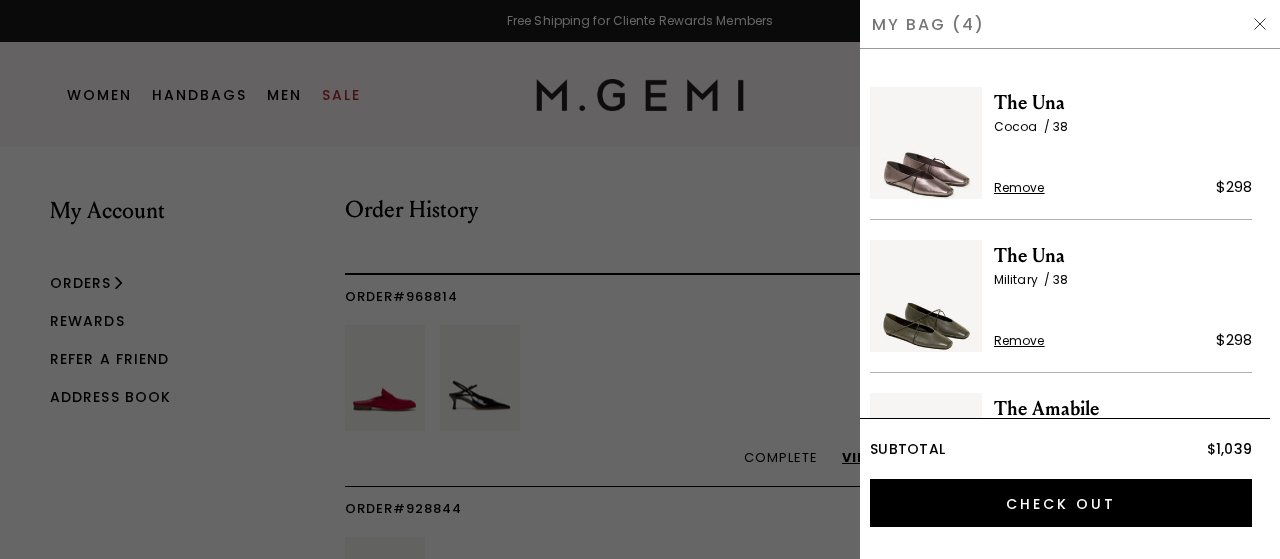 scroll, scrollTop: 0, scrollLeft: 0, axis: both 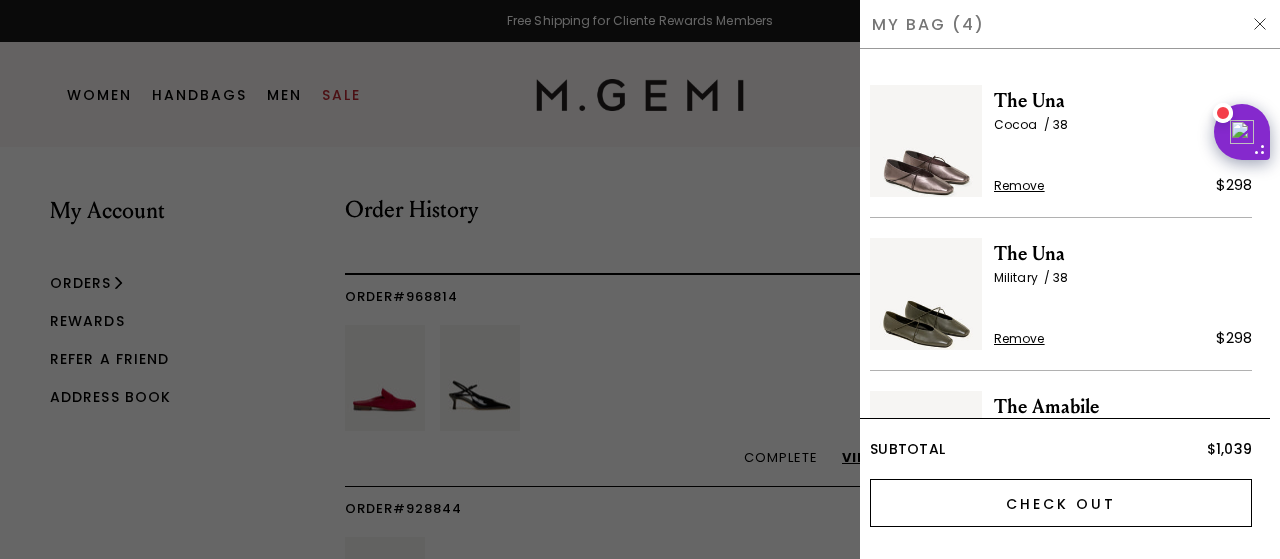 click on "Check Out" at bounding box center (1061, 503) 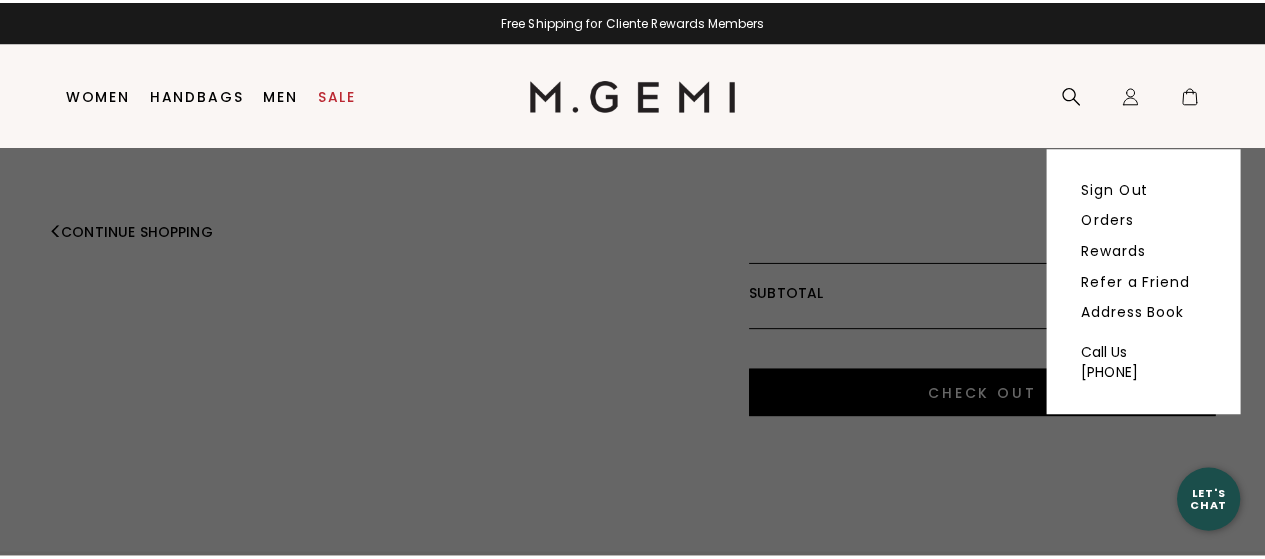 scroll, scrollTop: 0, scrollLeft: 0, axis: both 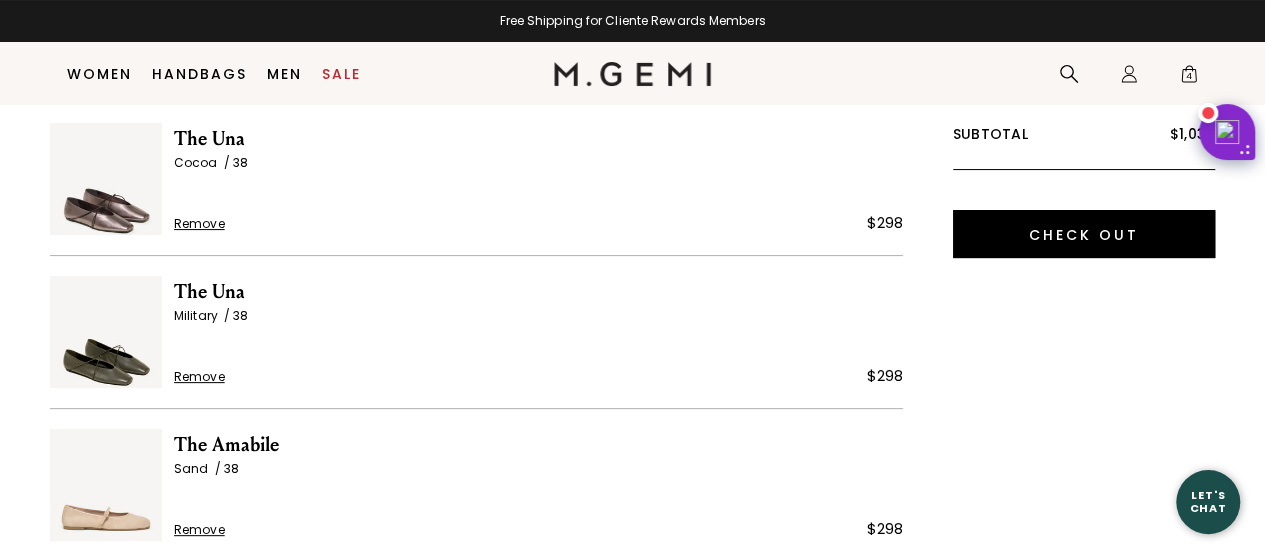 click on "Remove" at bounding box center (199, 377) 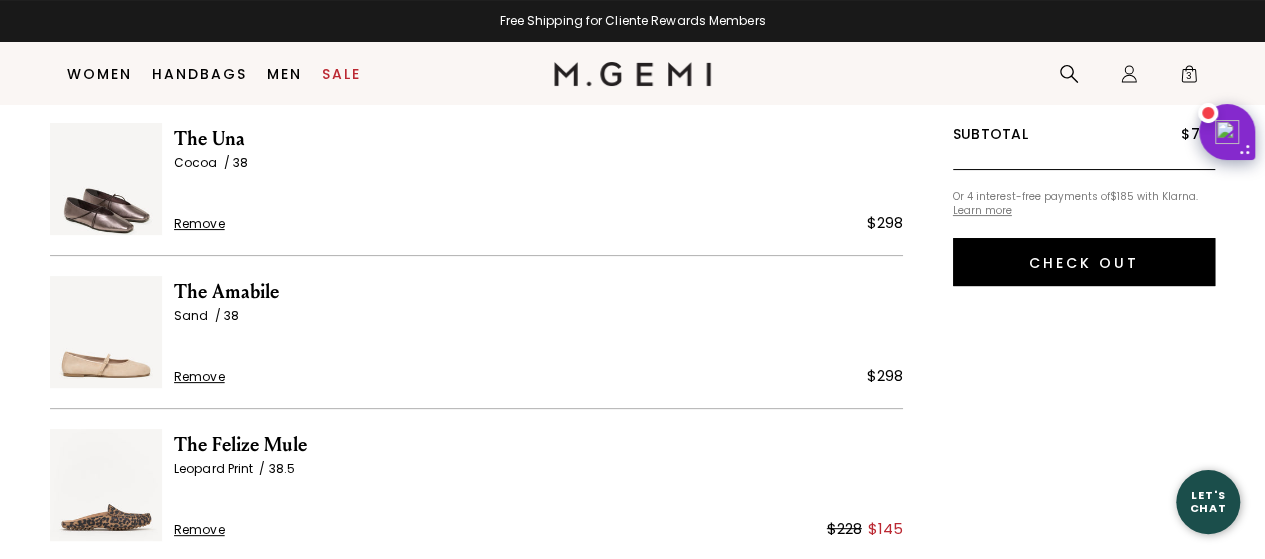 scroll, scrollTop: 0, scrollLeft: 0, axis: both 